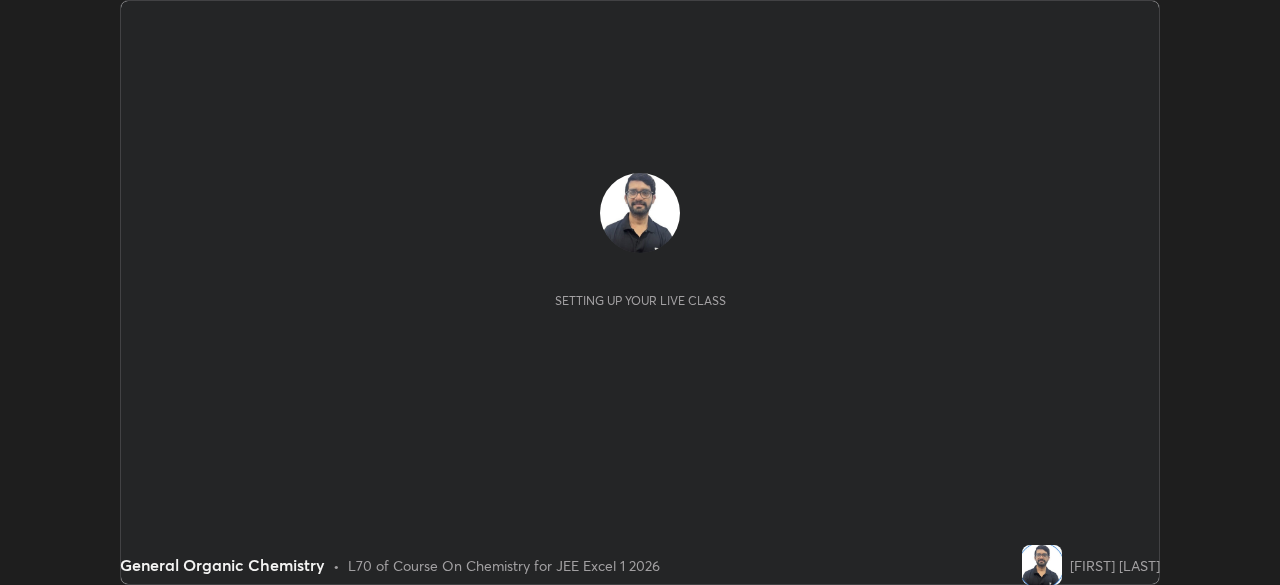 scroll, scrollTop: 0, scrollLeft: 0, axis: both 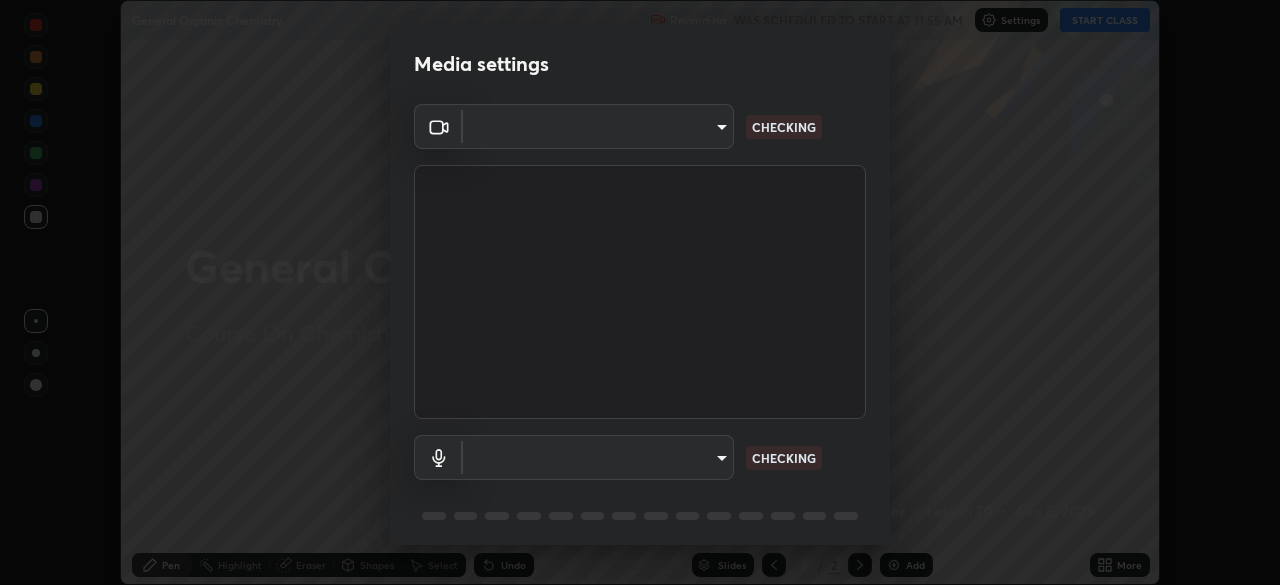 type on "7d393a75b5efabb373047579b199f96731eb4933b6c70bc853c0b4e4a878a56a" 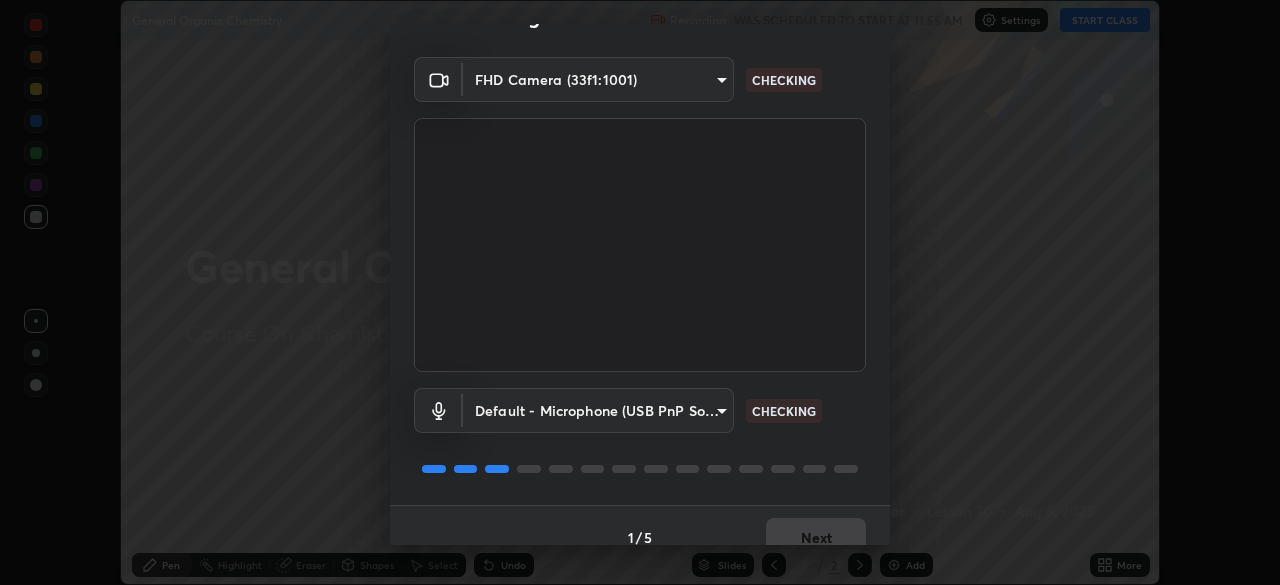 scroll, scrollTop: 71, scrollLeft: 0, axis: vertical 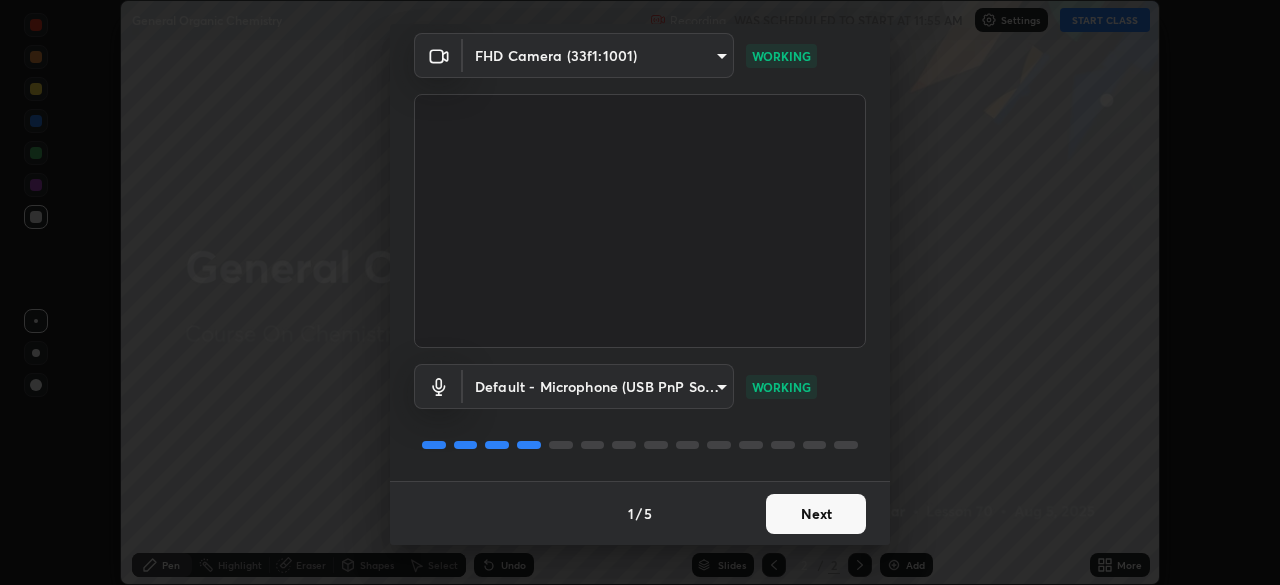 click on "Next" at bounding box center (816, 514) 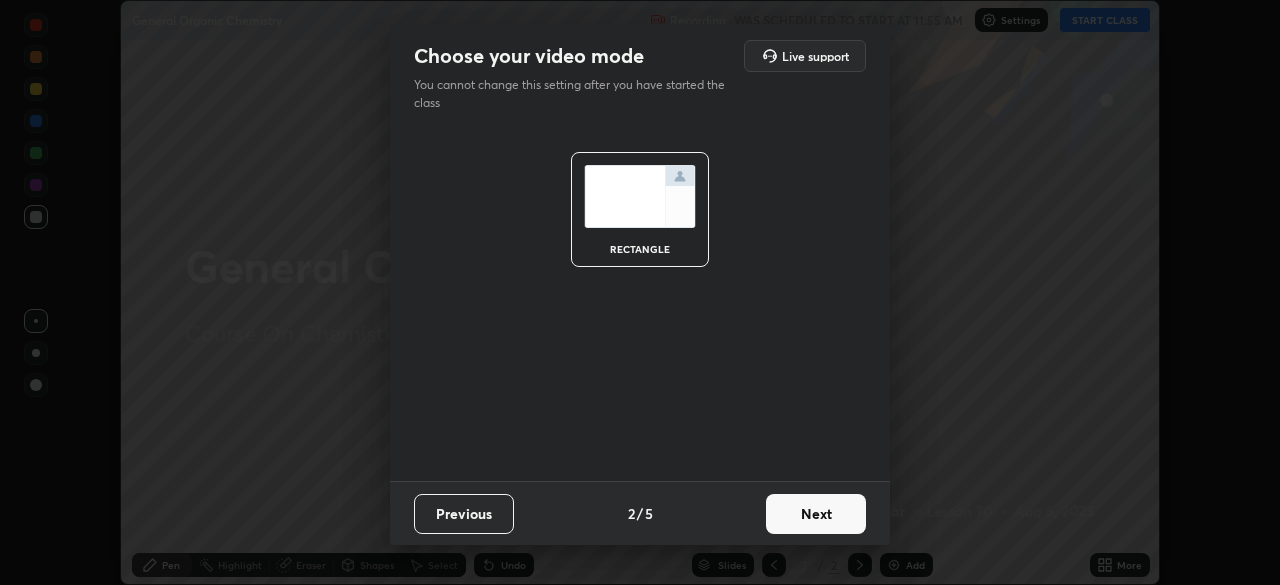 scroll, scrollTop: 0, scrollLeft: 0, axis: both 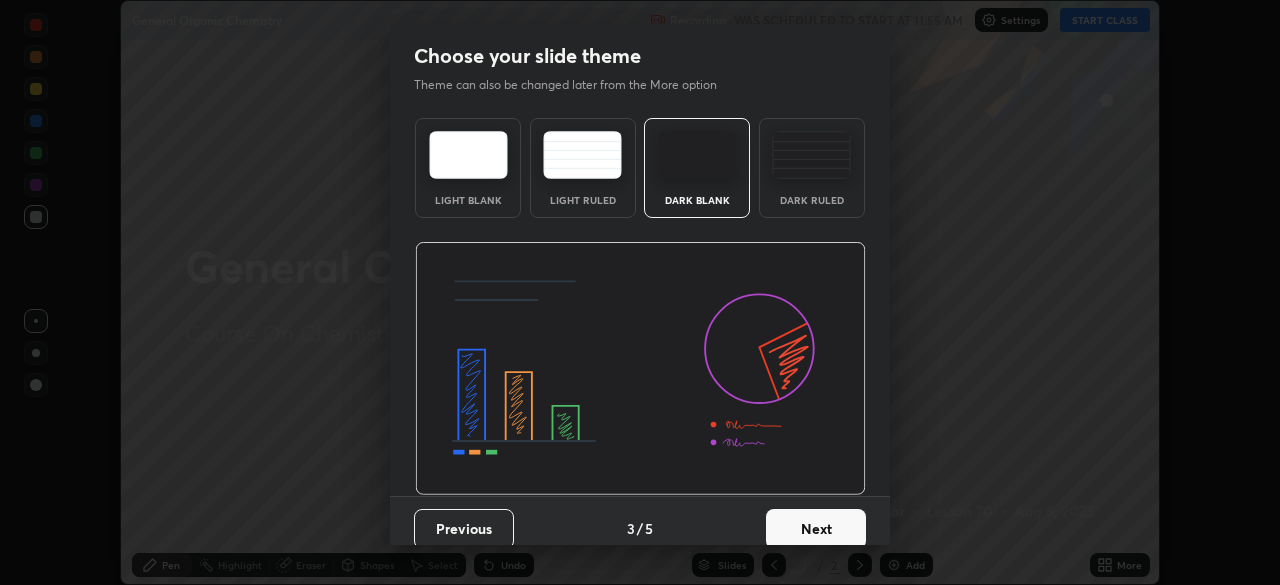 click on "Next" at bounding box center (816, 529) 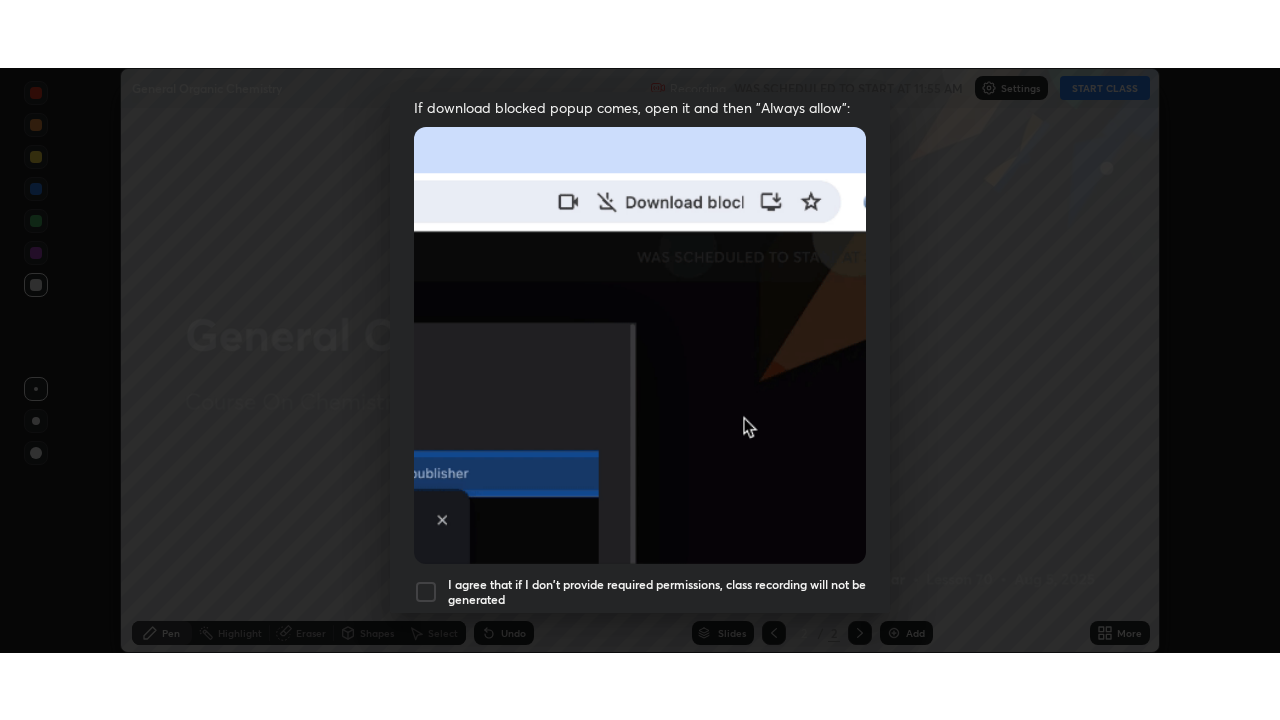 scroll, scrollTop: 479, scrollLeft: 0, axis: vertical 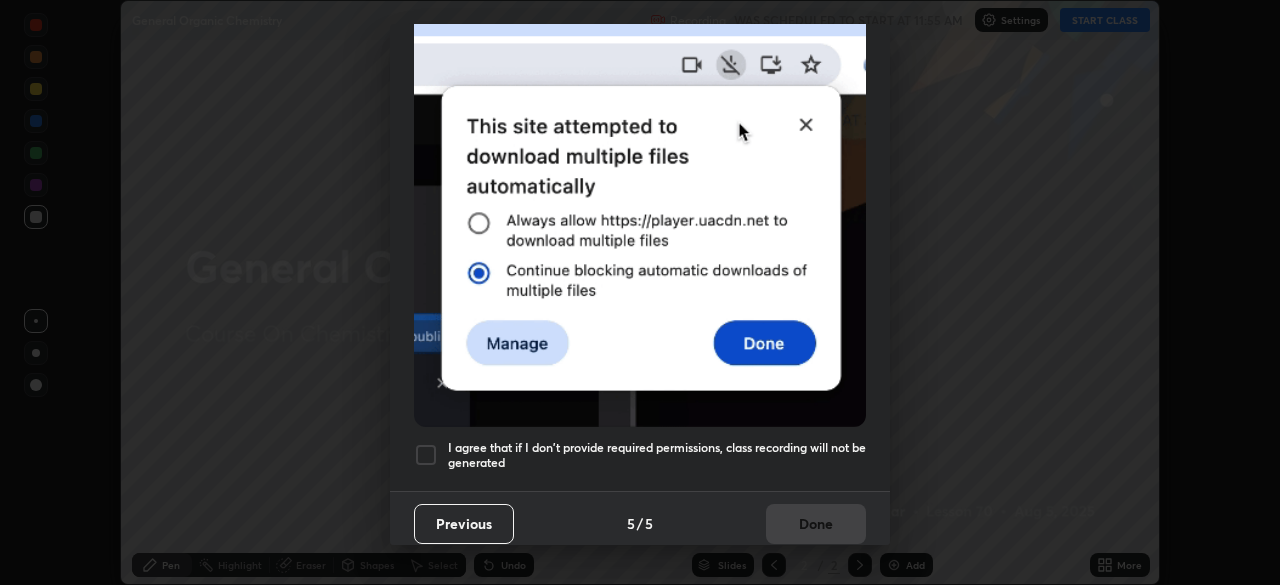 click at bounding box center (426, 455) 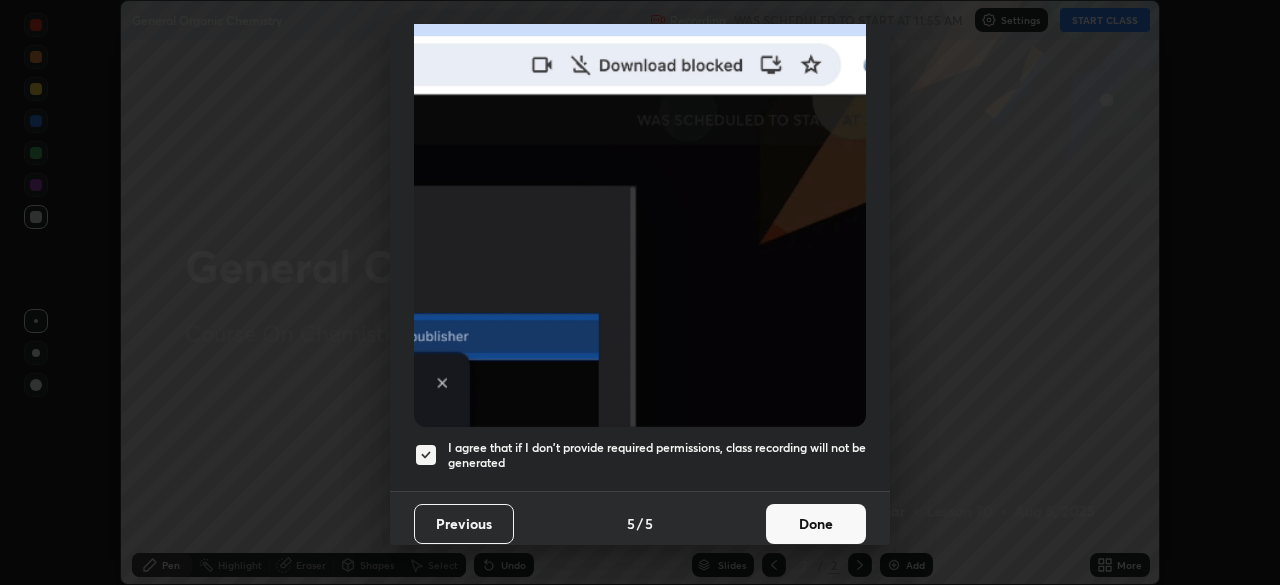 click on "Done" at bounding box center (816, 524) 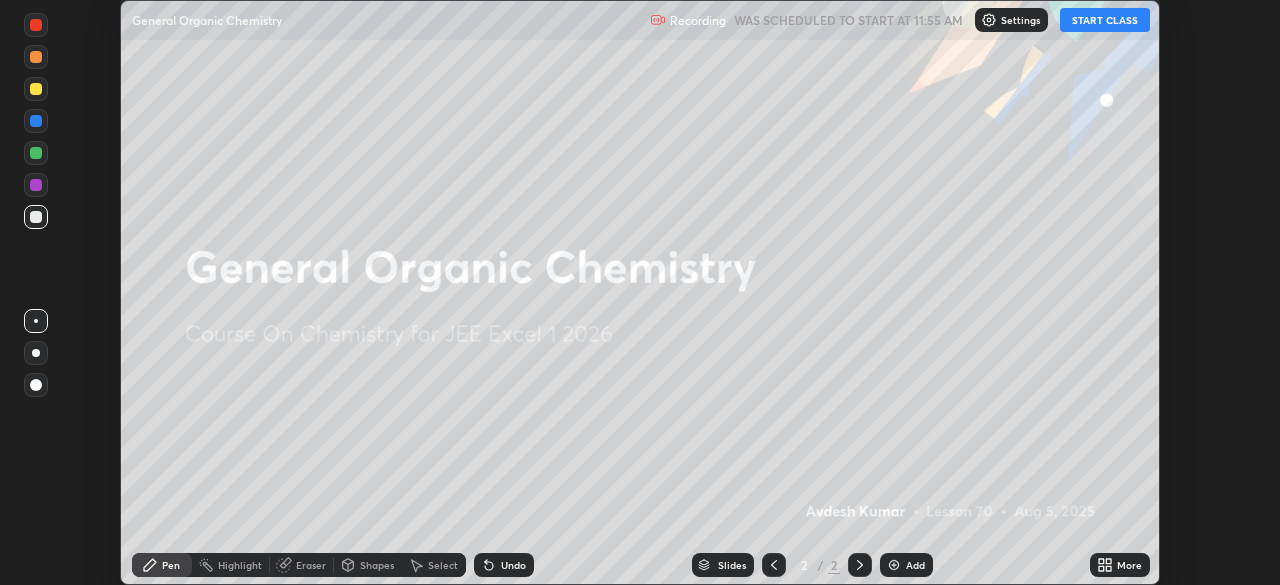 click 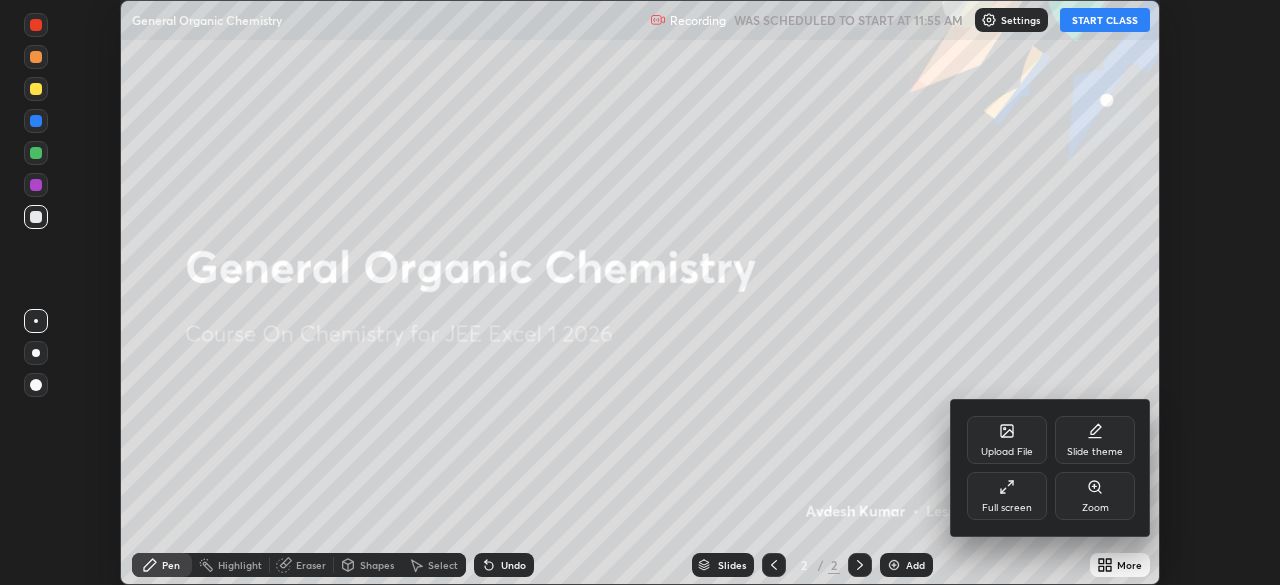 click on "Full screen" at bounding box center (1007, 496) 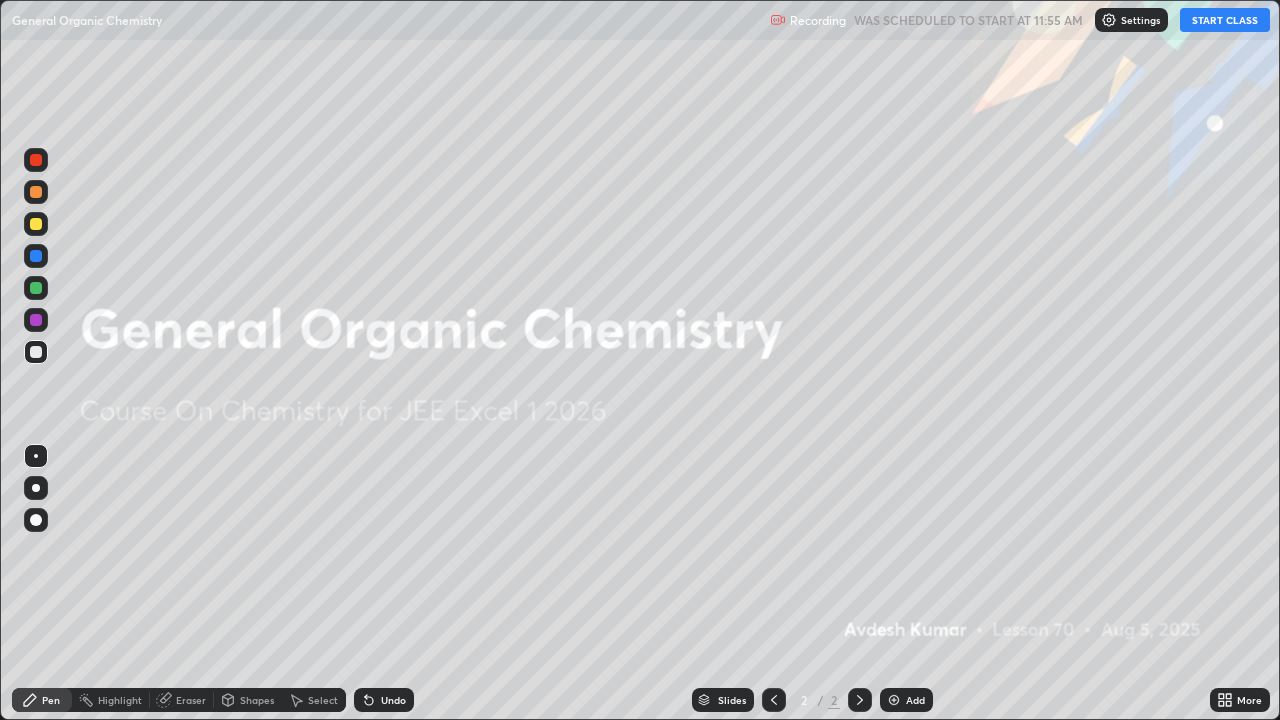 scroll, scrollTop: 99280, scrollLeft: 98720, axis: both 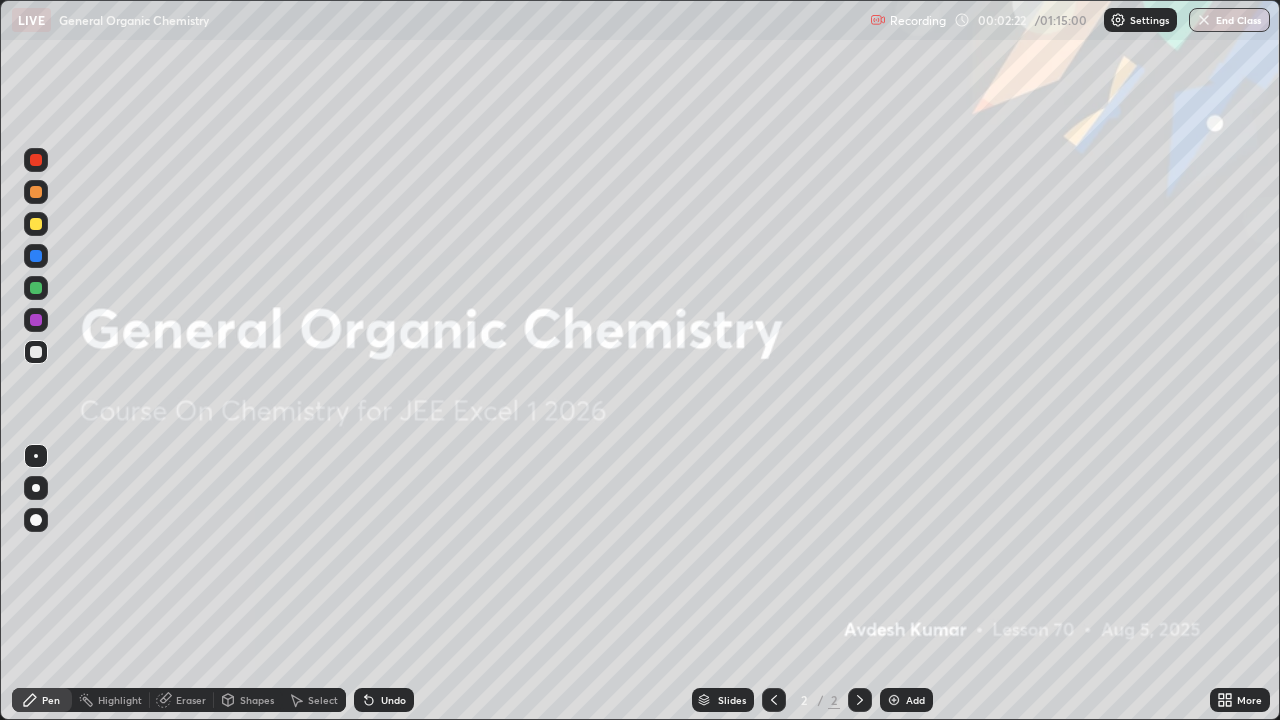click on "Add" at bounding box center (906, 700) 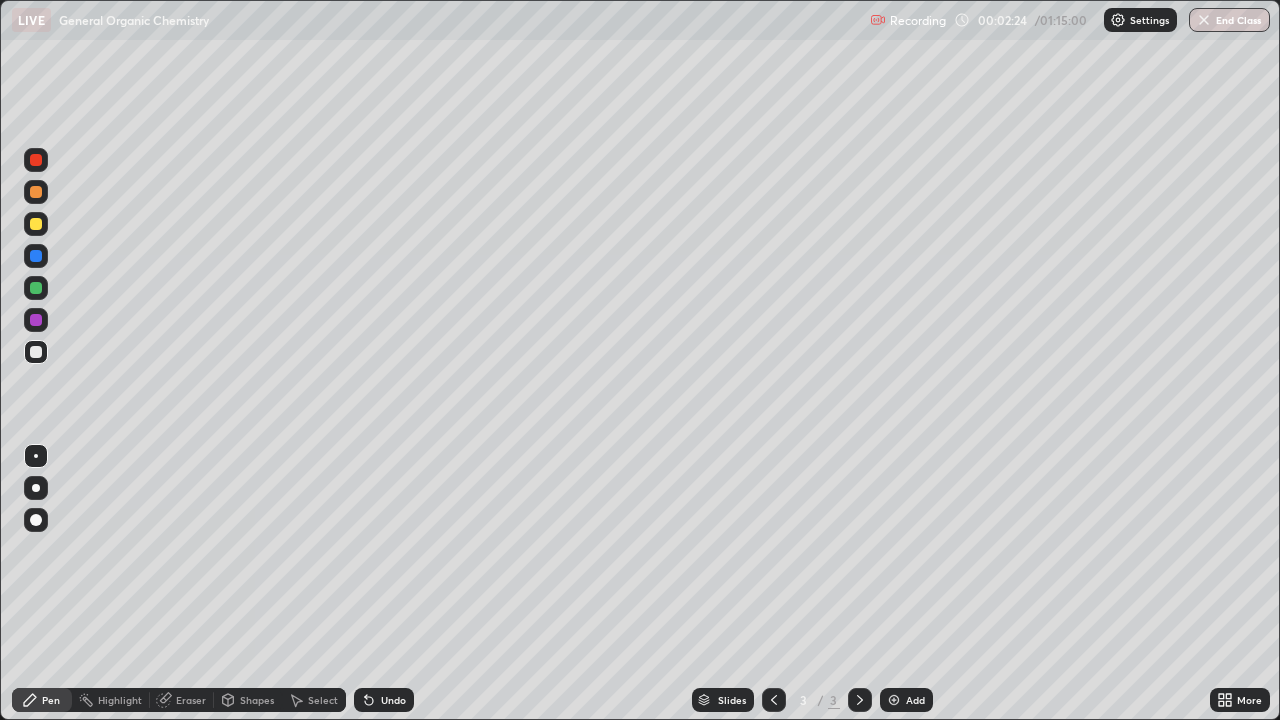 click at bounding box center [36, 488] 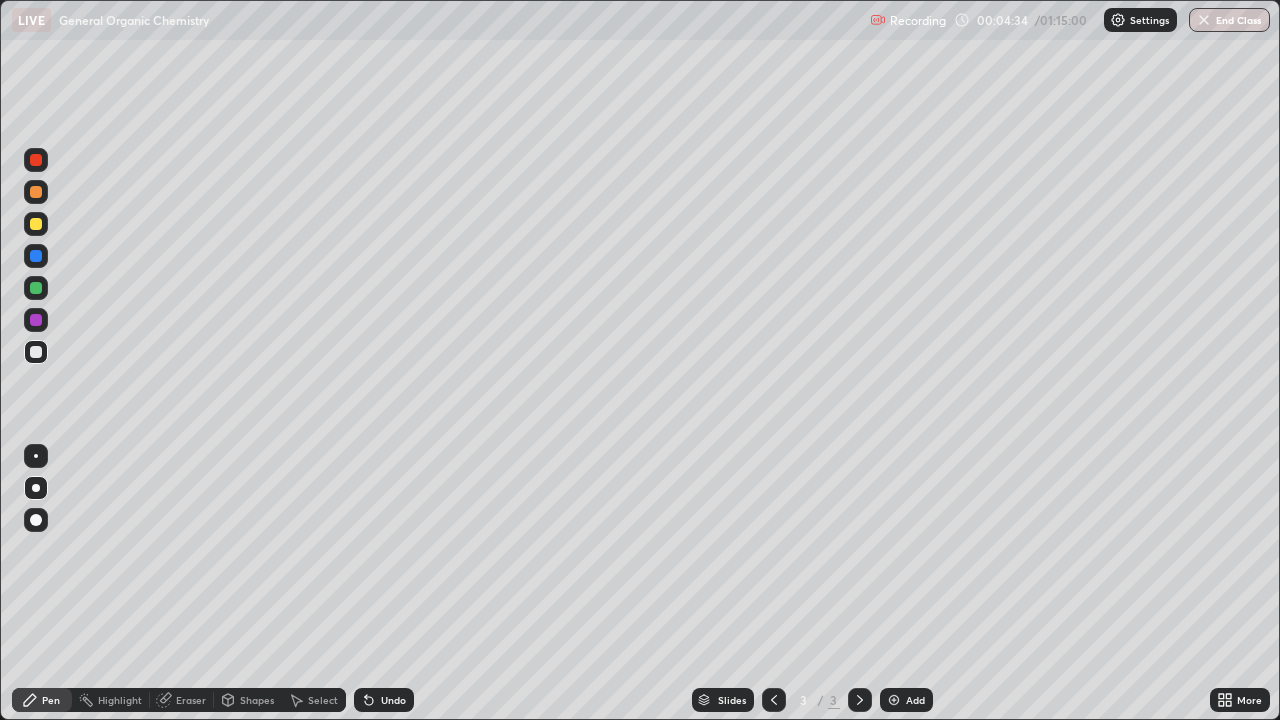 click on "Shapes" at bounding box center (257, 700) 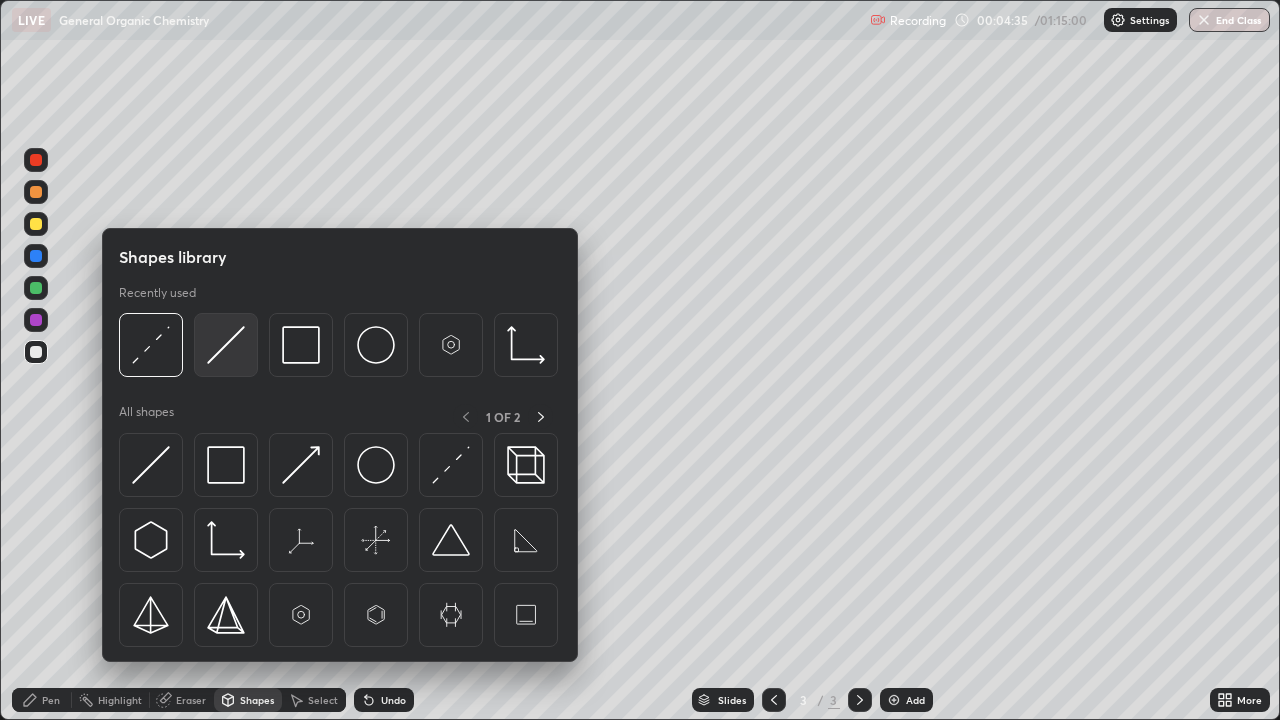 click at bounding box center [226, 345] 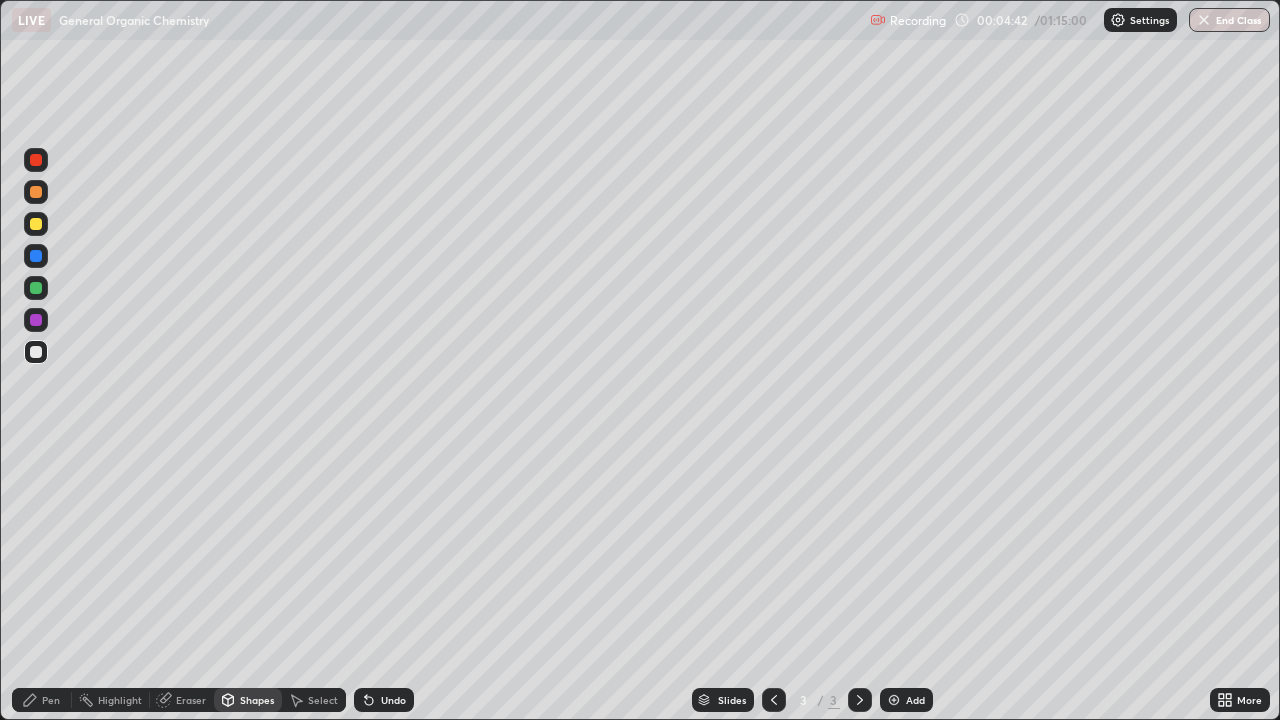 click at bounding box center [36, 224] 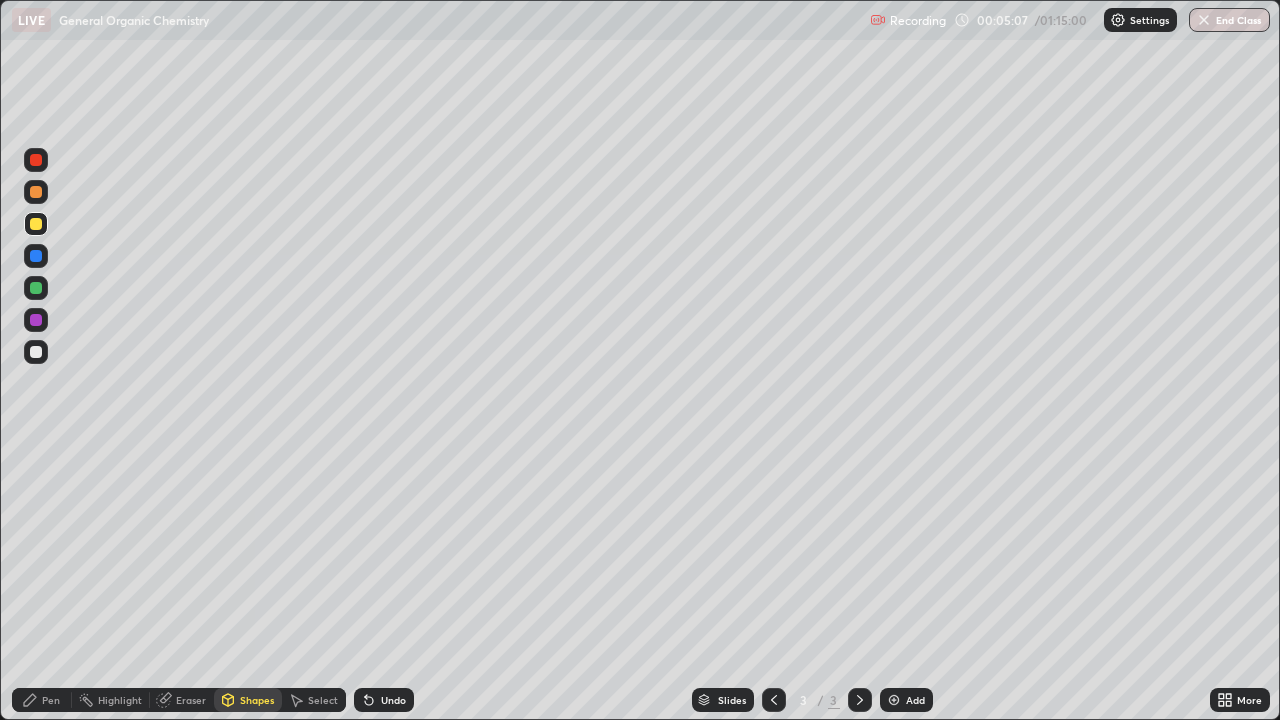 click on "Pen" at bounding box center (51, 700) 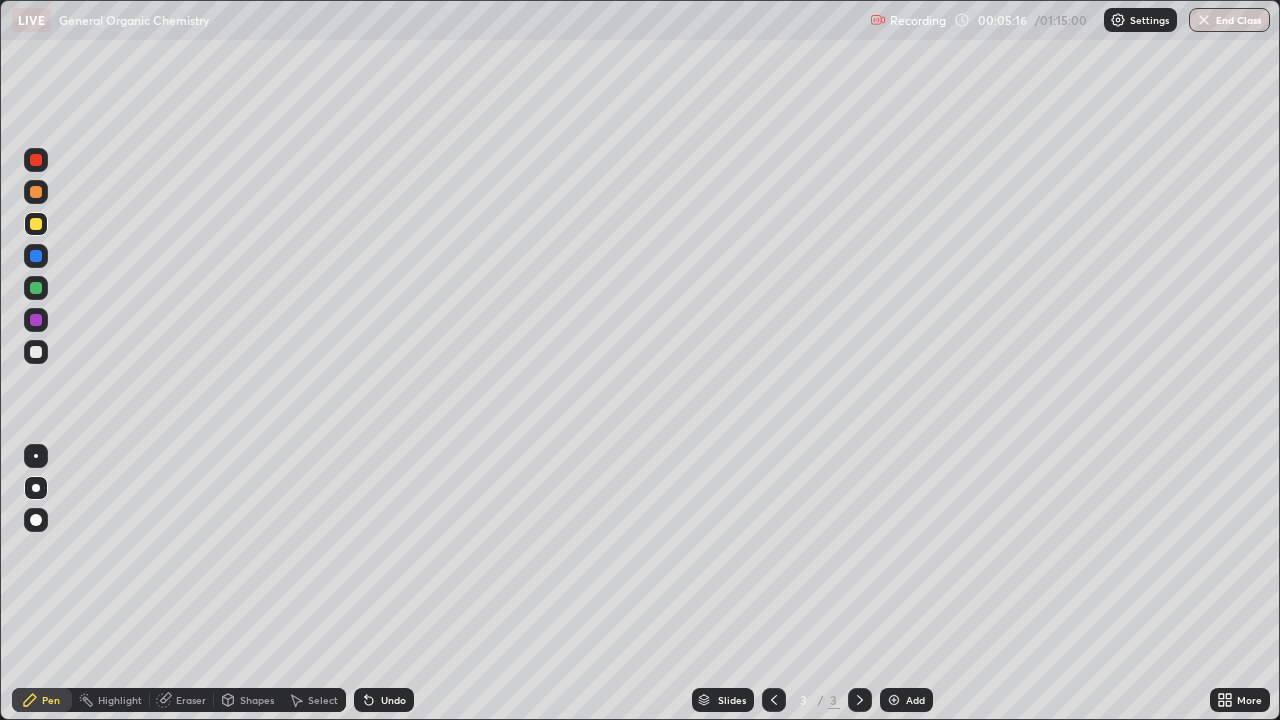 click 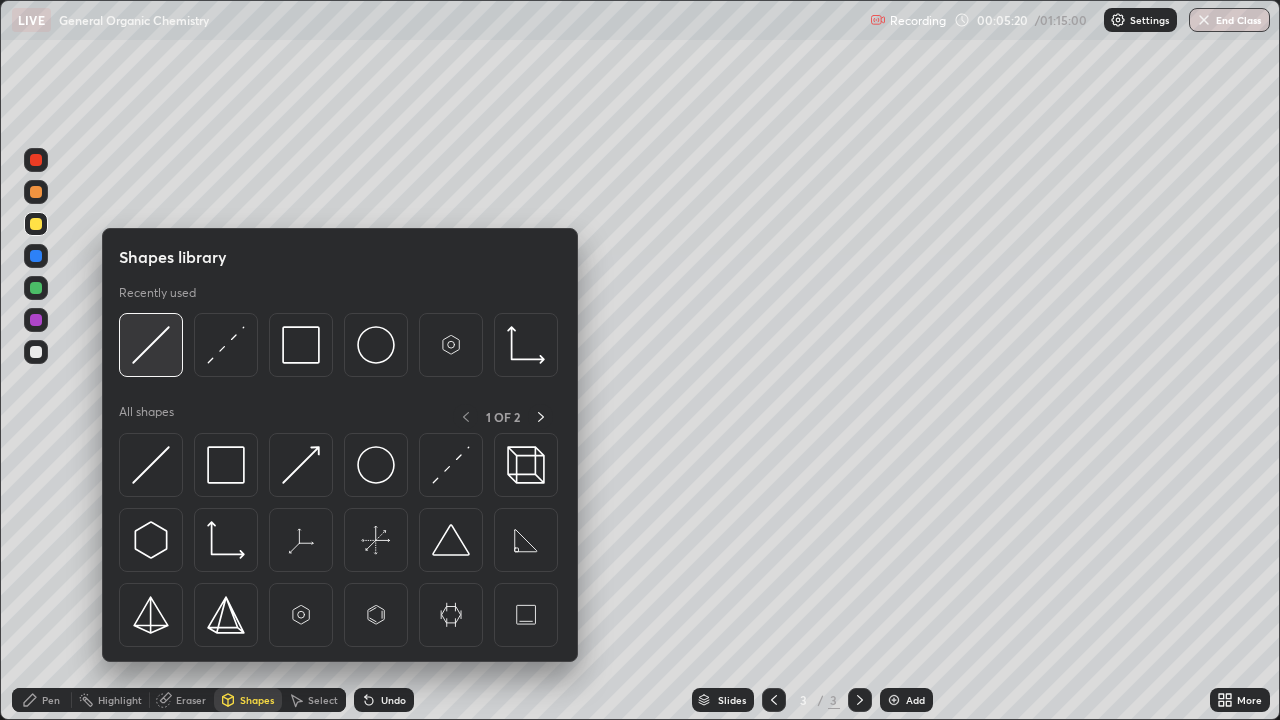 click at bounding box center [151, 345] 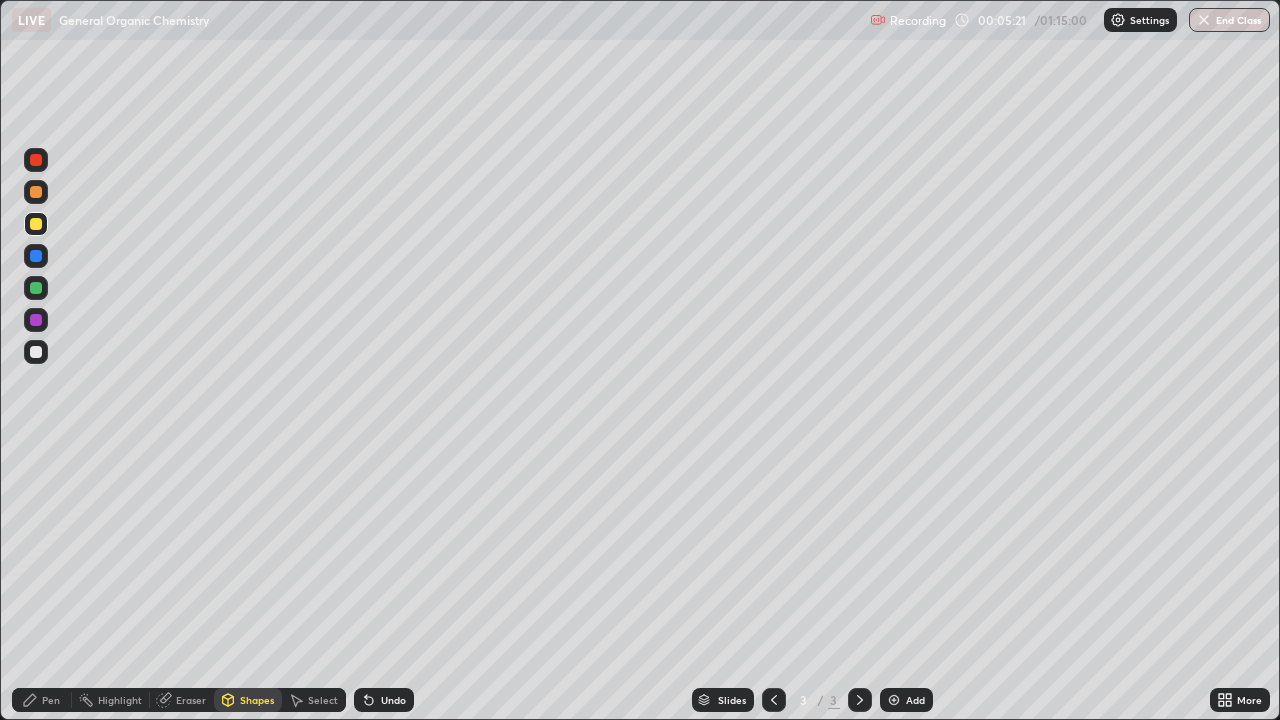 click at bounding box center (36, 160) 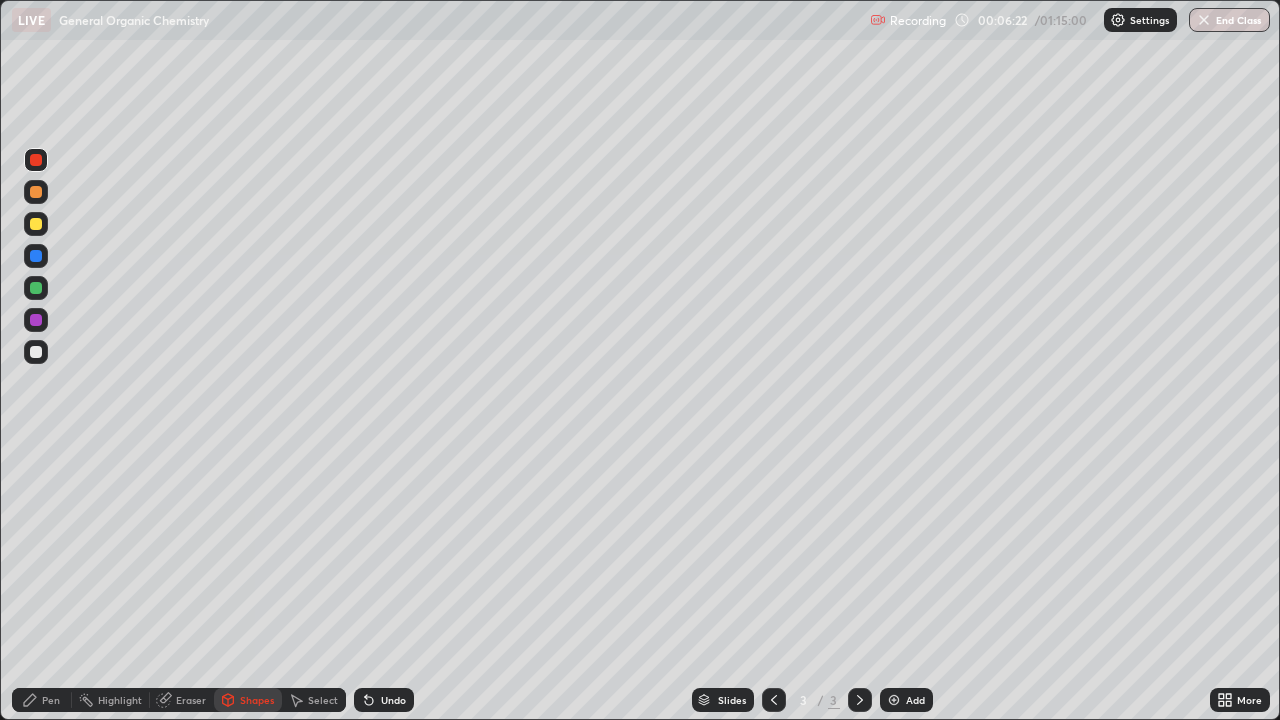 click on "Pen" at bounding box center (51, 700) 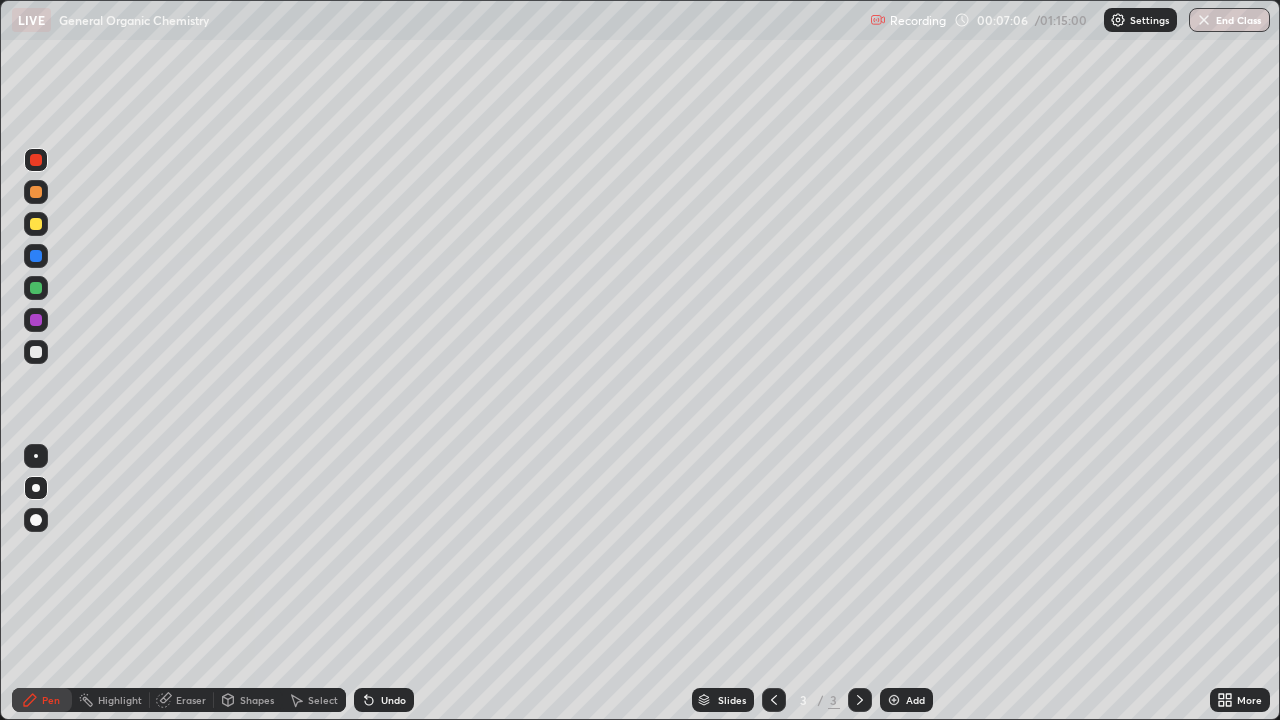 click on "Shapes" at bounding box center (248, 700) 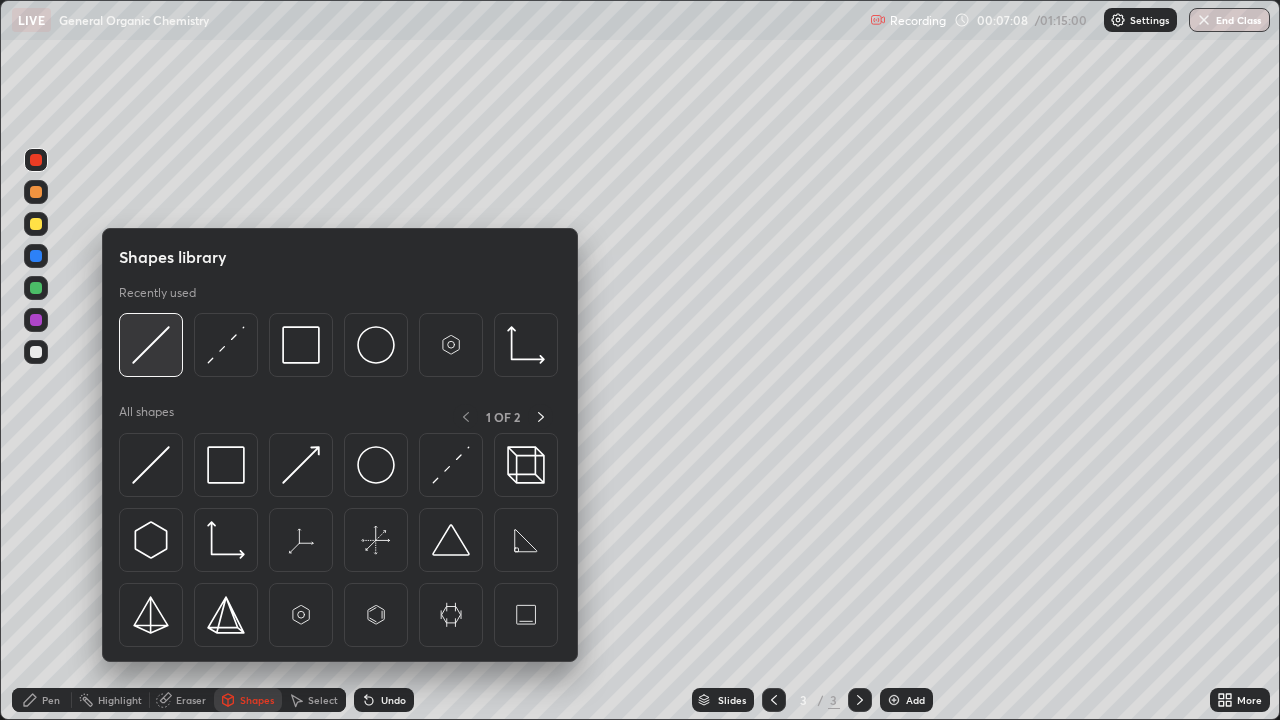 click at bounding box center (151, 345) 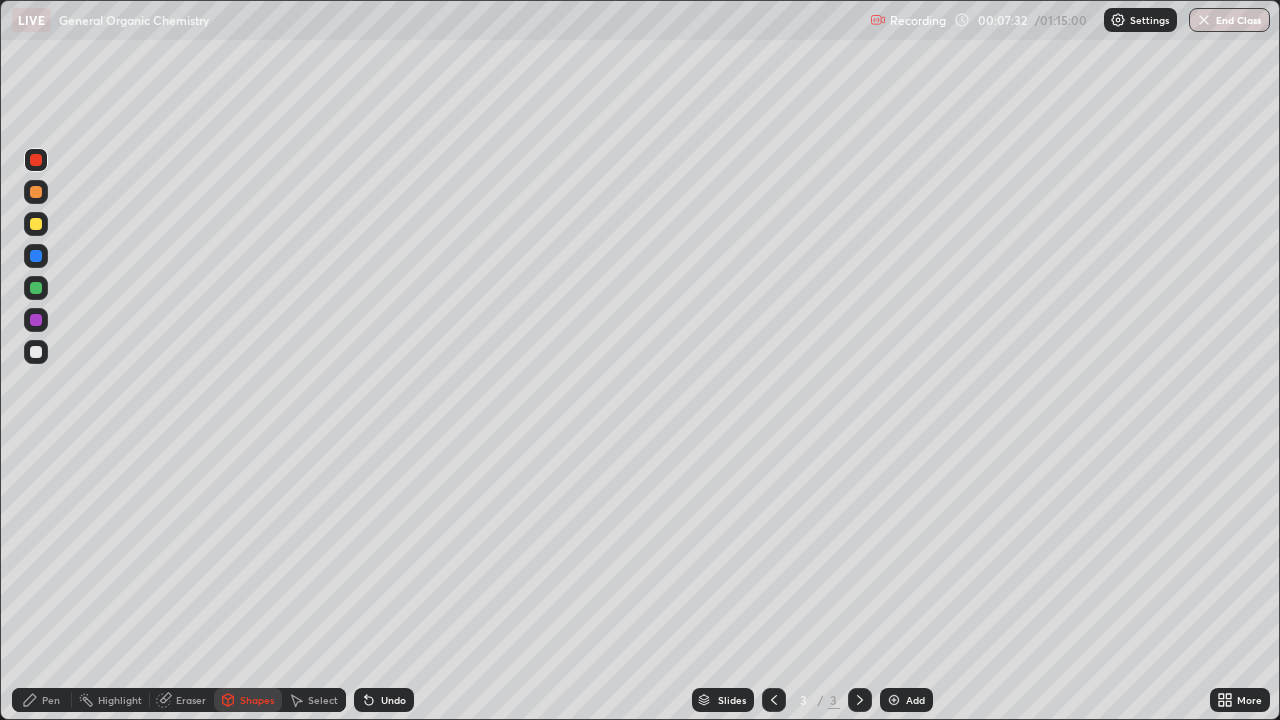 click on "Undo" at bounding box center (384, 700) 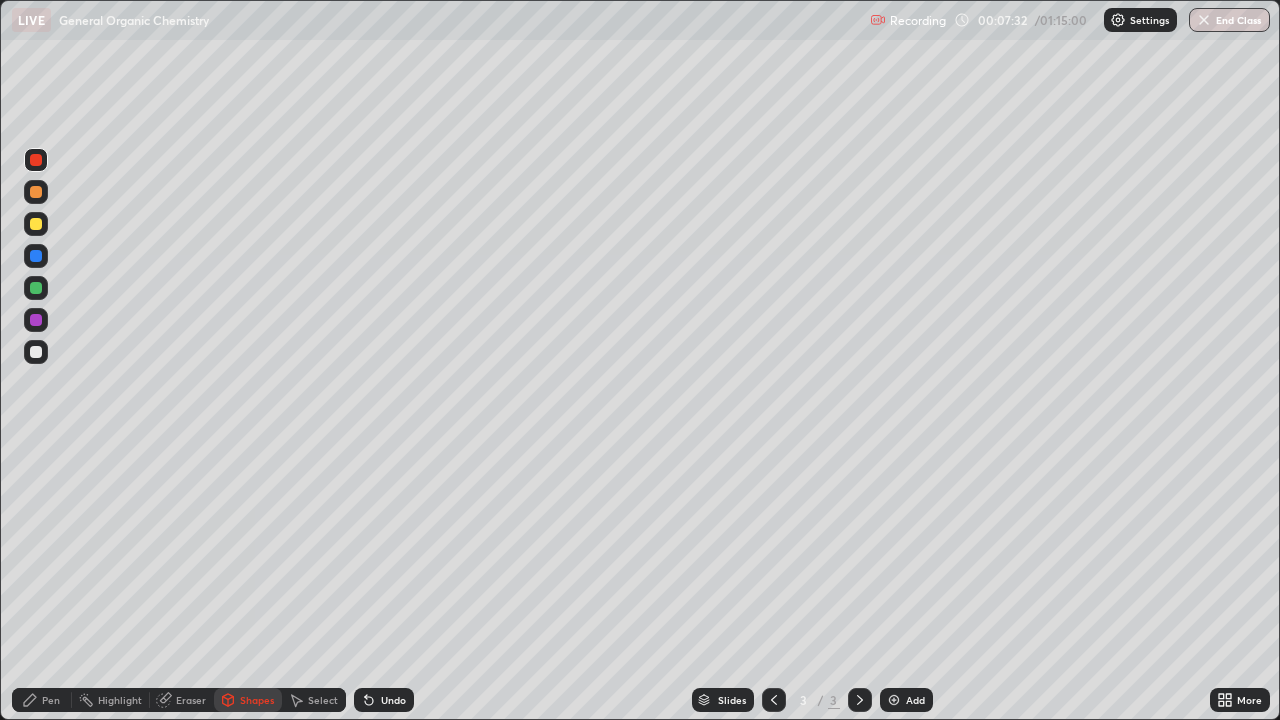 click 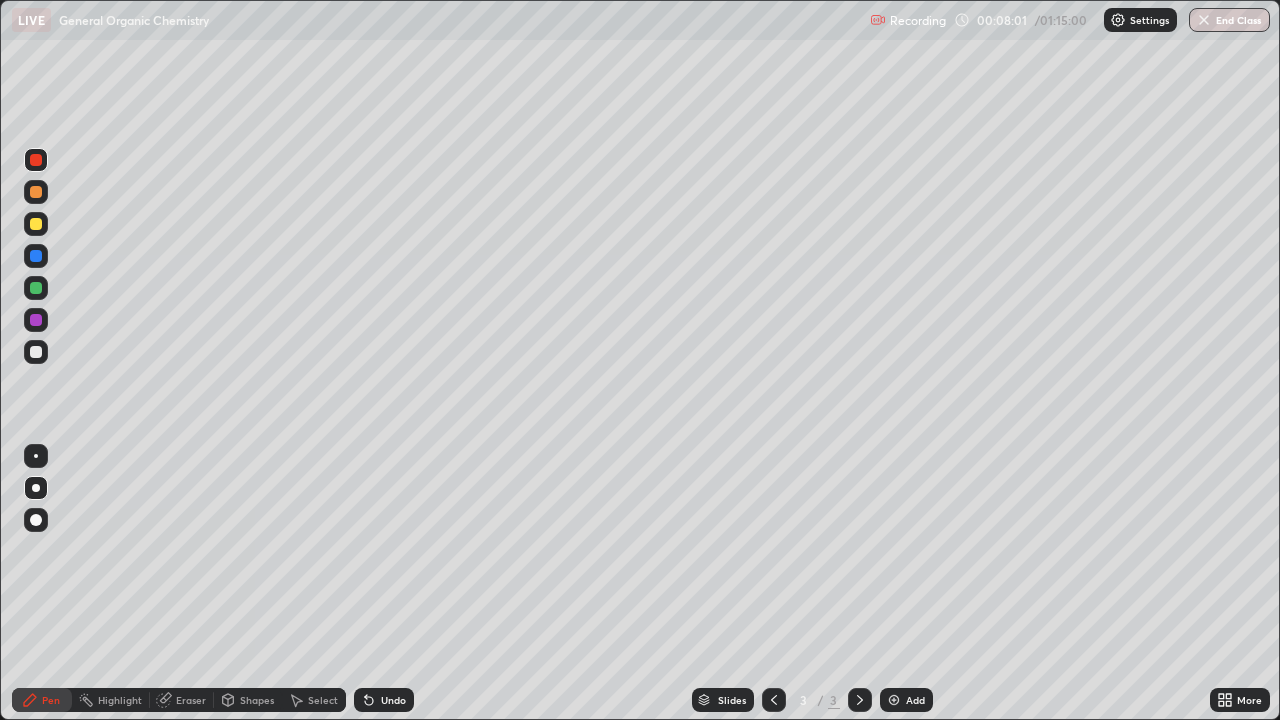 click at bounding box center [36, 352] 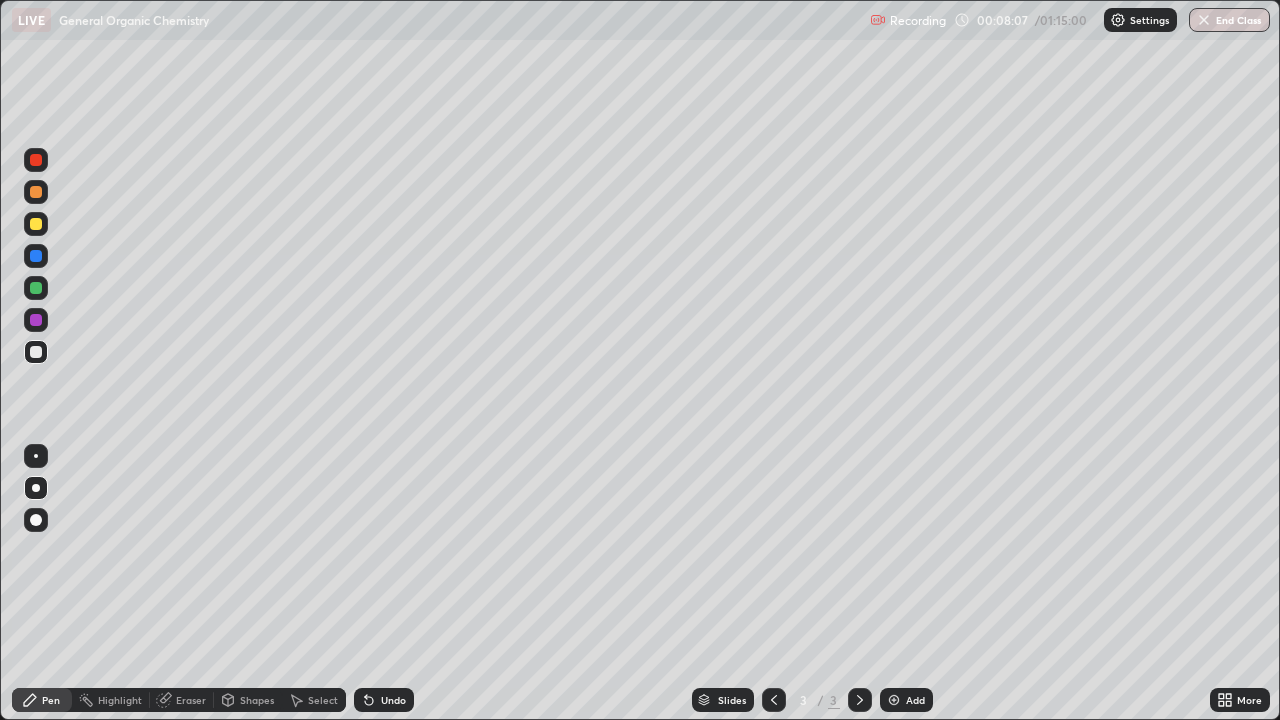 click at bounding box center (36, 256) 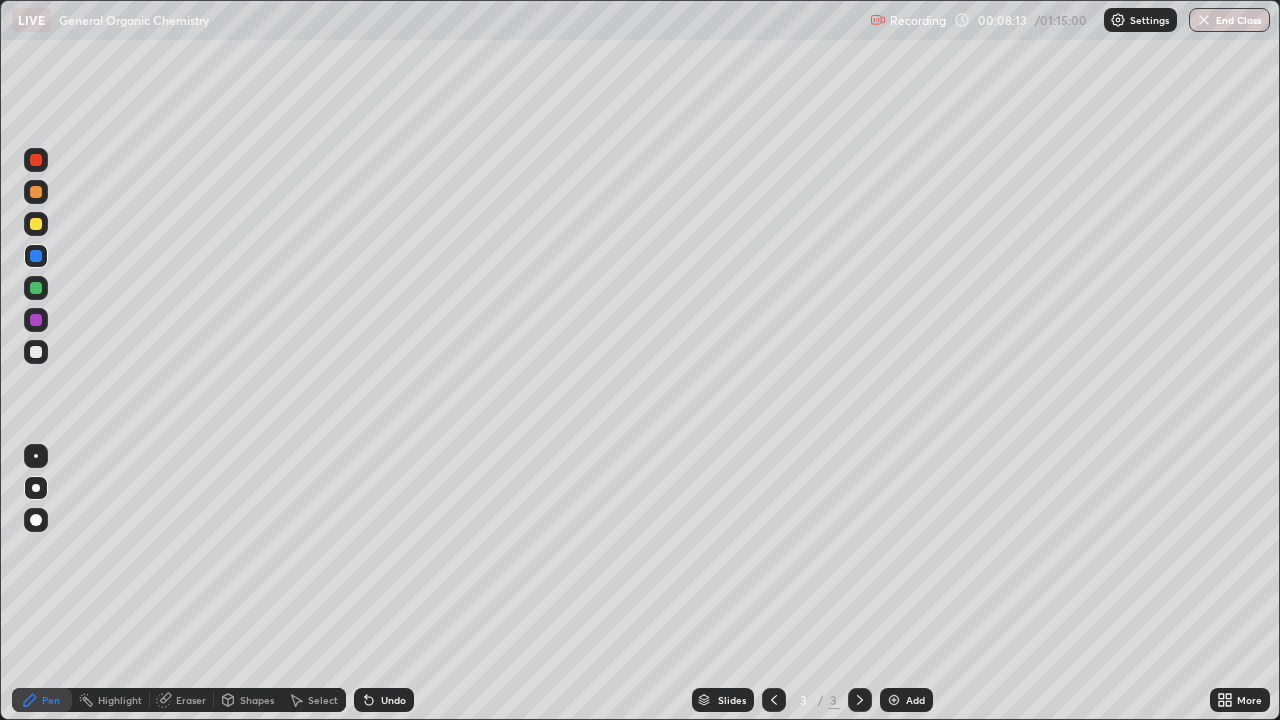 click 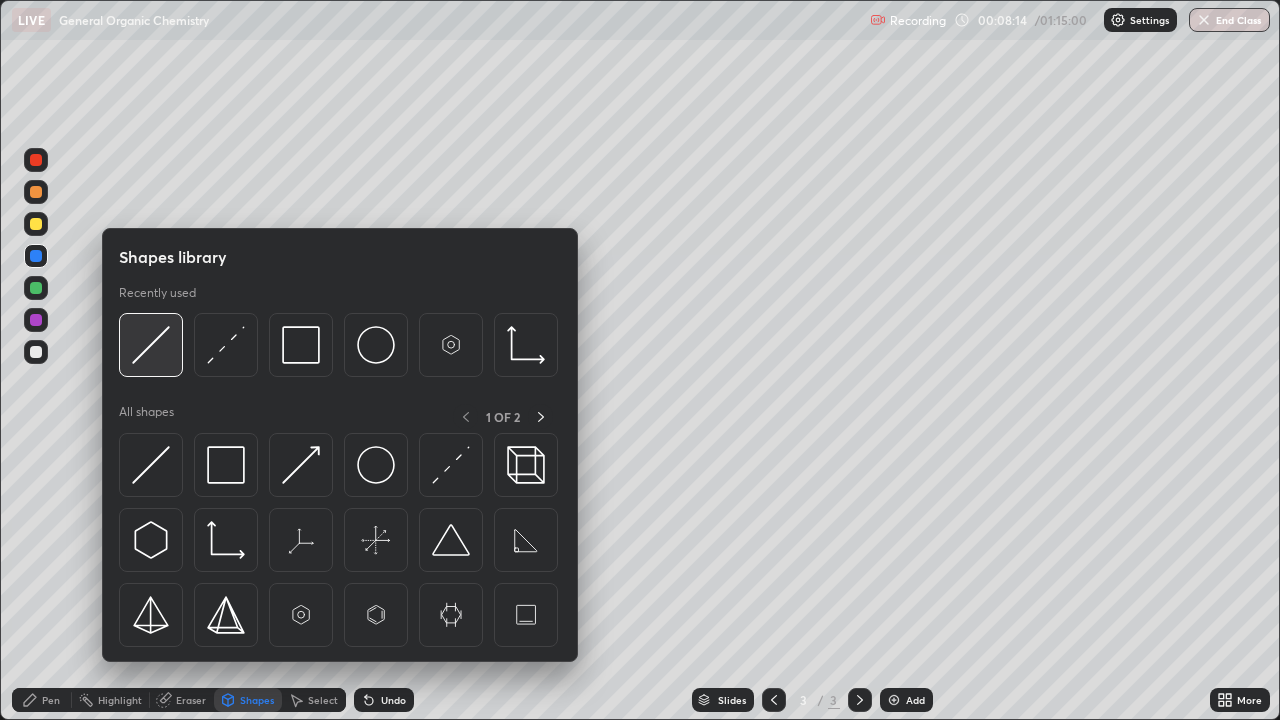 click at bounding box center (151, 345) 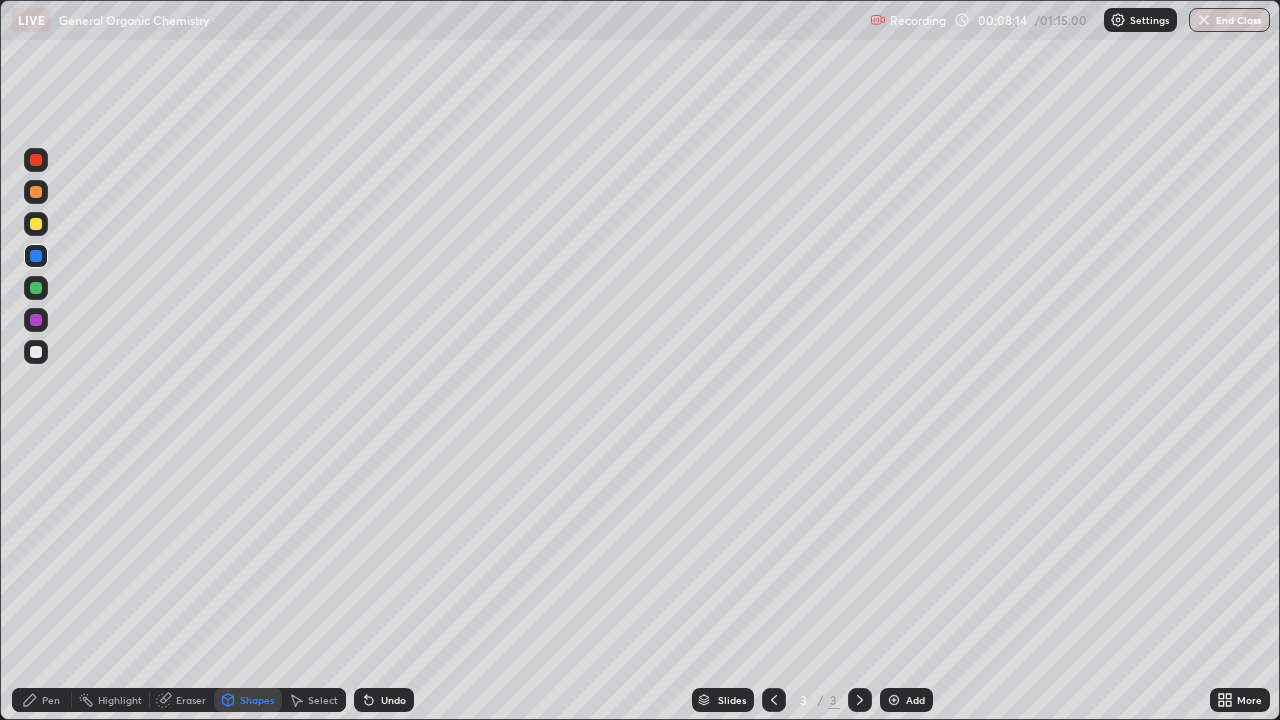 click at bounding box center [36, 160] 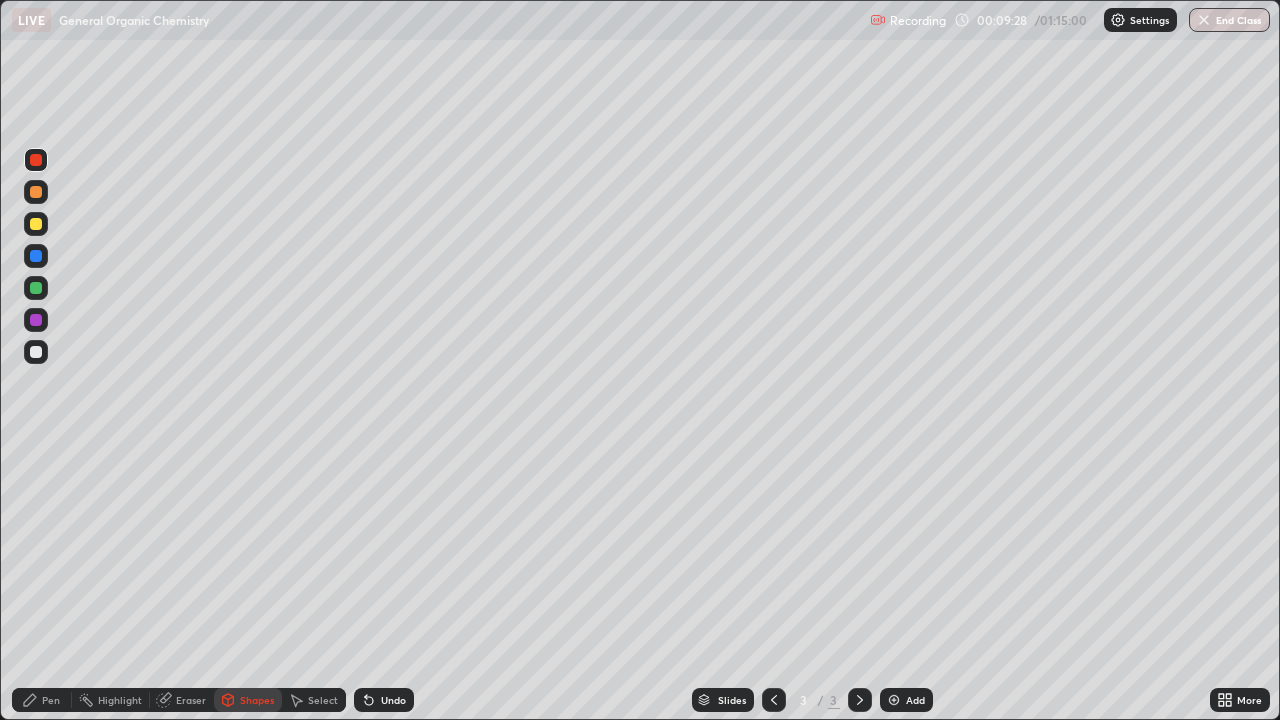 click on "Undo" at bounding box center (384, 700) 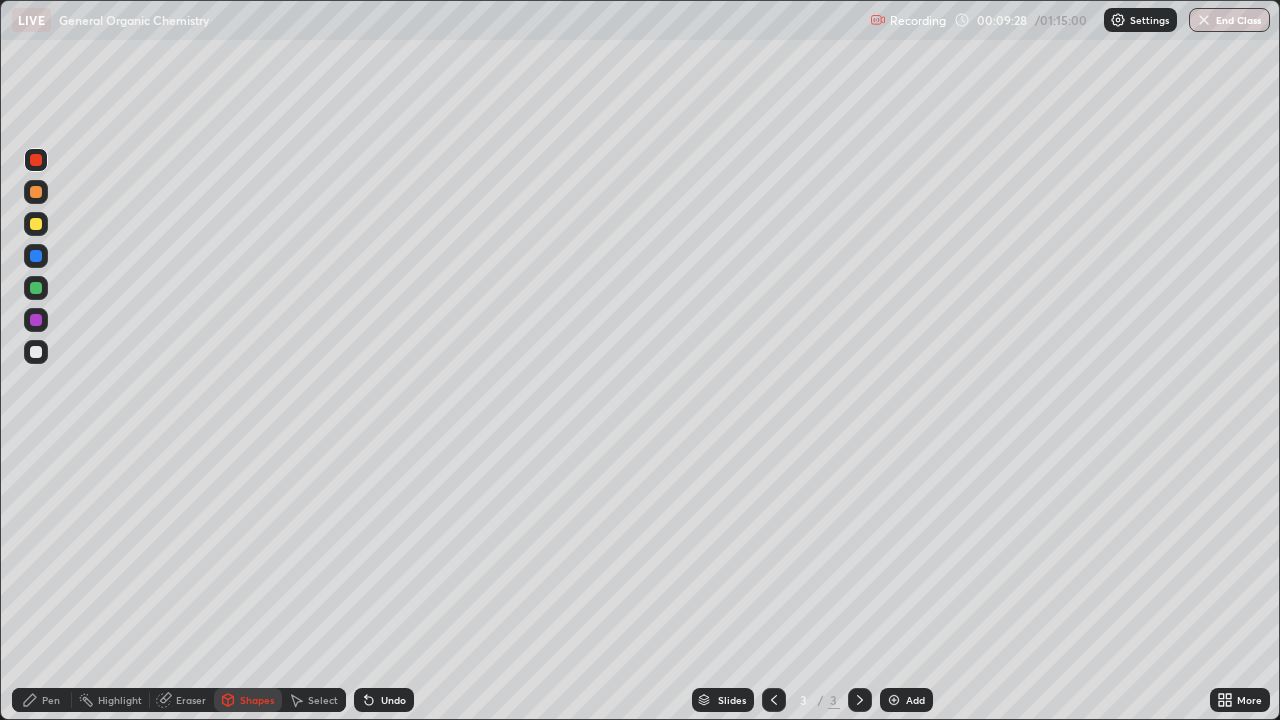 click on "Undo" at bounding box center [384, 700] 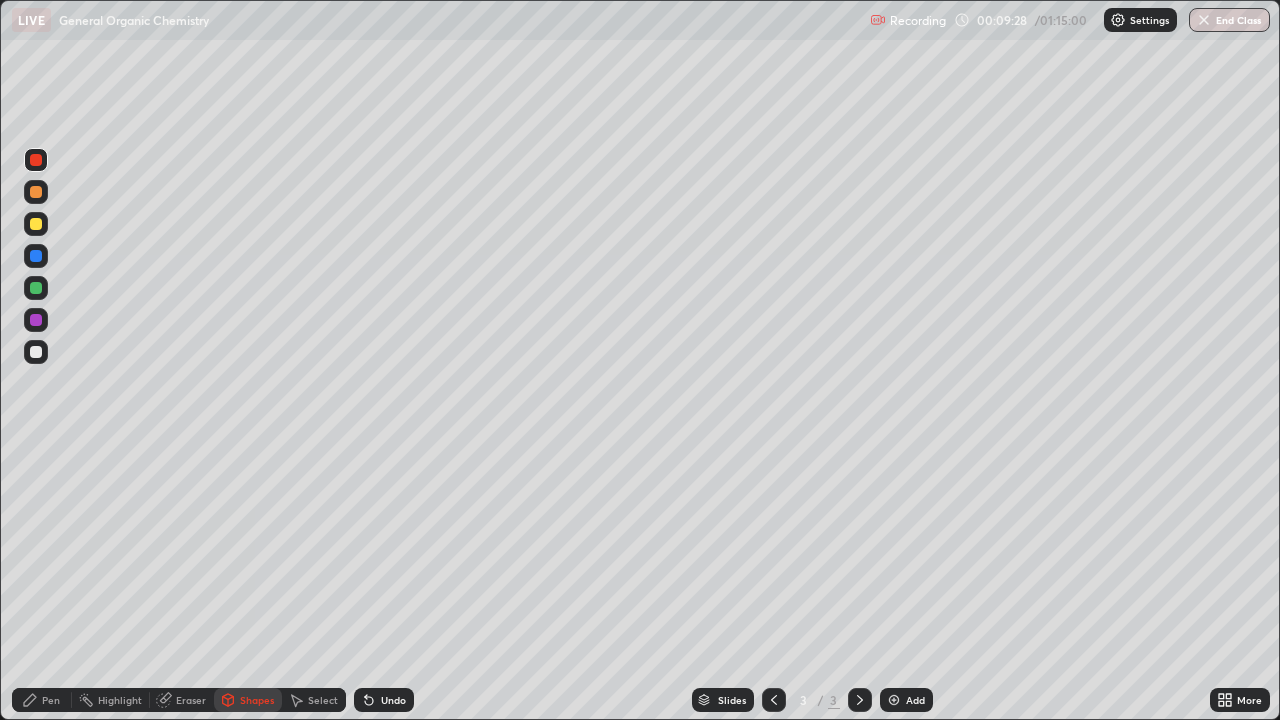 click on "Undo" at bounding box center (384, 700) 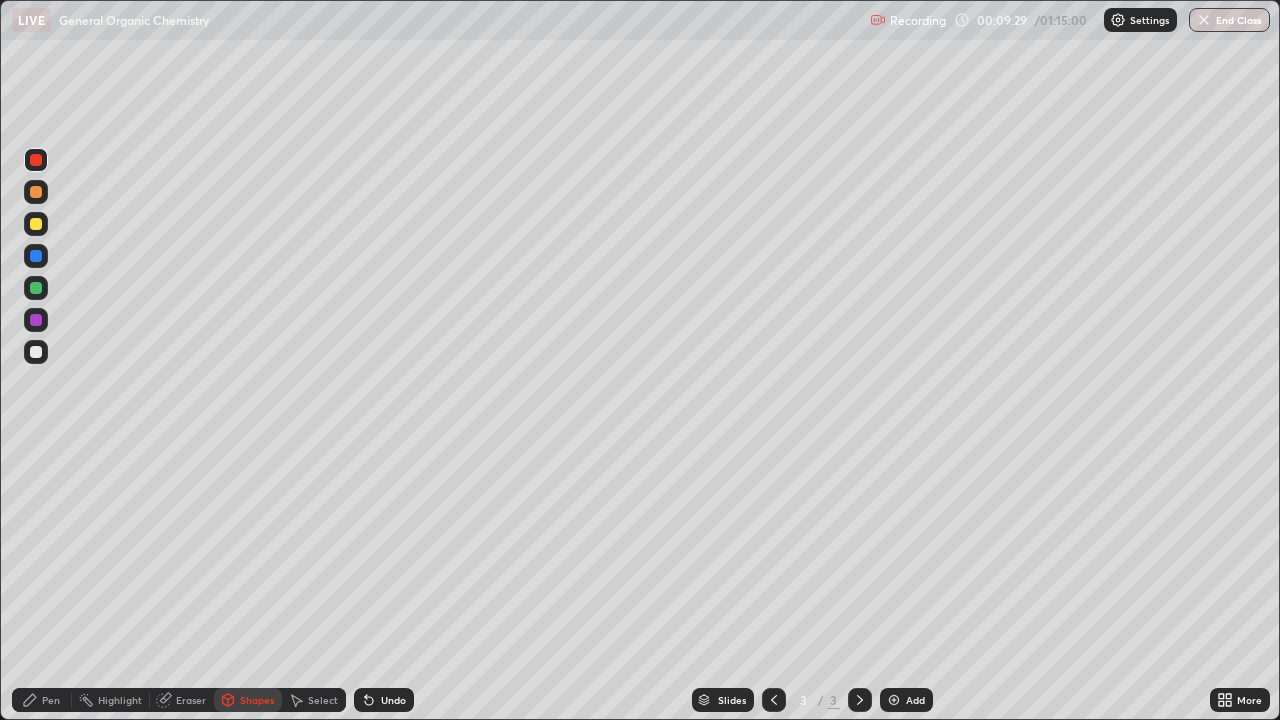 click on "Undo" at bounding box center [384, 700] 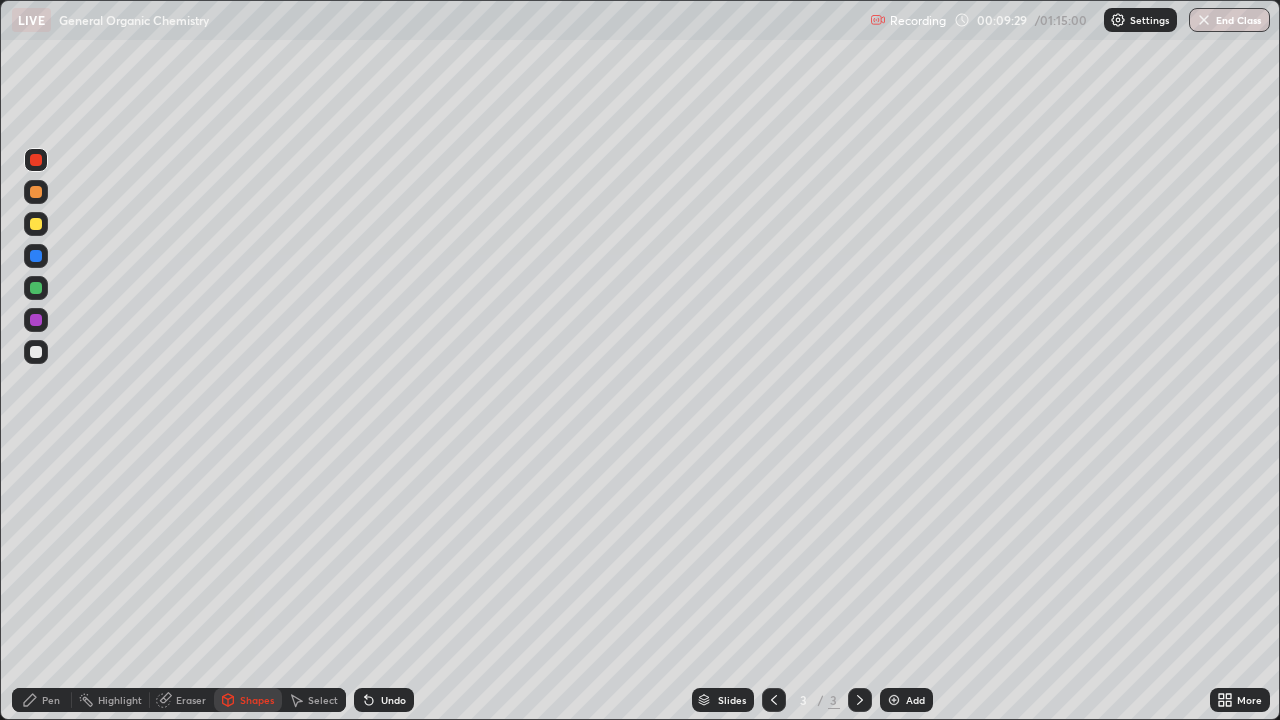 click on "Undo" at bounding box center [384, 700] 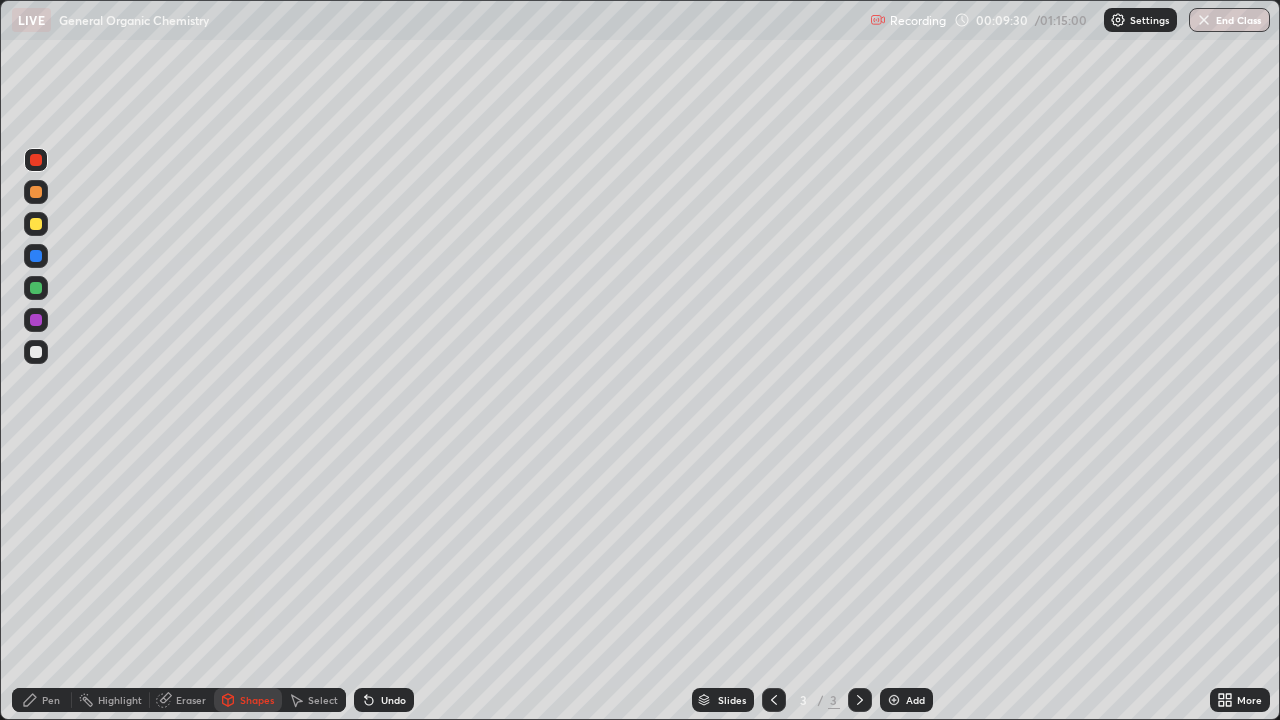 click on "Undo" at bounding box center (393, 700) 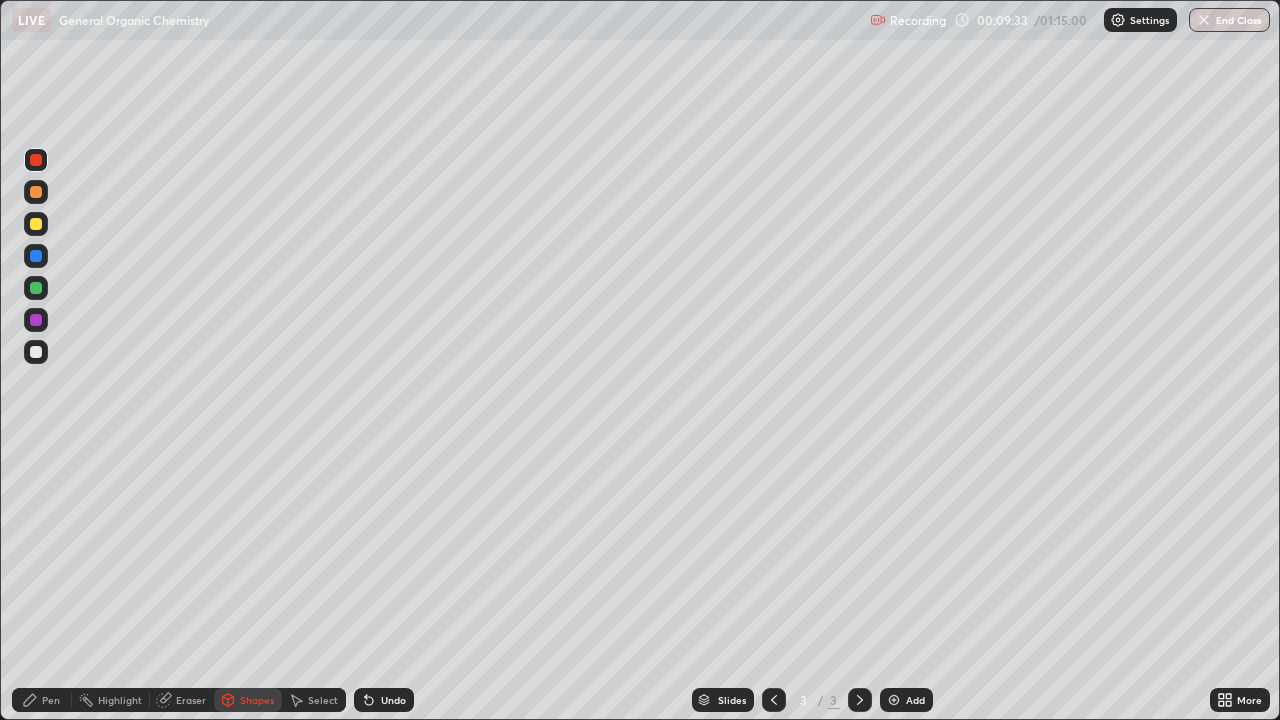 click on "Undo" at bounding box center (384, 700) 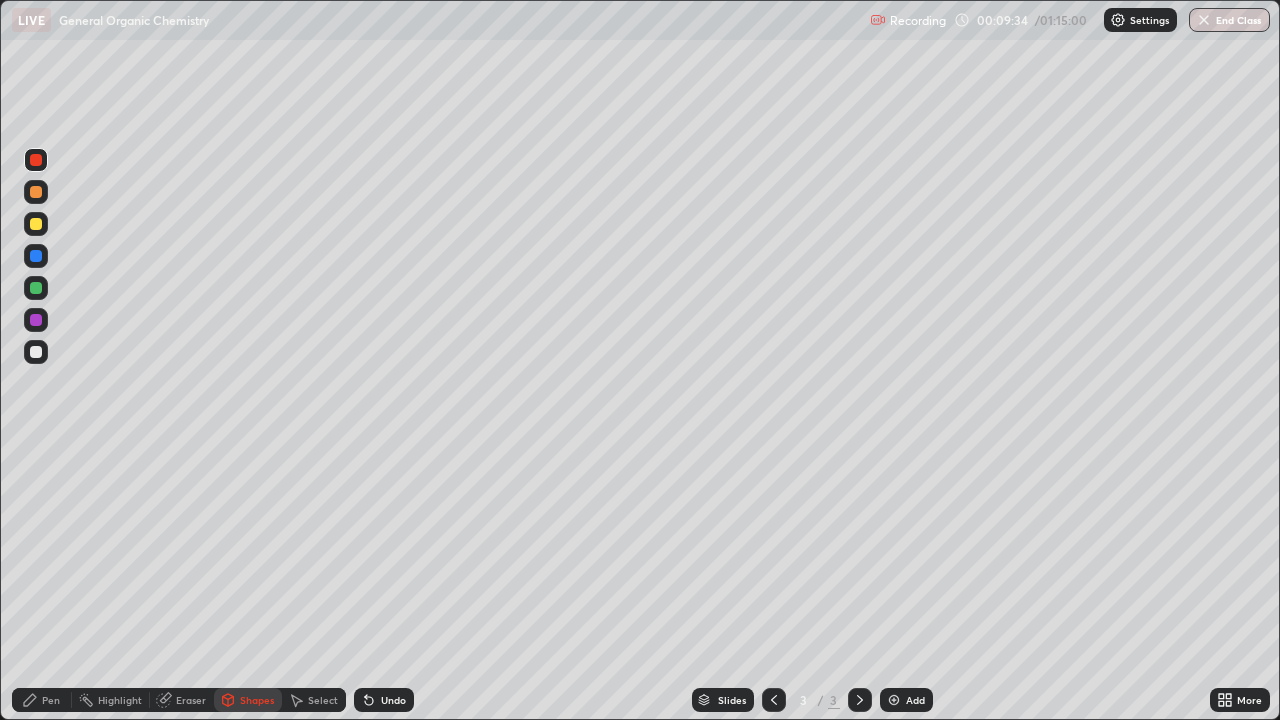 click on "Undo" at bounding box center [393, 700] 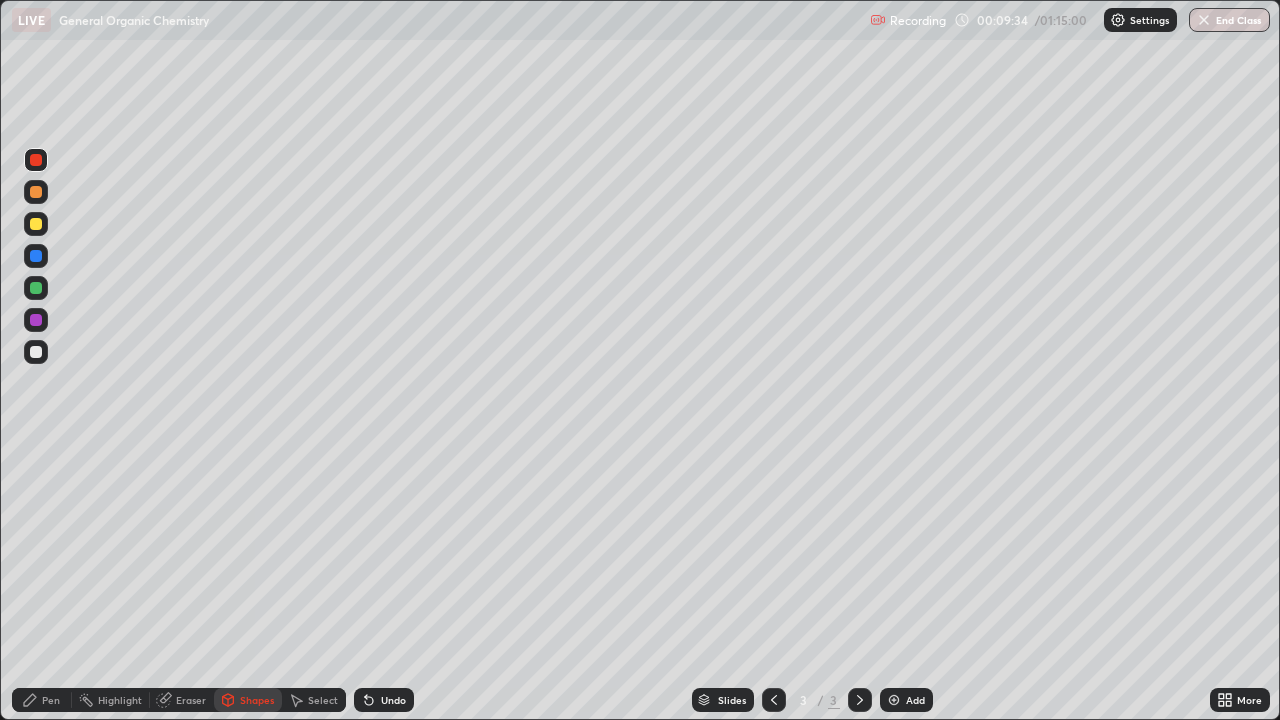 click on "Undo" at bounding box center [393, 700] 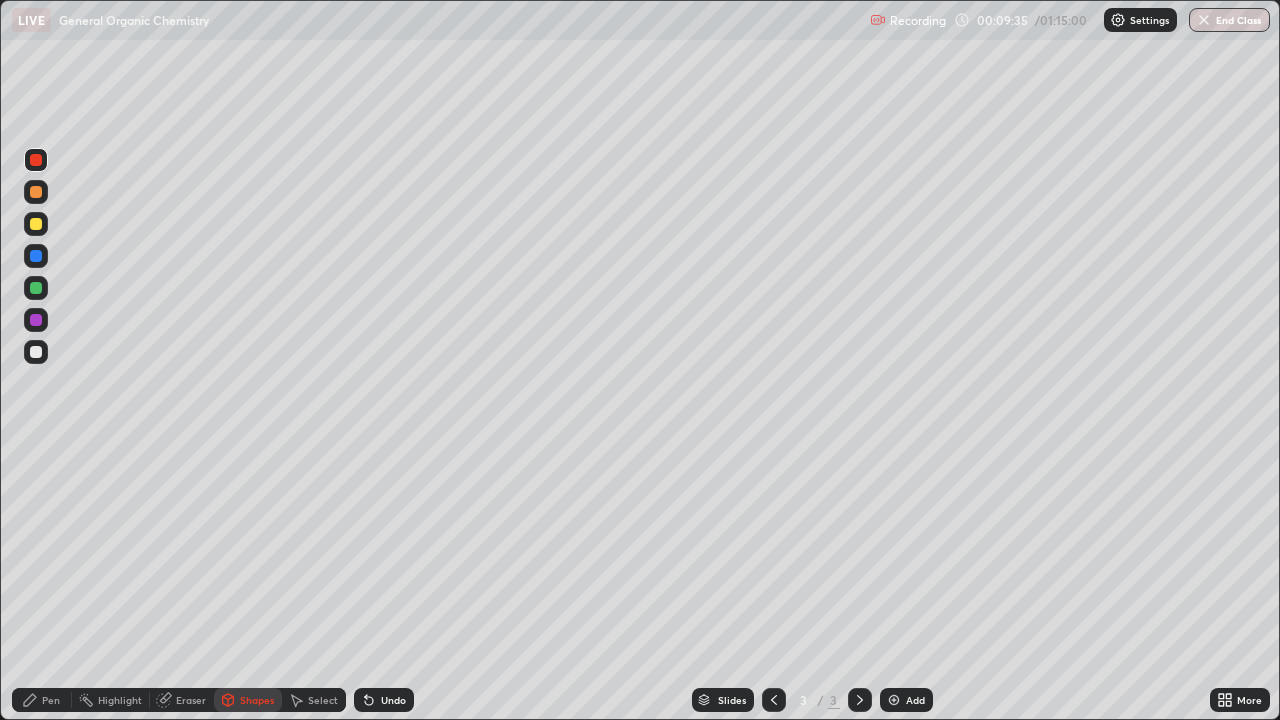 click on "Undo" at bounding box center [384, 700] 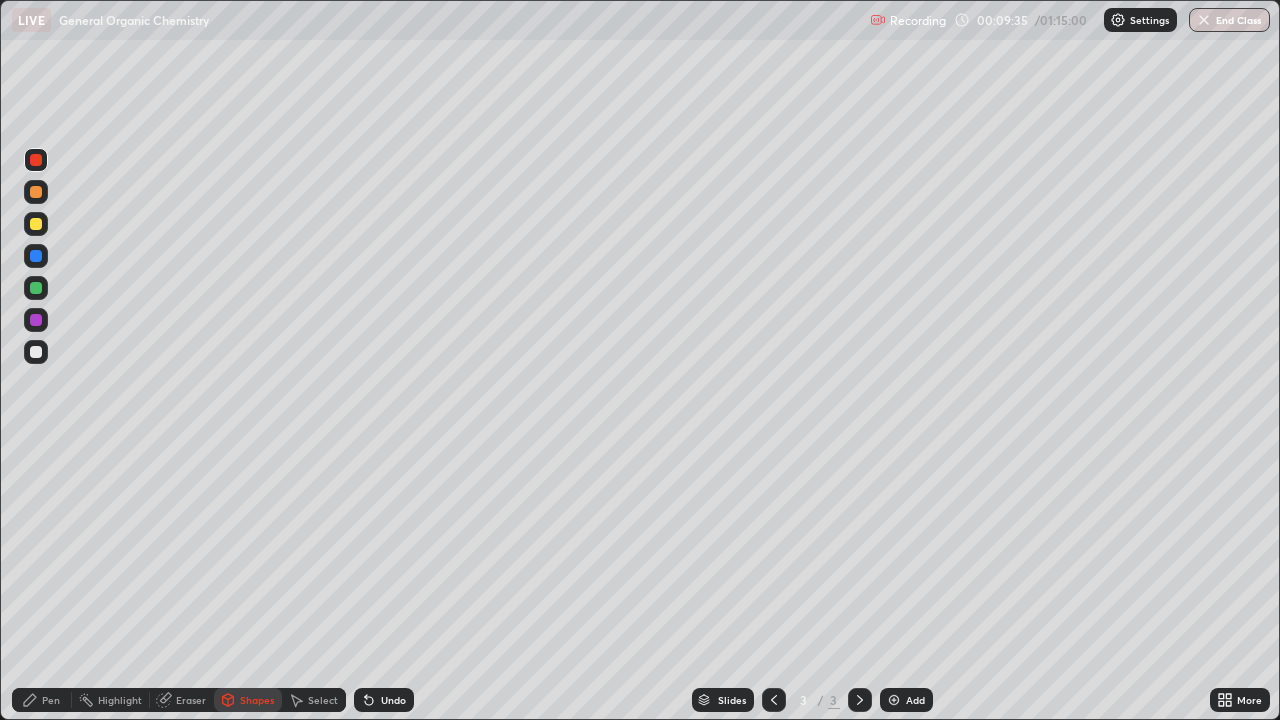 click on "Undo" at bounding box center [384, 700] 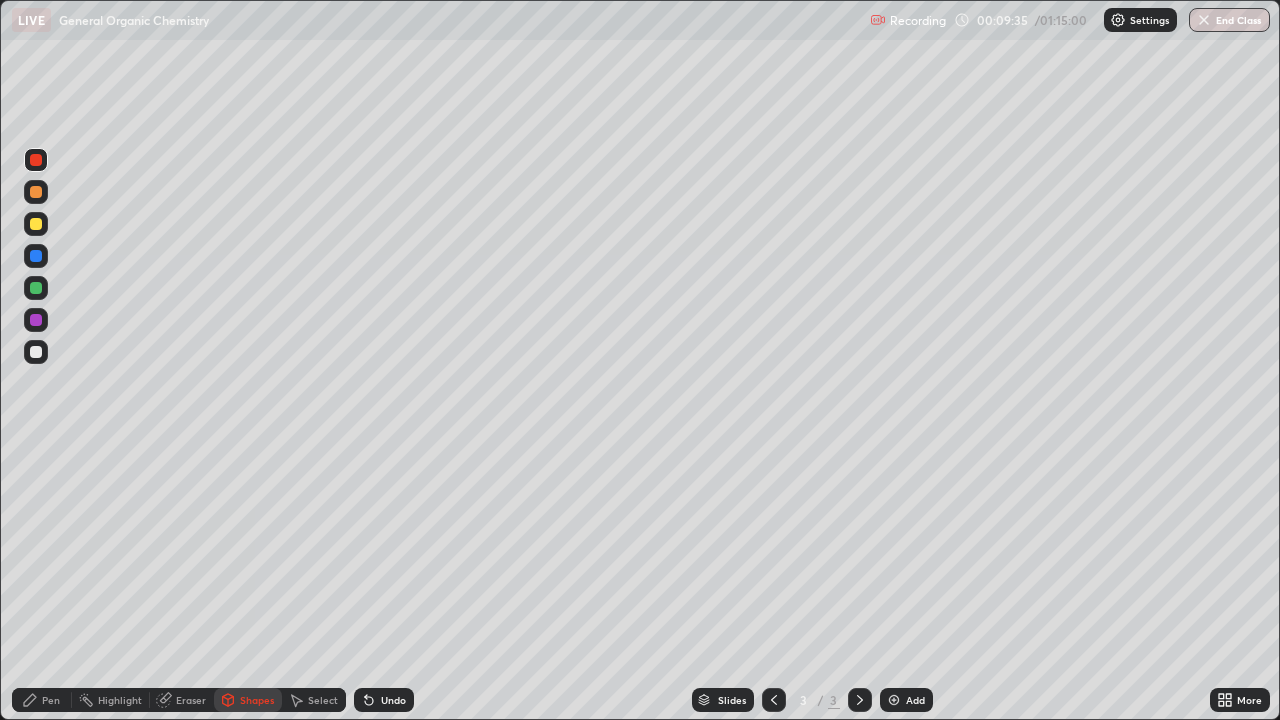 click on "Undo" at bounding box center (384, 700) 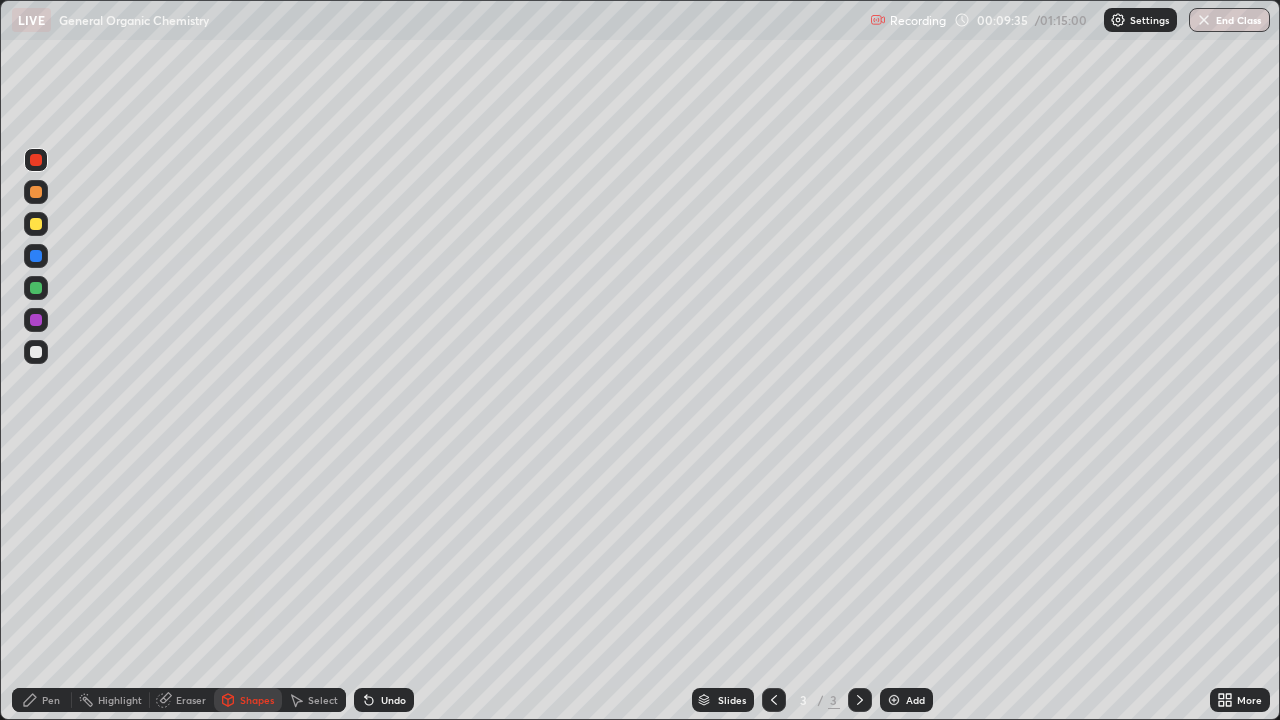 click on "Undo" at bounding box center (393, 700) 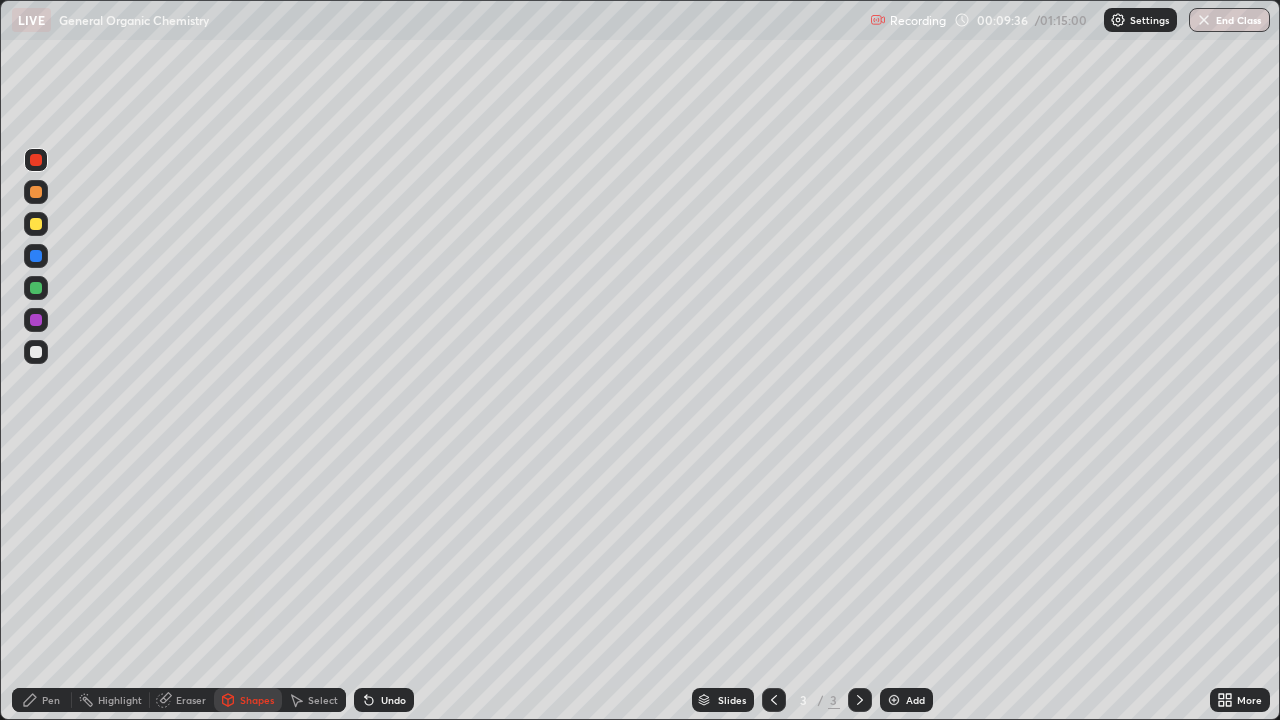 click on "Undo" at bounding box center [393, 700] 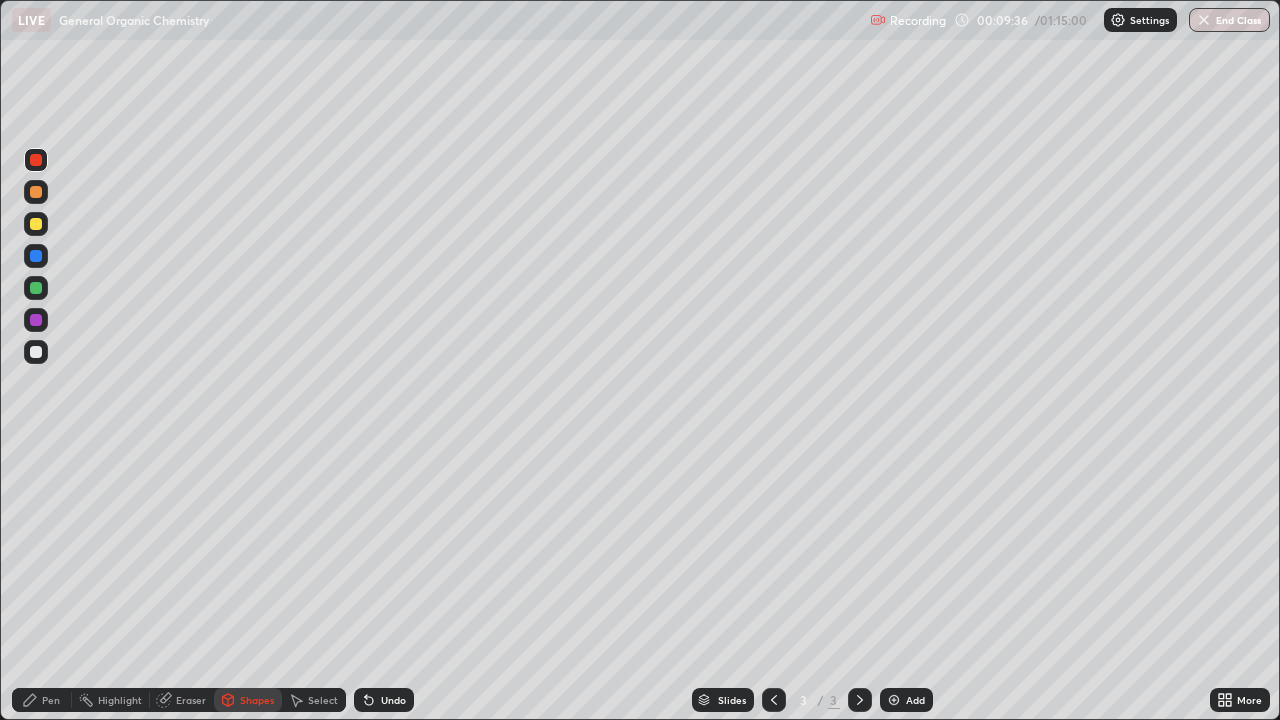 click on "Undo" at bounding box center [384, 700] 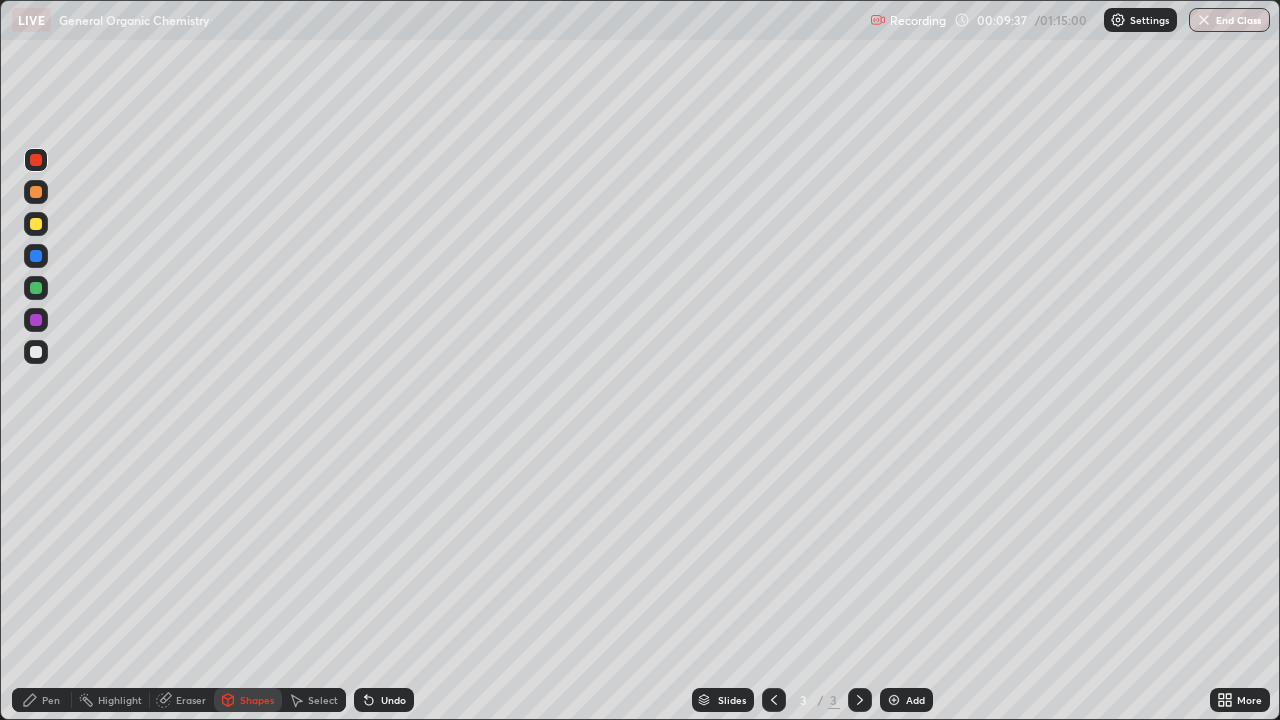 click on "Undo" at bounding box center (384, 700) 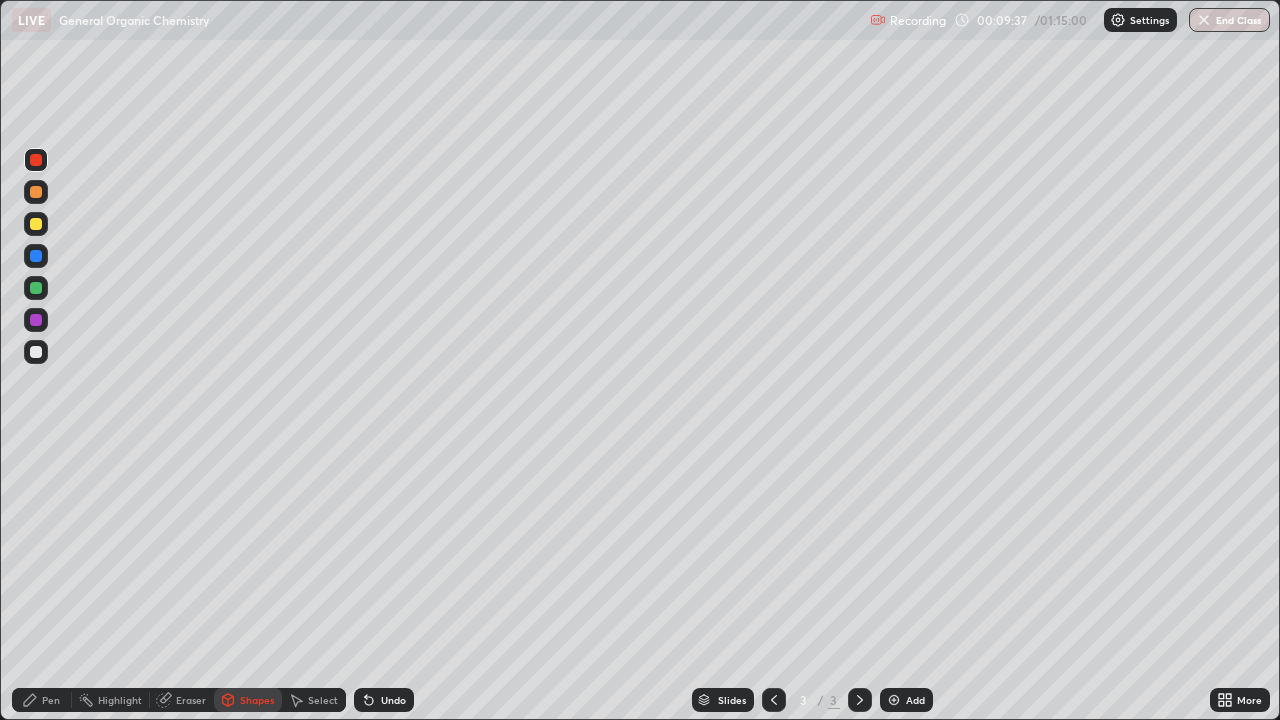 click on "Undo" at bounding box center (384, 700) 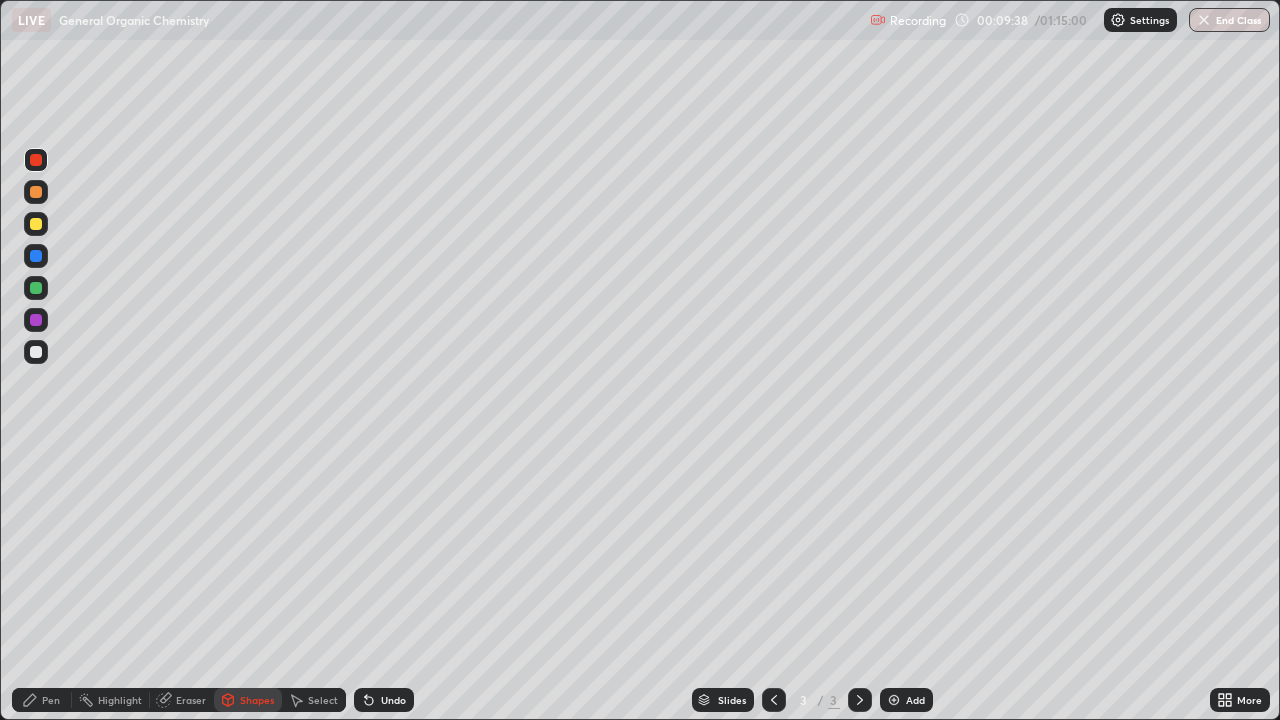 click on "Undo" at bounding box center (384, 700) 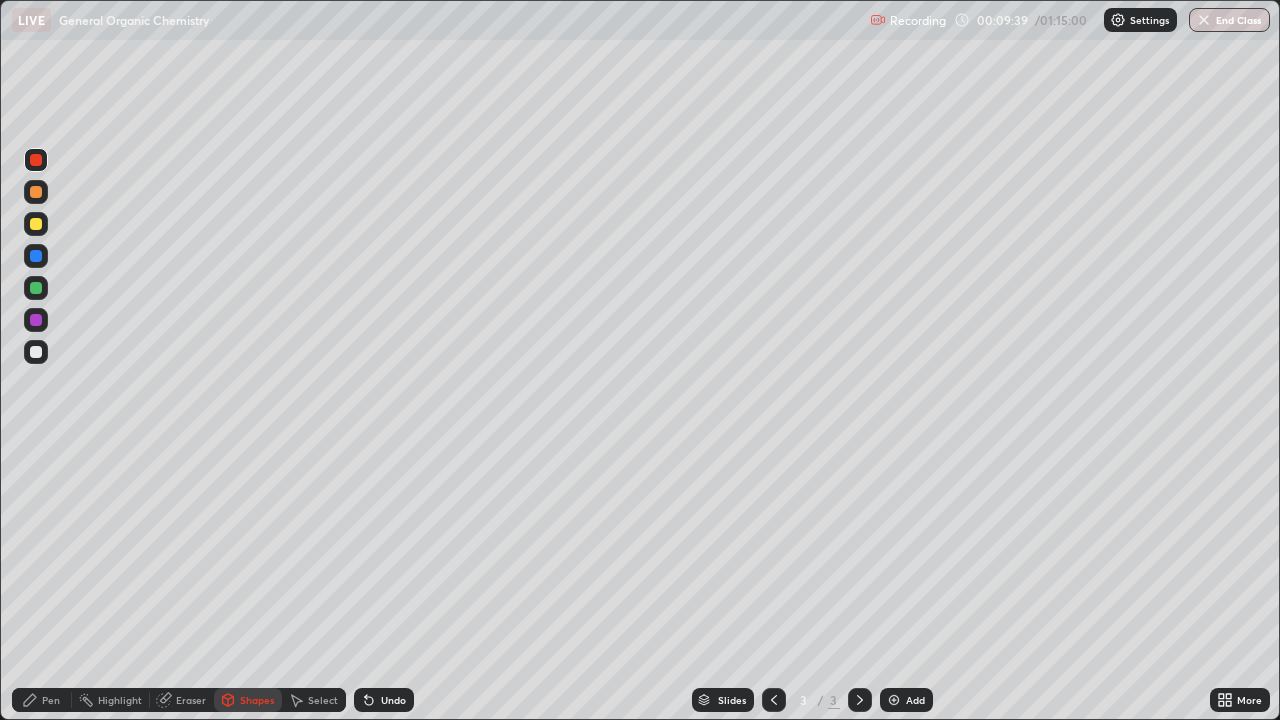 click on "Undo" at bounding box center (393, 700) 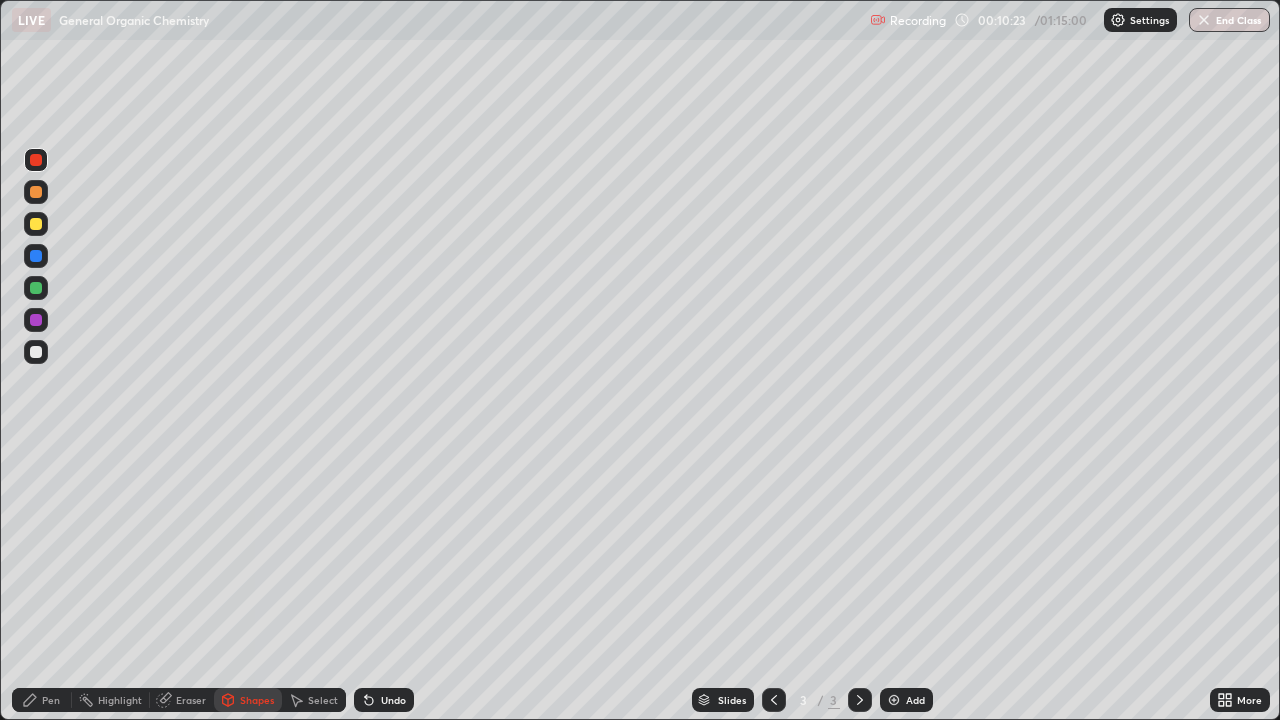 click on "Pen" at bounding box center (51, 700) 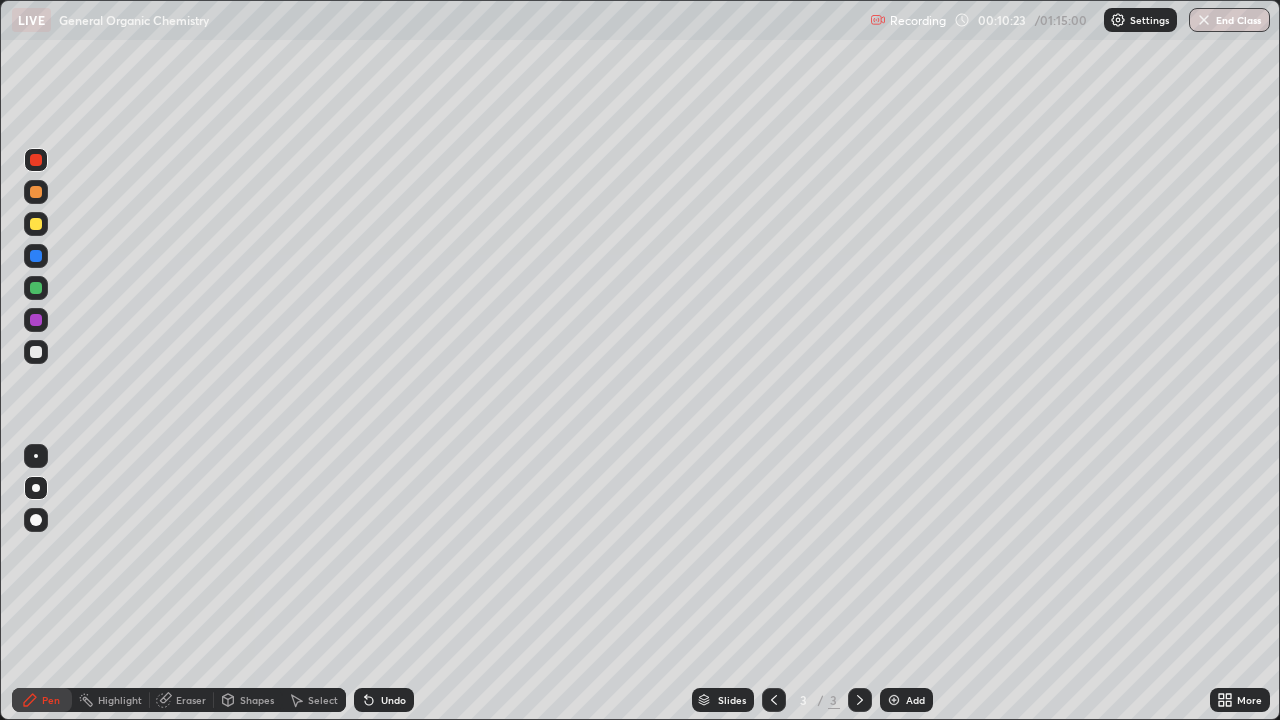 click at bounding box center (36, 352) 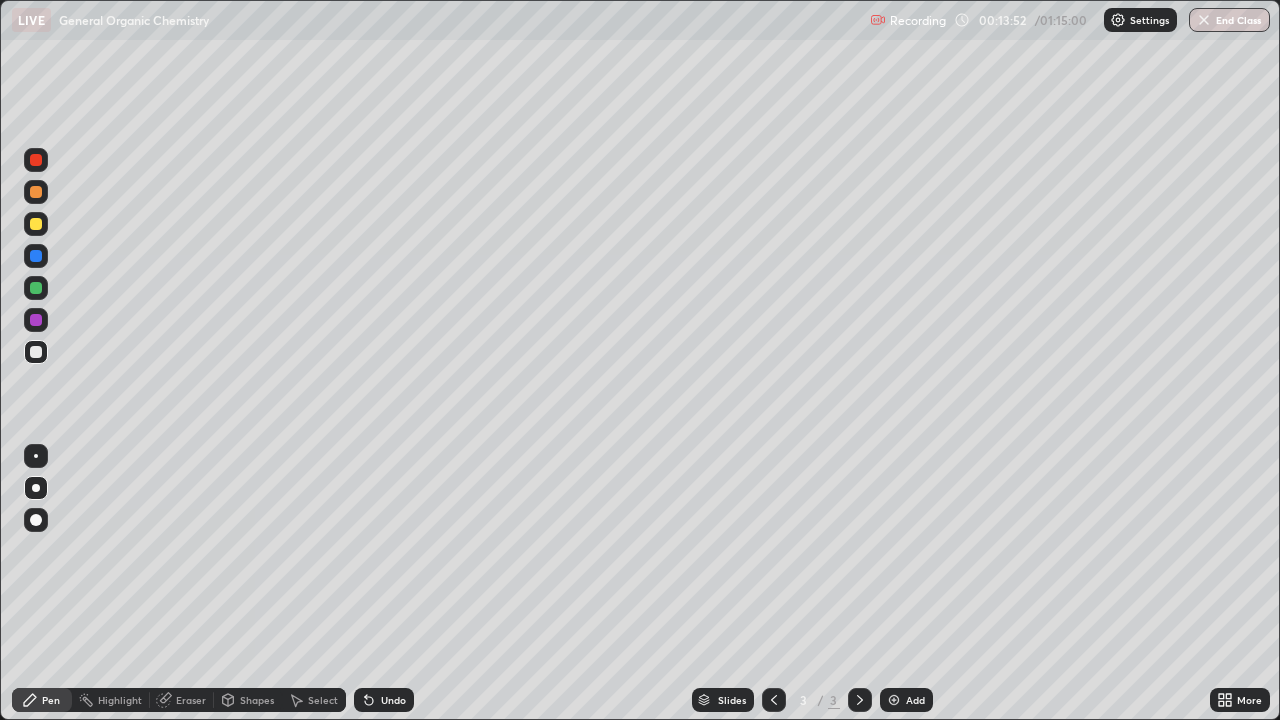 click at bounding box center [36, 352] 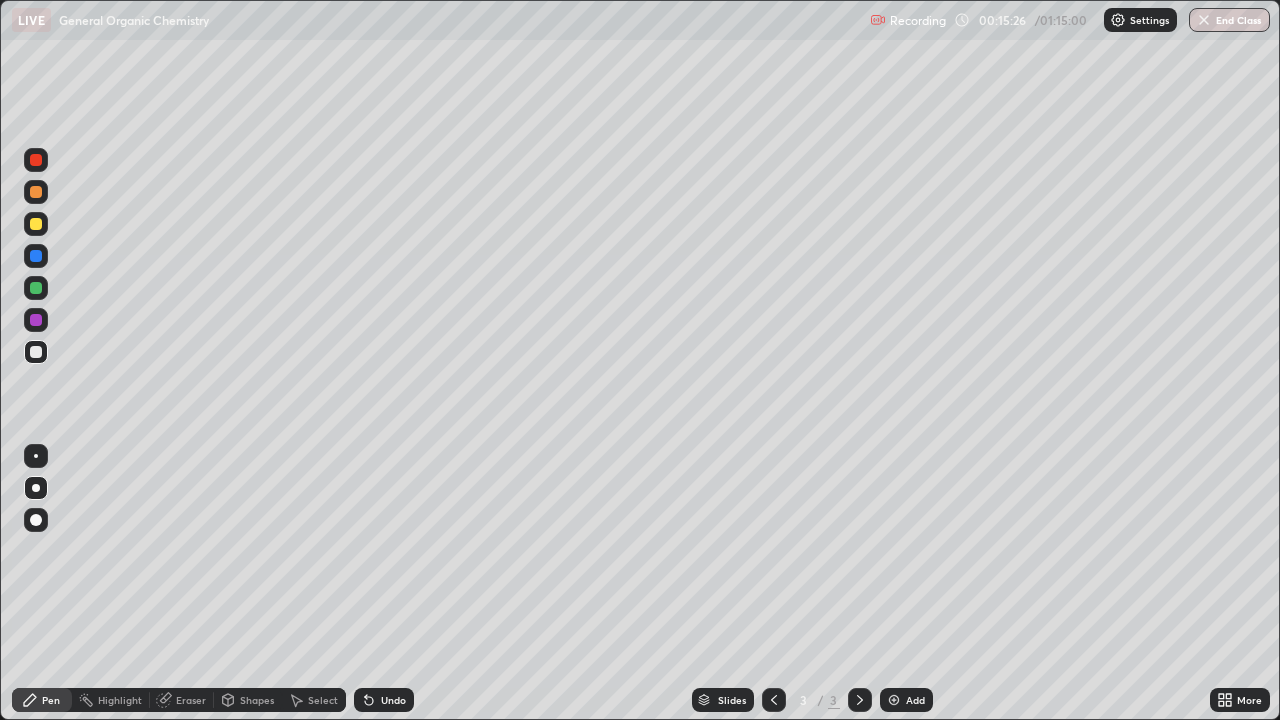 click on "Add" at bounding box center (906, 700) 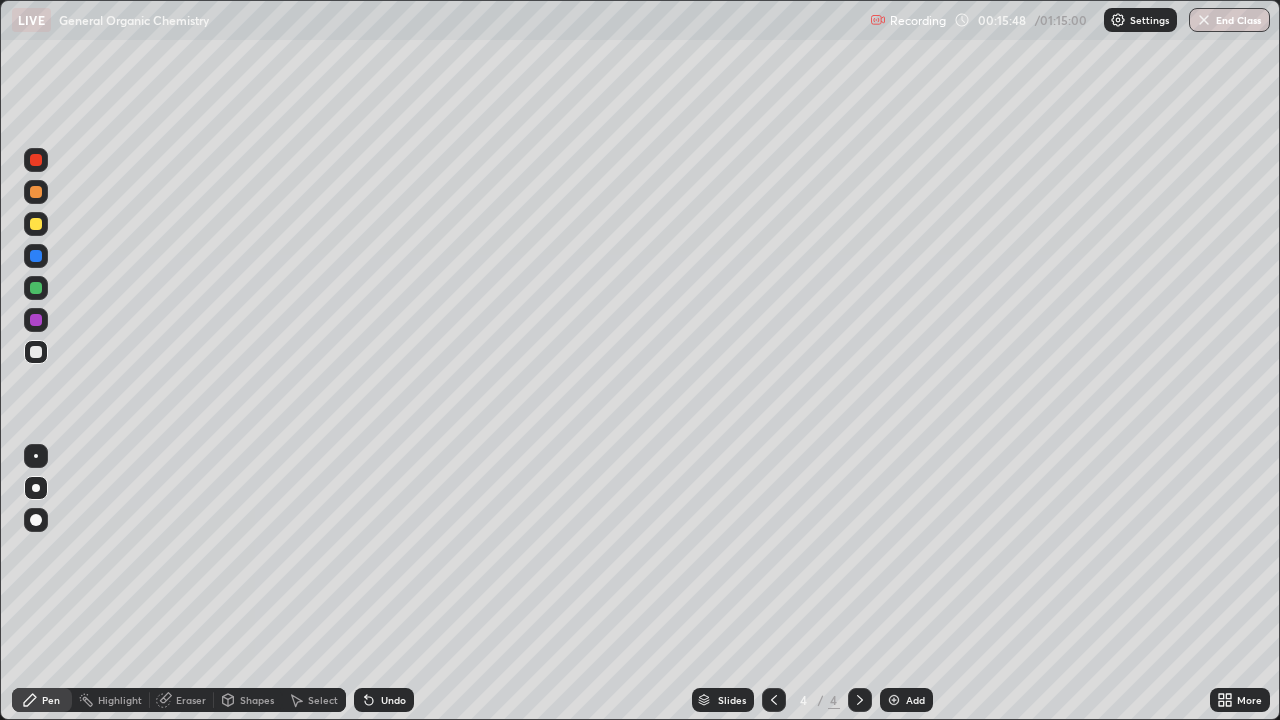 click at bounding box center [36, 224] 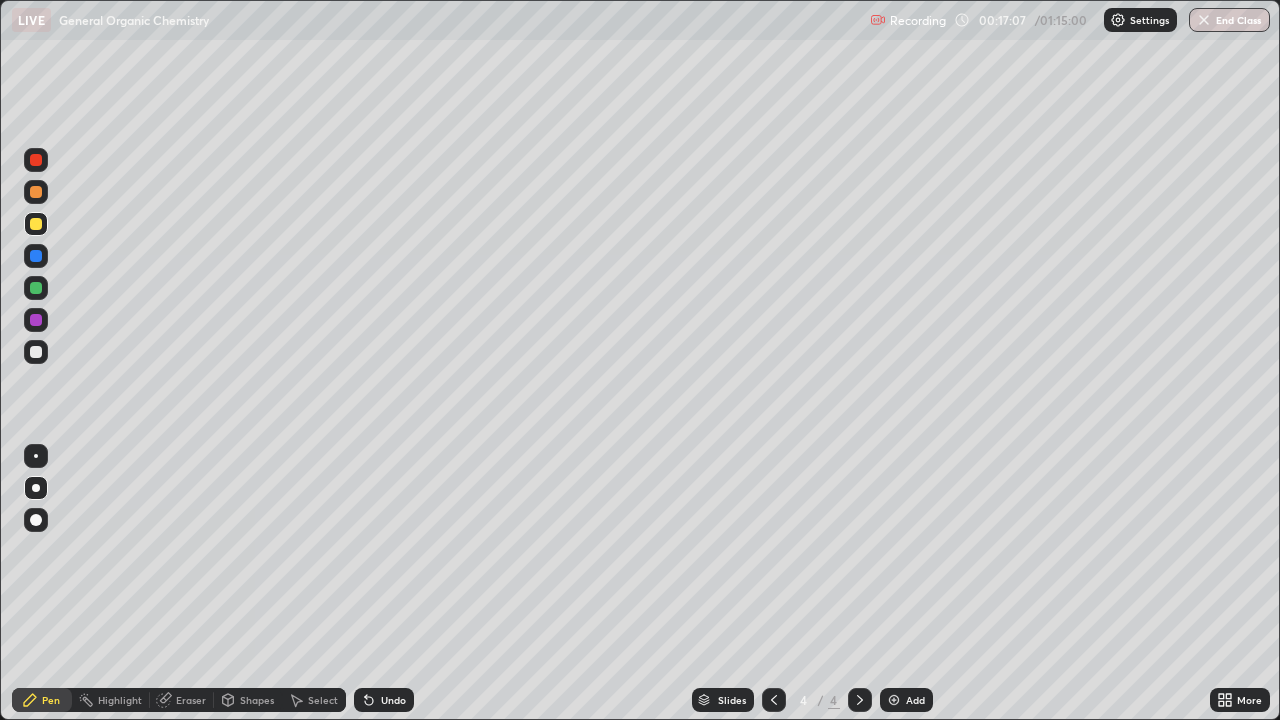 click at bounding box center (36, 352) 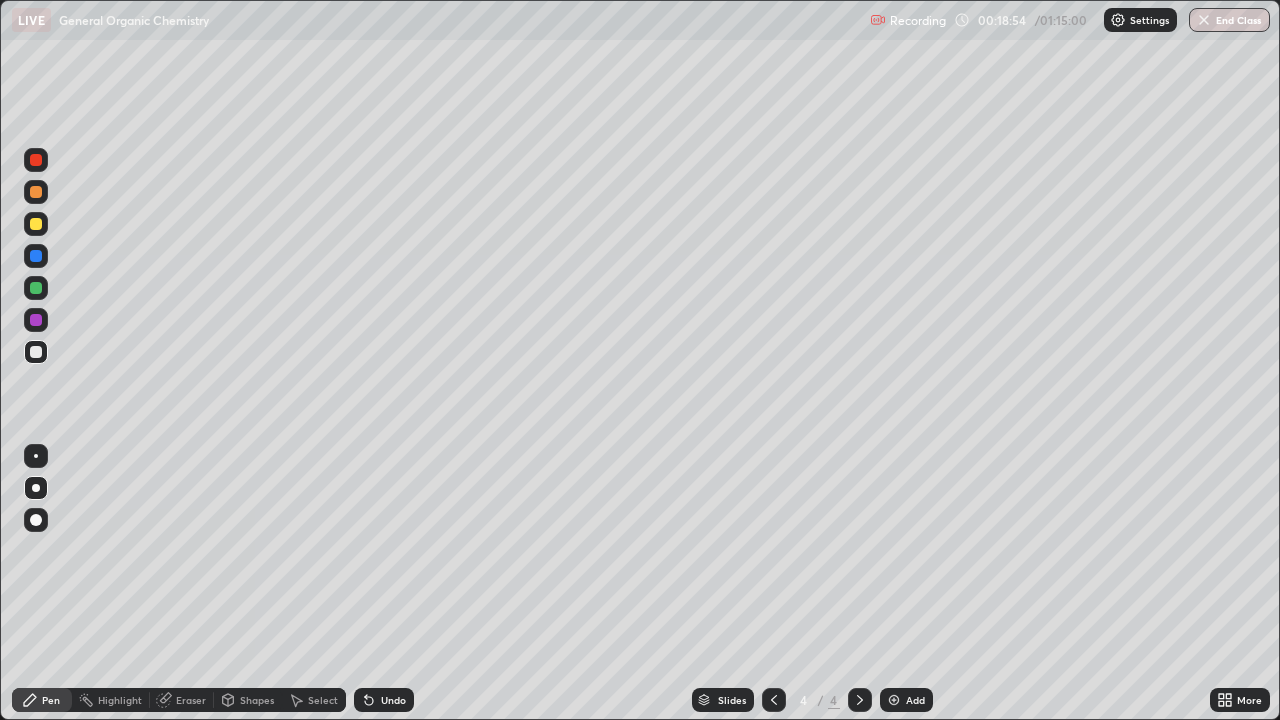 click at bounding box center [36, 352] 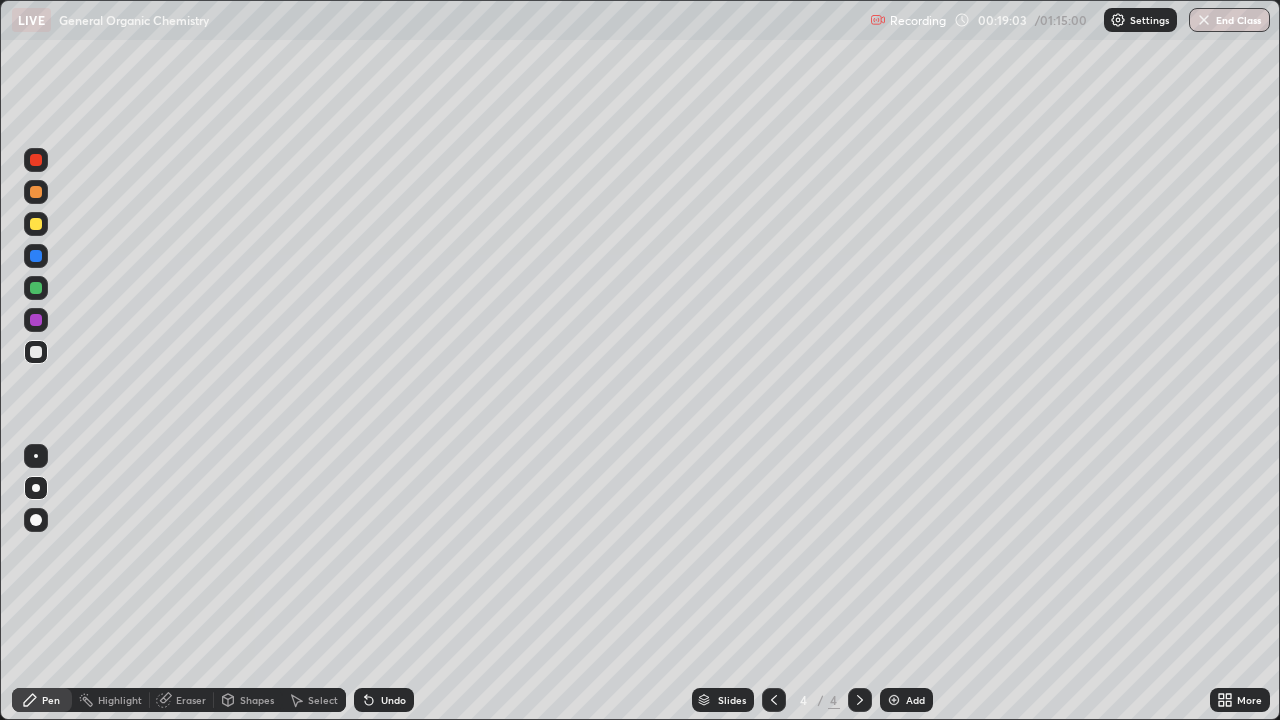 click 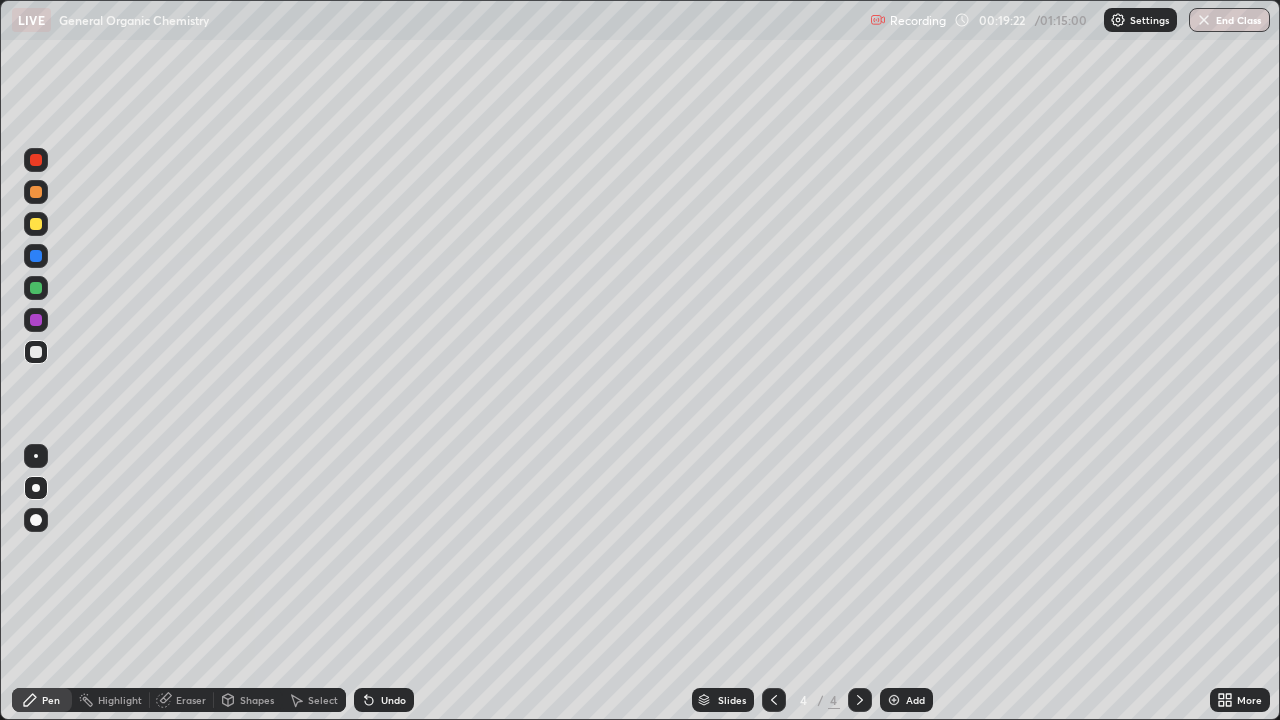 click at bounding box center (36, 224) 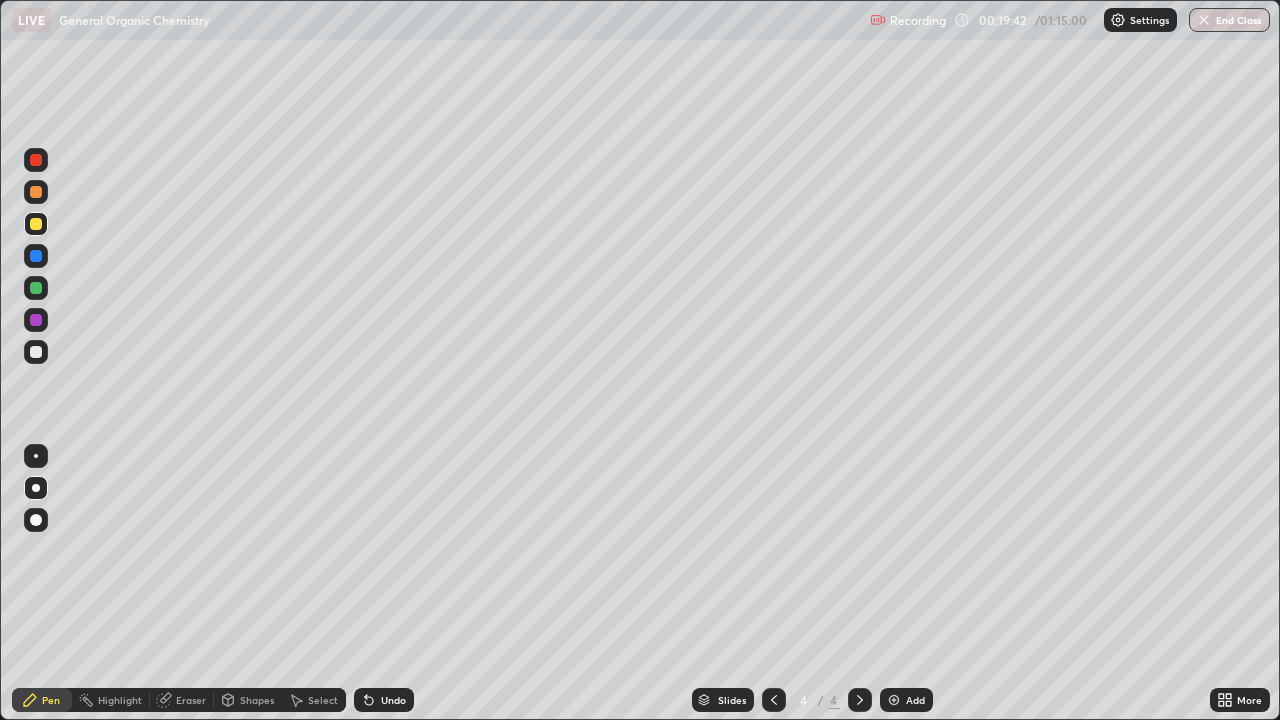 click at bounding box center [36, 352] 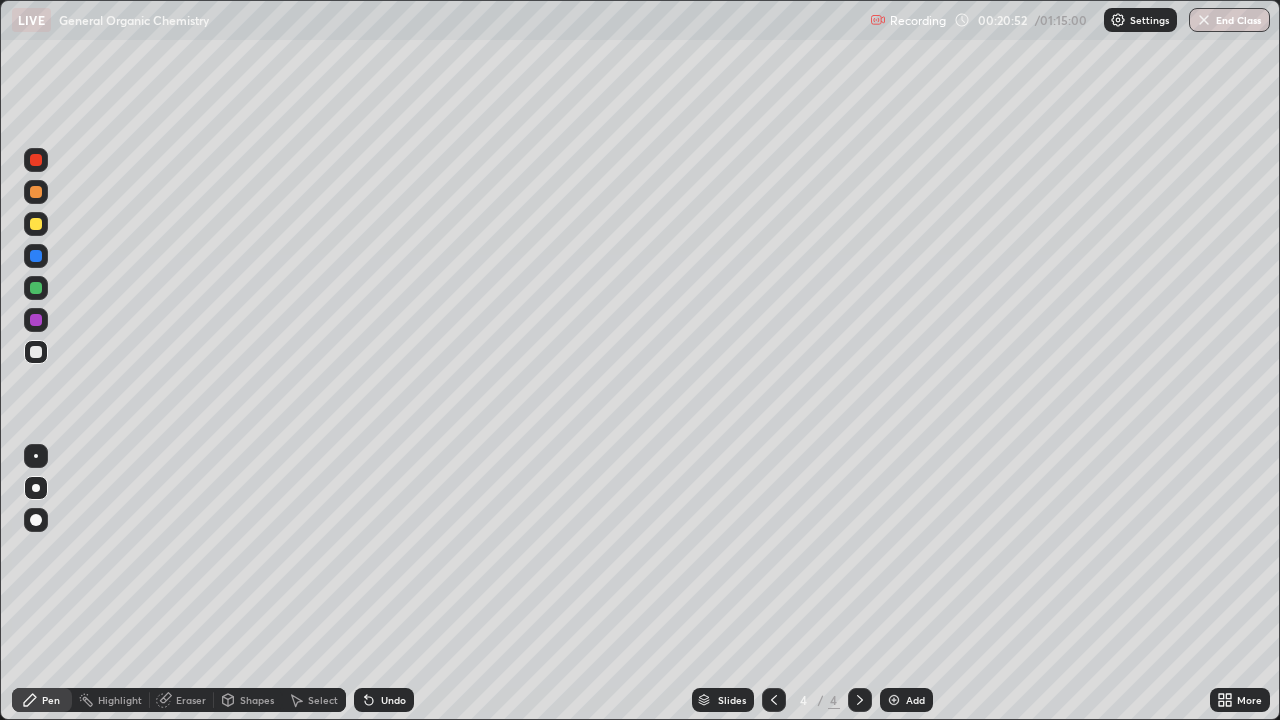 click at bounding box center [894, 700] 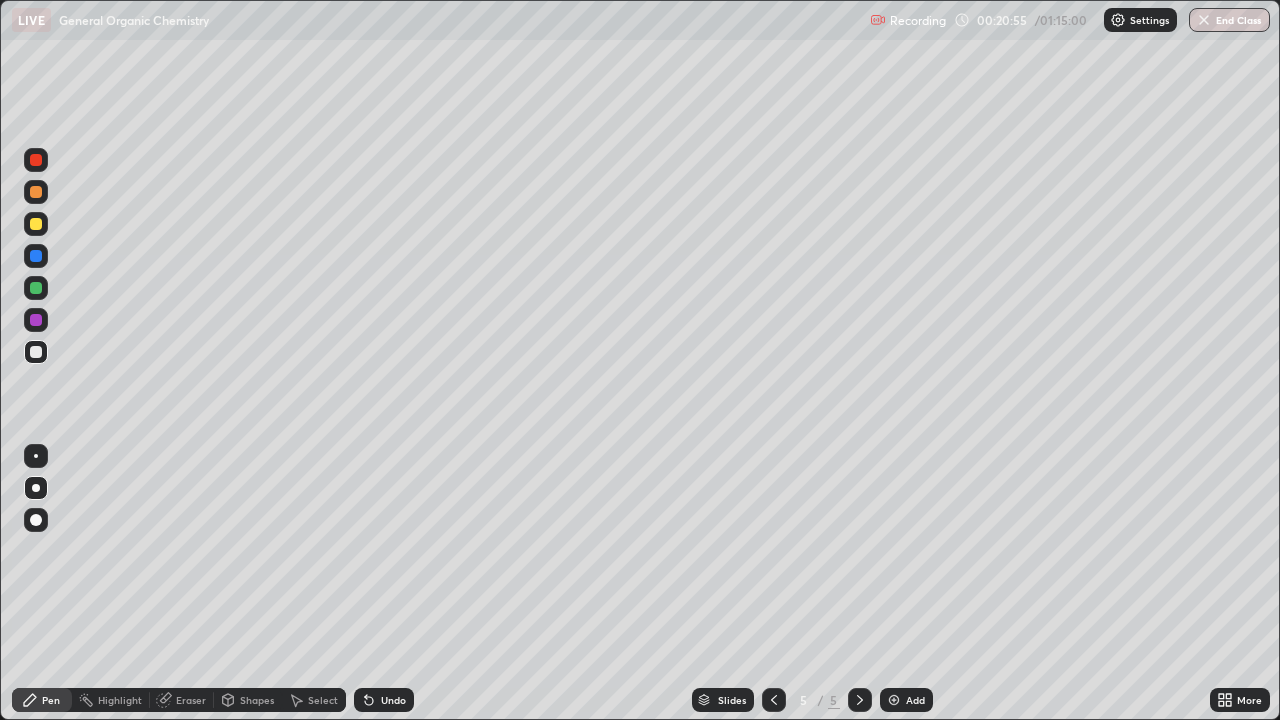 click at bounding box center (36, 352) 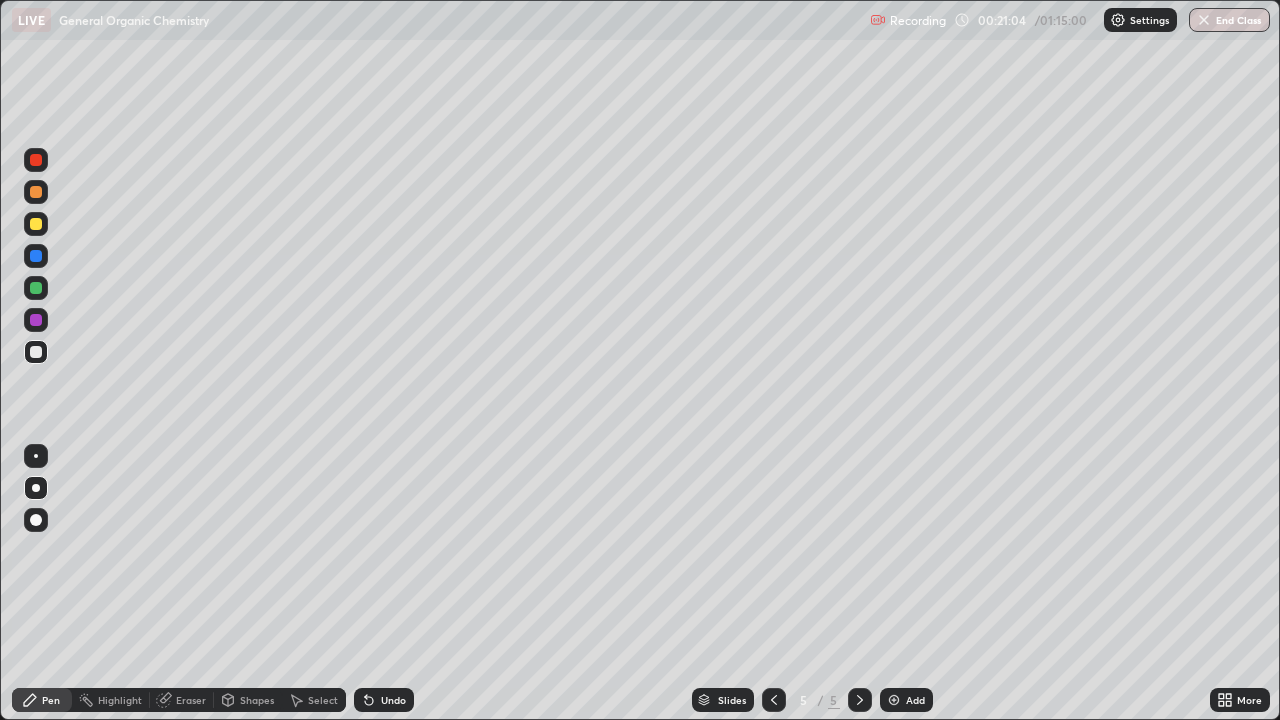 click 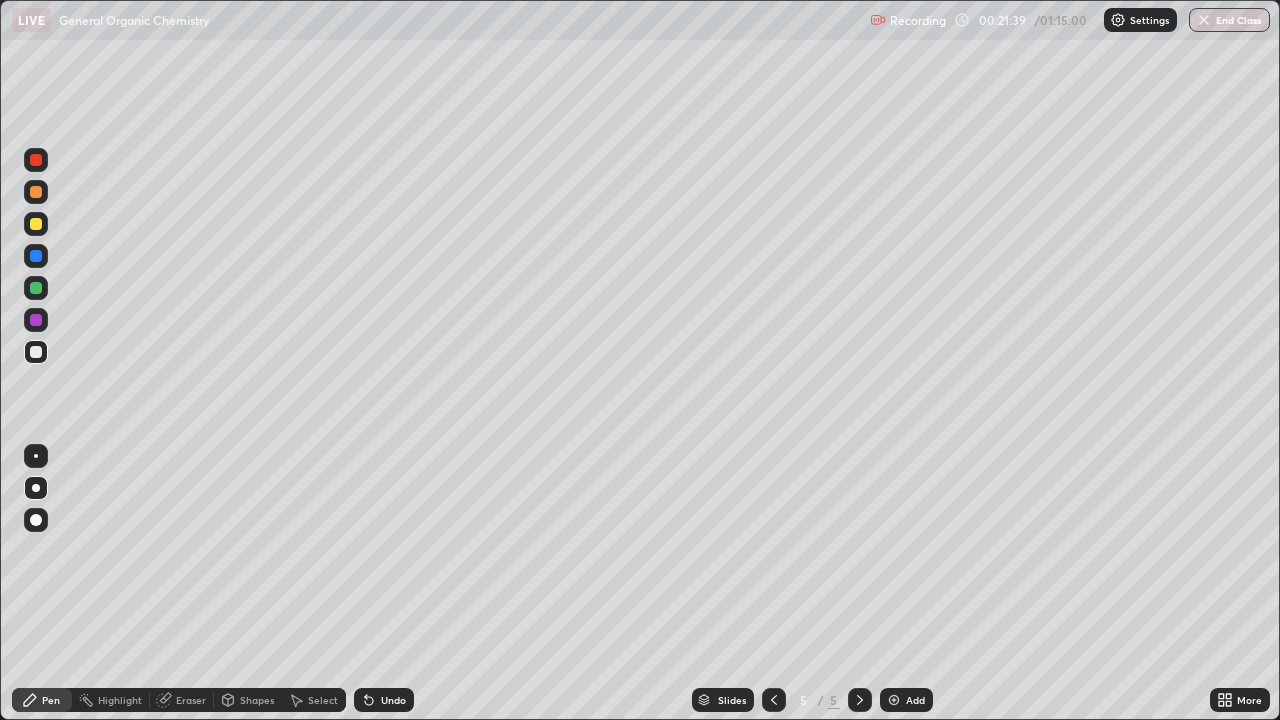 click 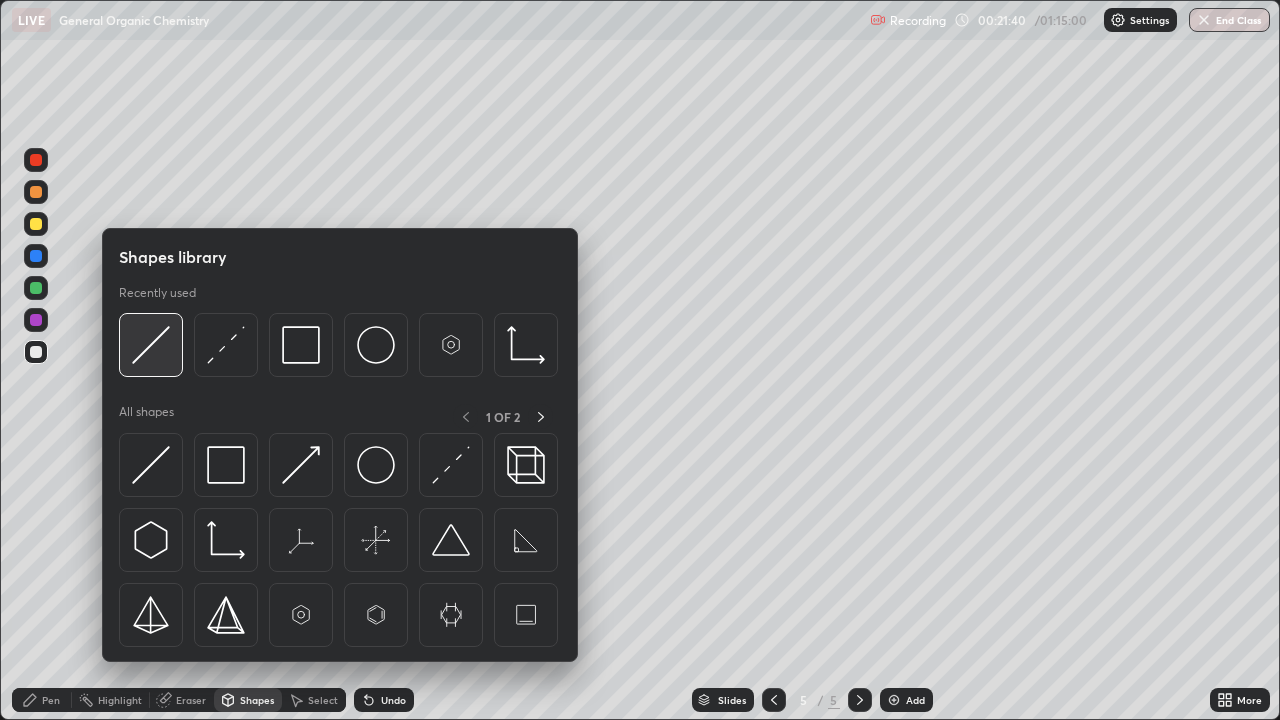 click at bounding box center (151, 345) 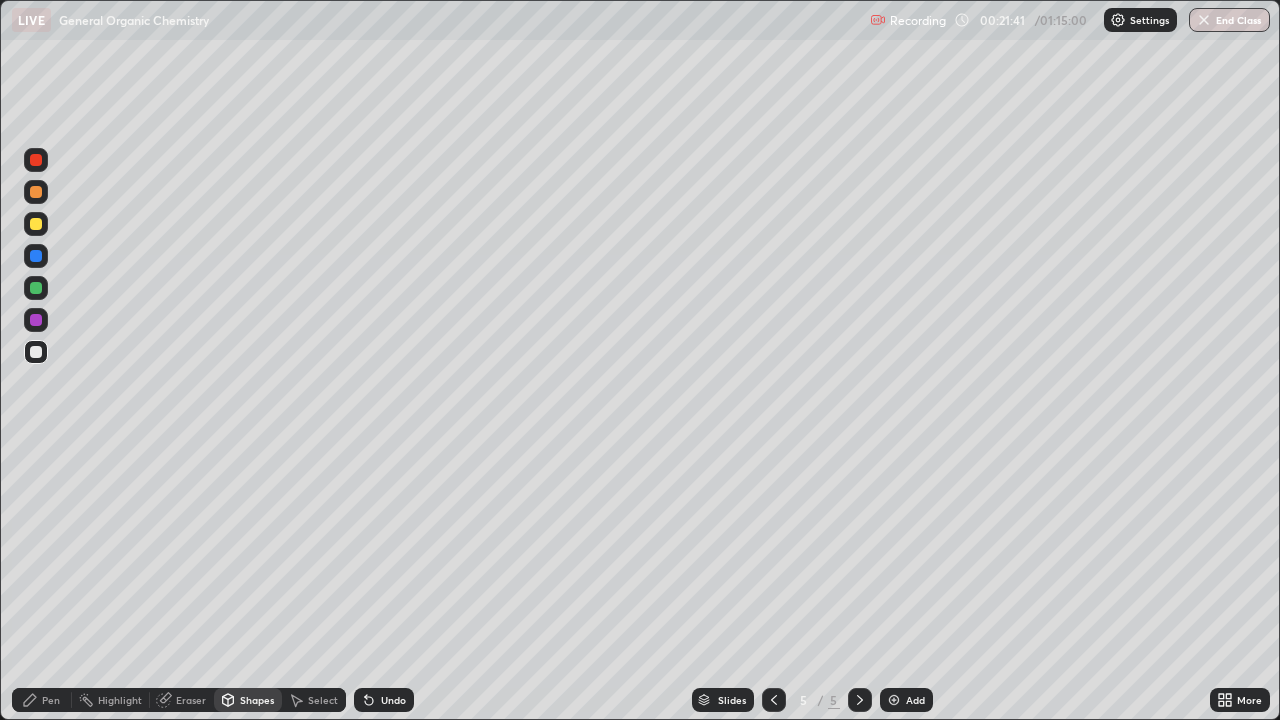 click at bounding box center [36, 160] 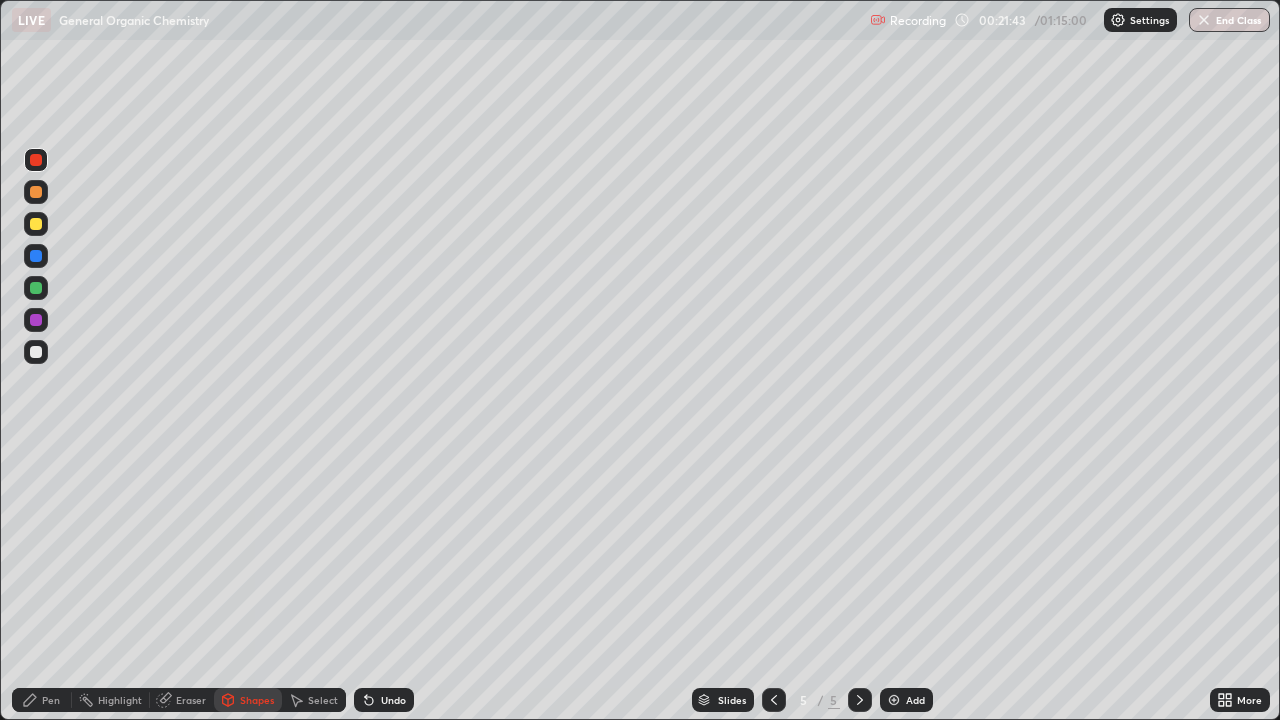click on "Shapes" at bounding box center [257, 700] 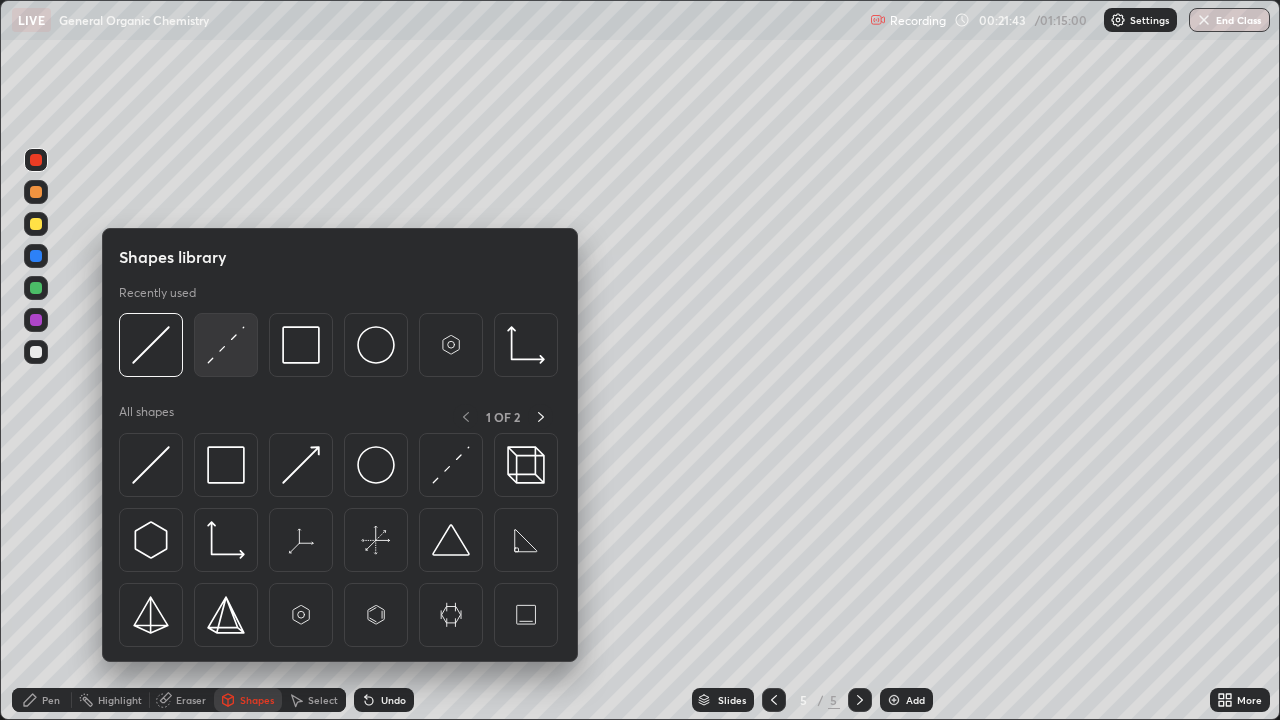click at bounding box center [226, 345] 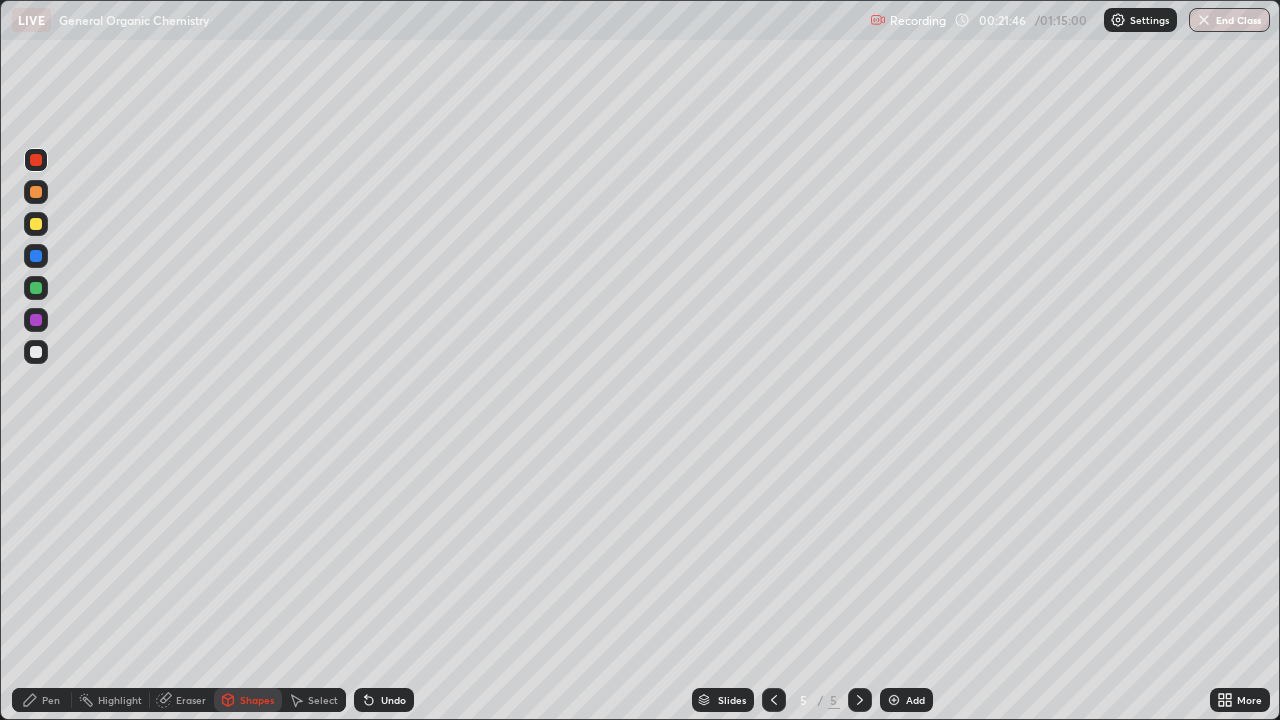 click on "Pen" at bounding box center [42, 700] 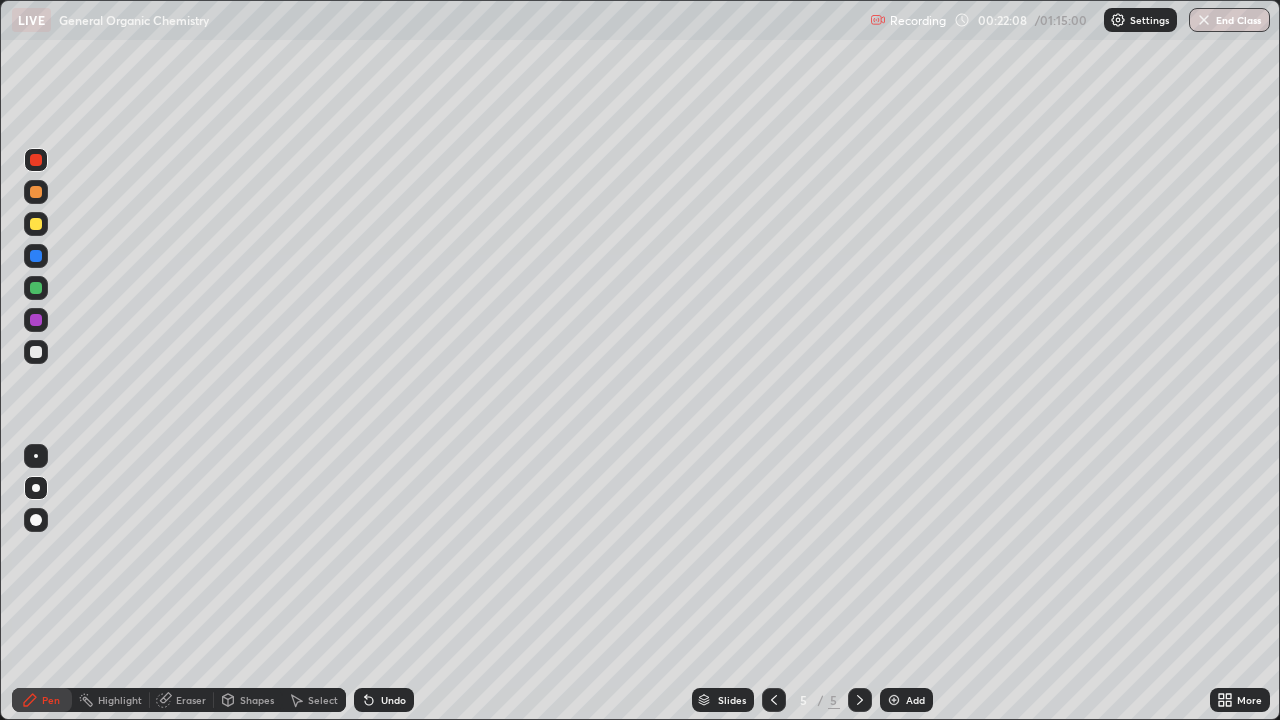click 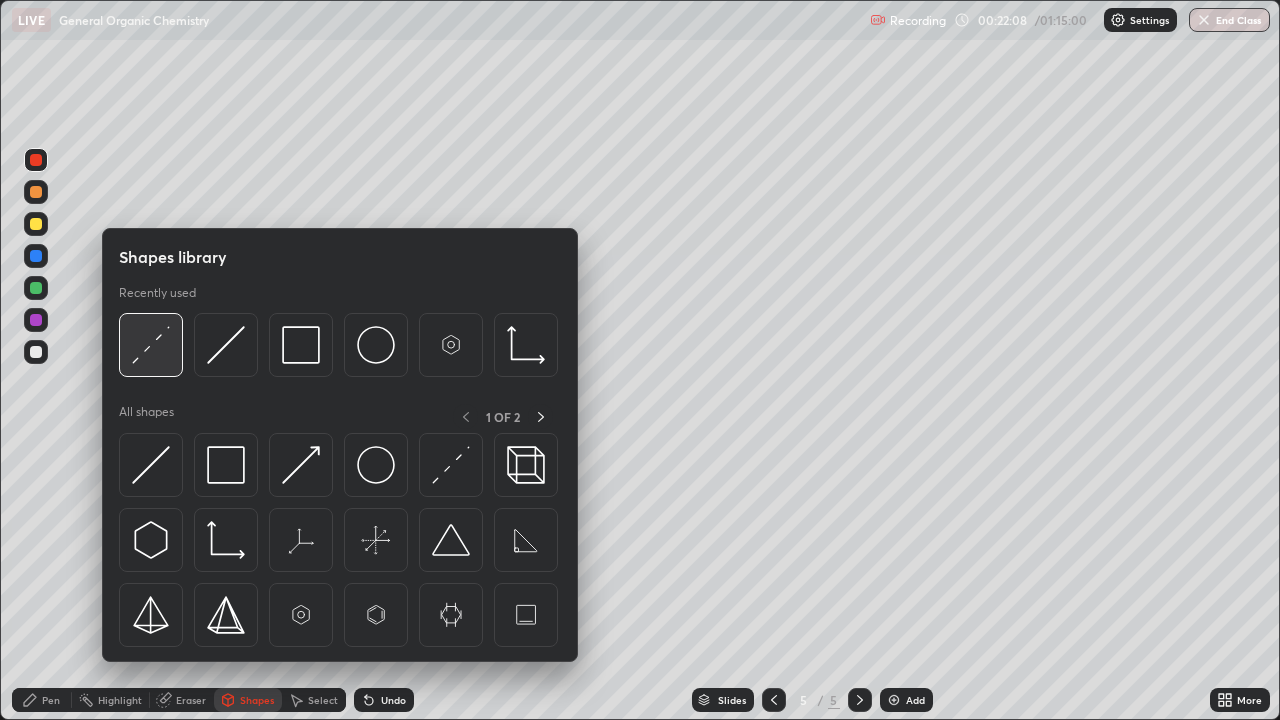 click at bounding box center [151, 345] 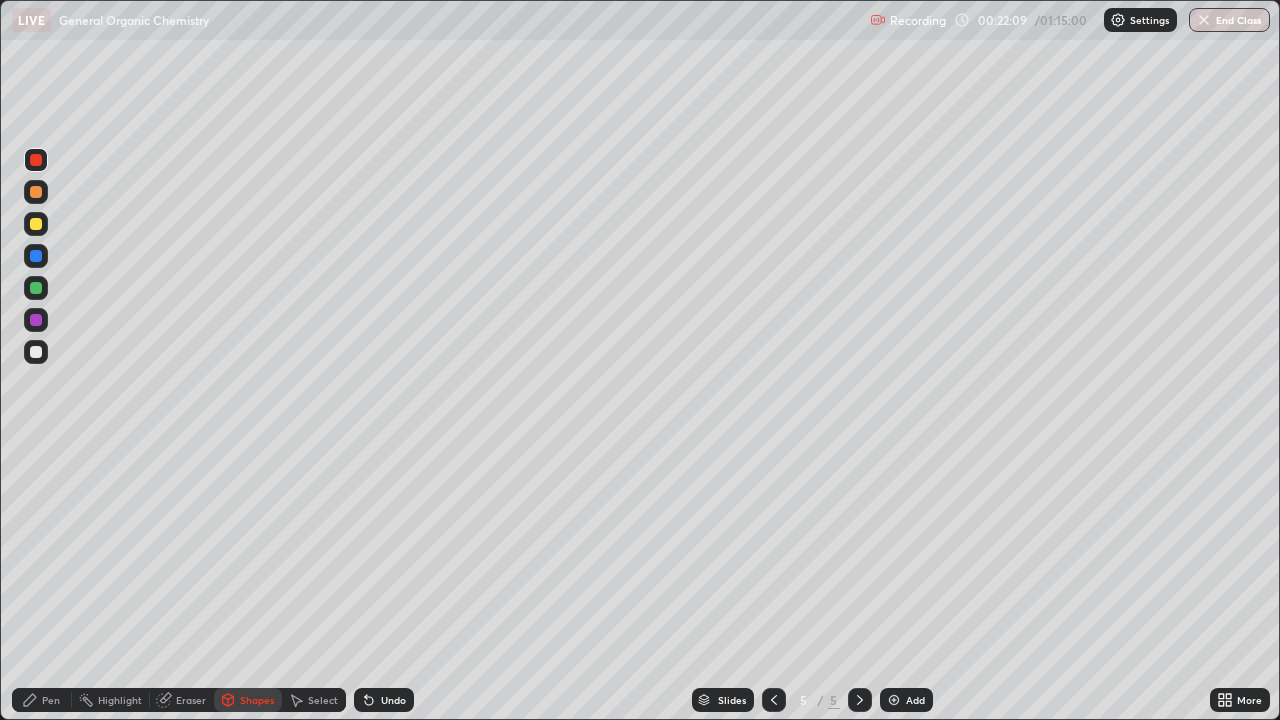 click at bounding box center (36, 352) 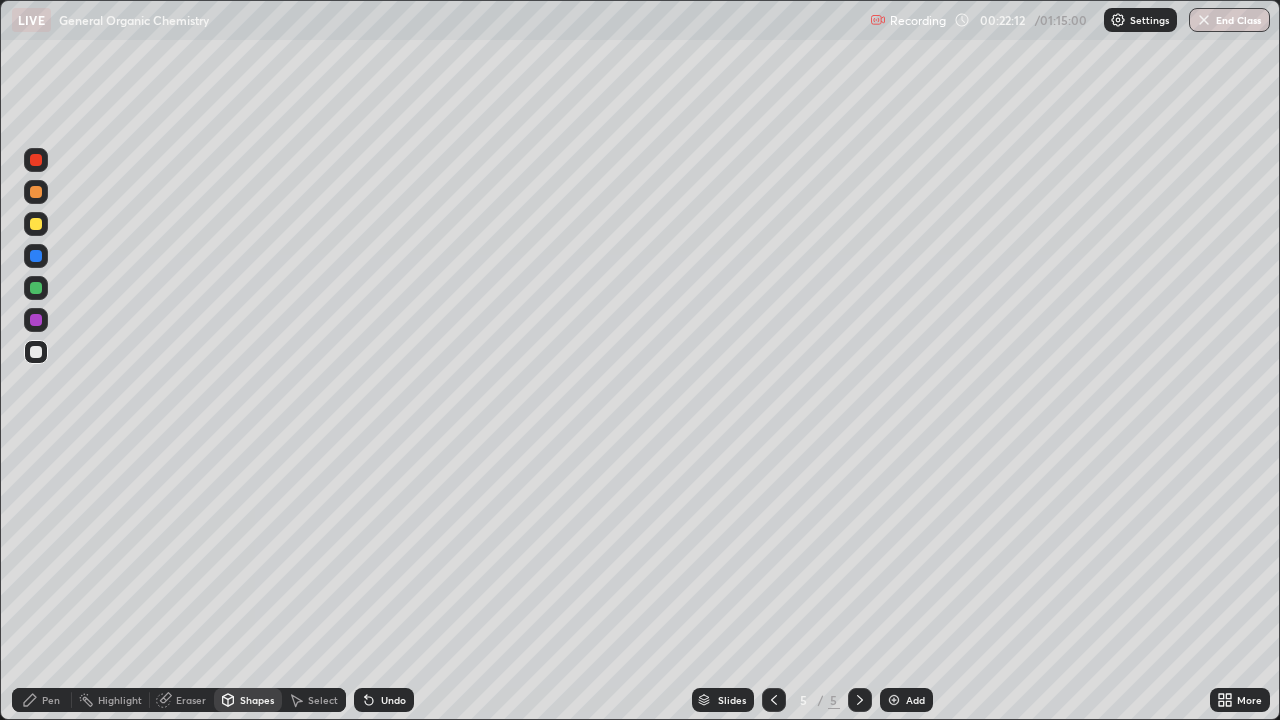 click on "Pen" at bounding box center [42, 700] 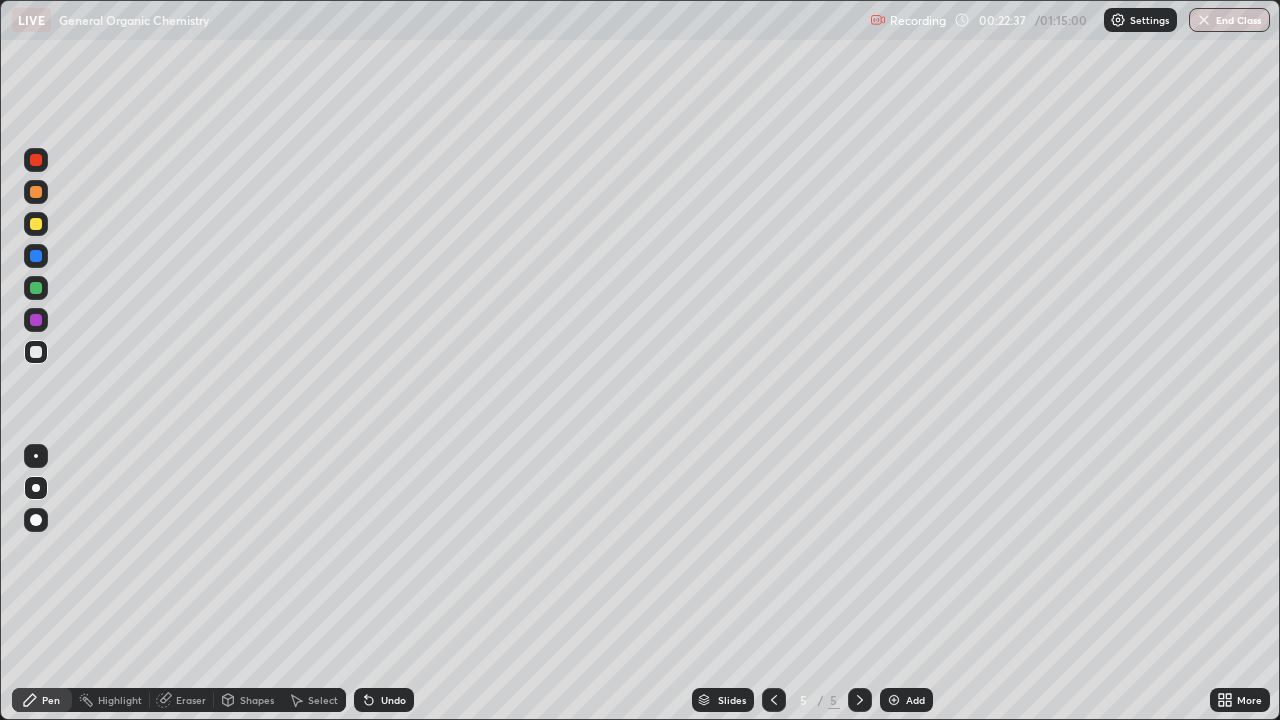 click on "Undo" at bounding box center [393, 700] 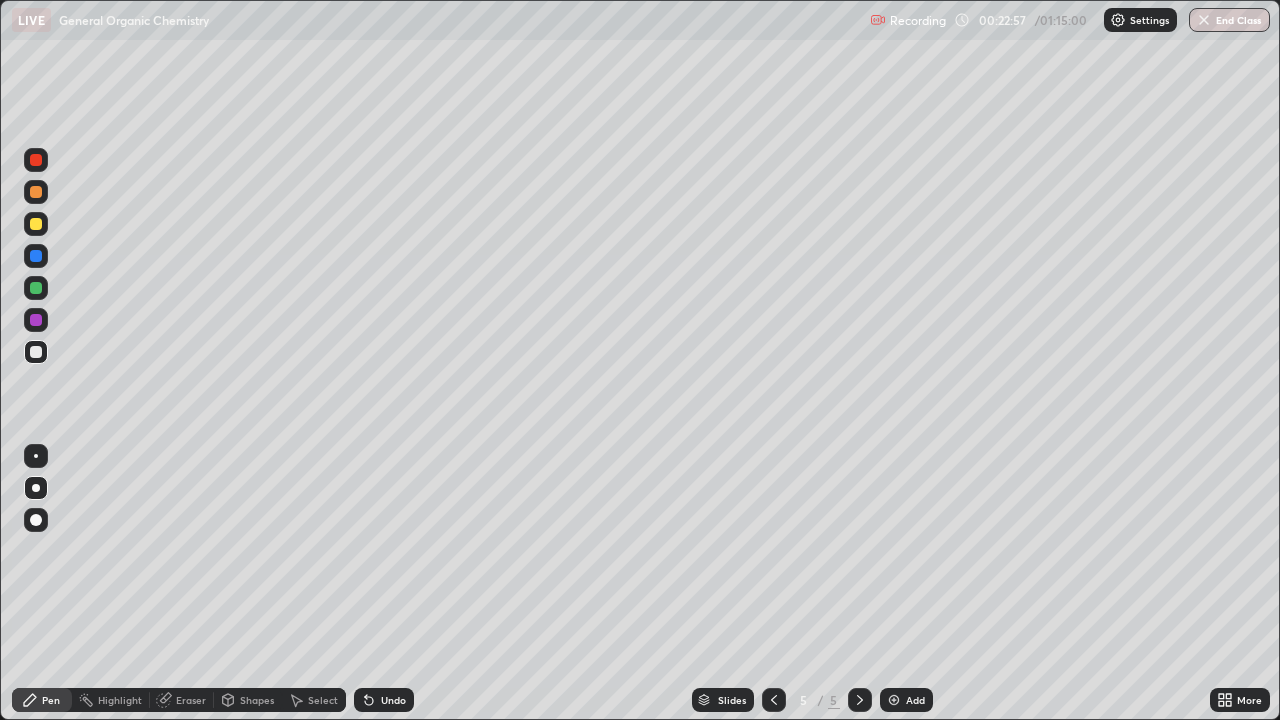 click at bounding box center (36, 160) 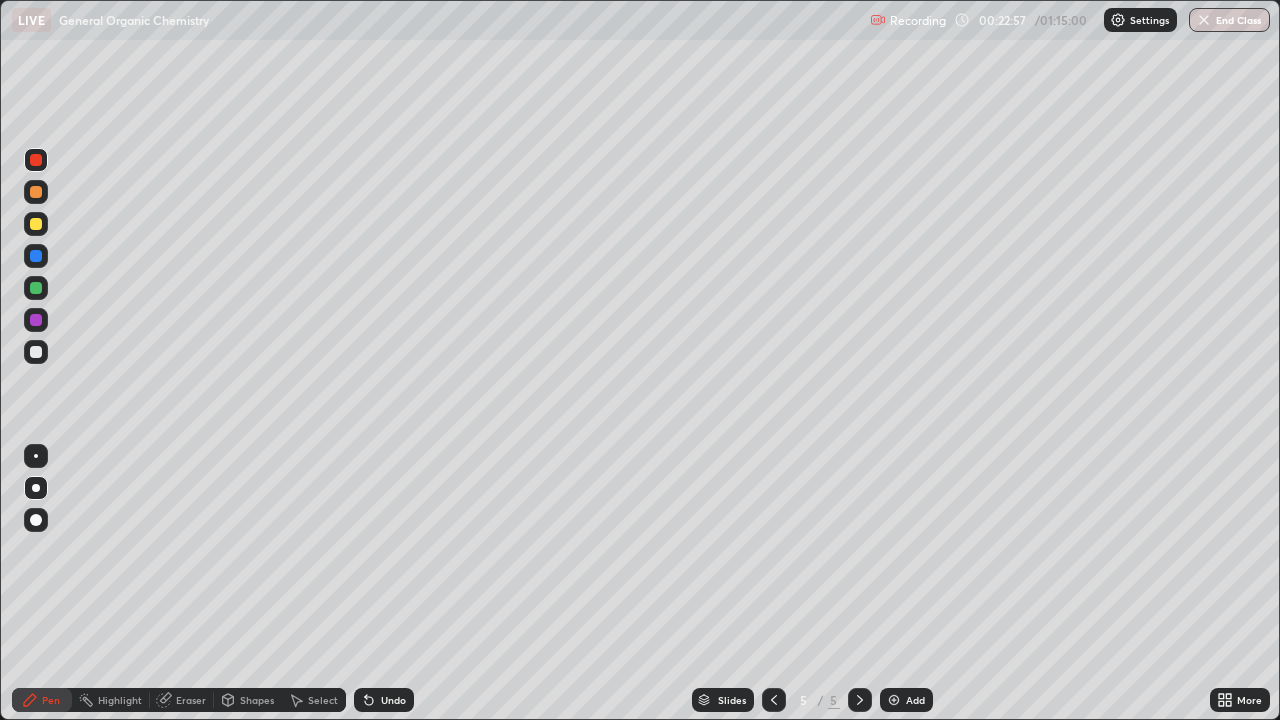 click on "Shapes" at bounding box center (248, 700) 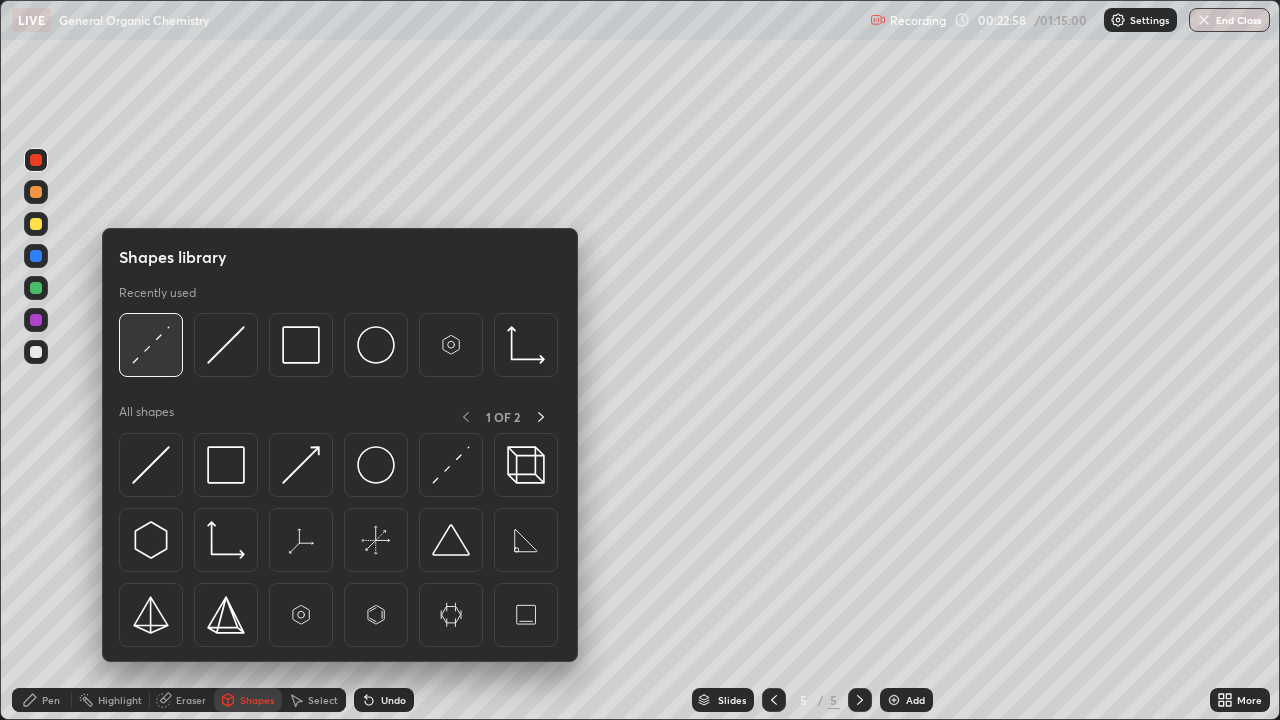click at bounding box center [151, 345] 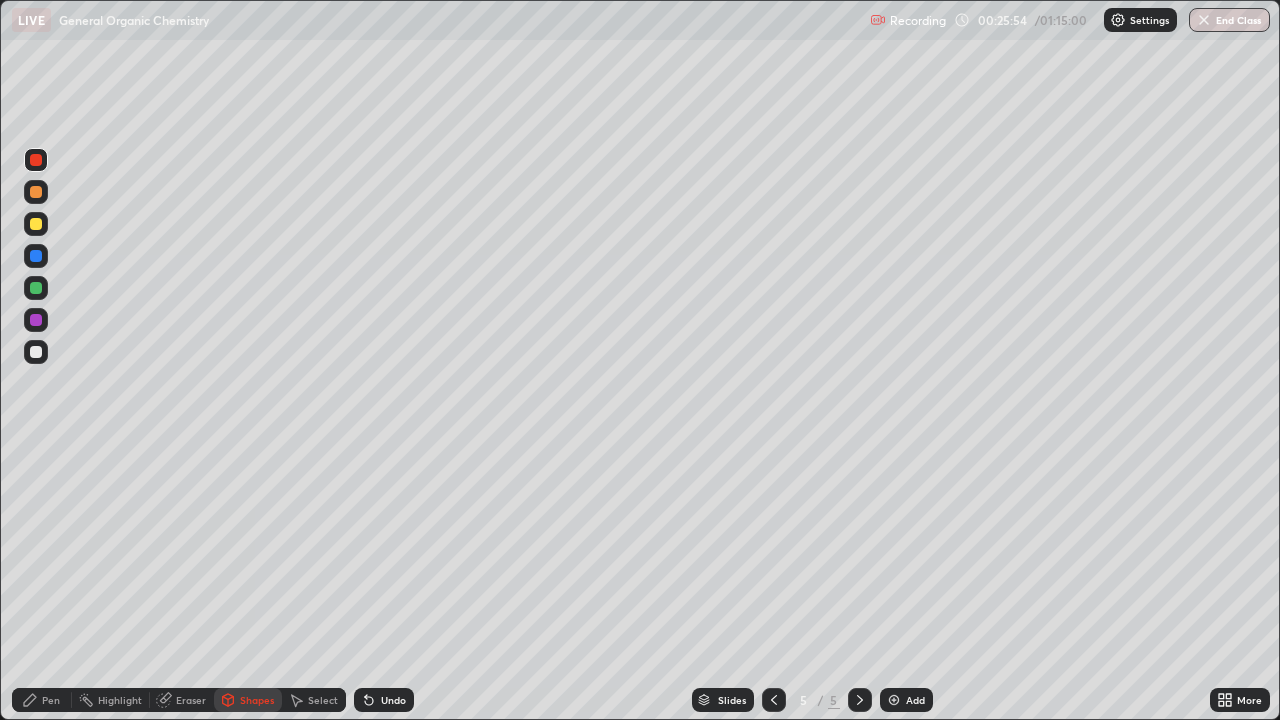 click at bounding box center (36, 352) 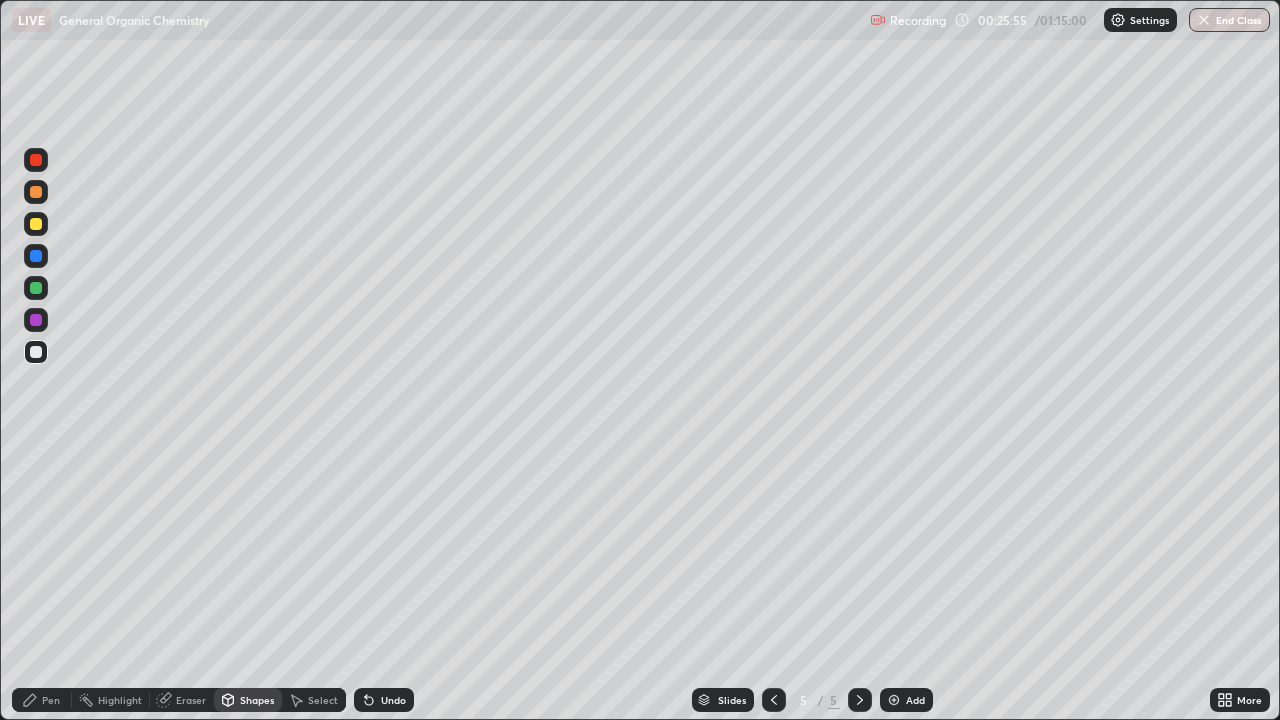 click at bounding box center [894, 700] 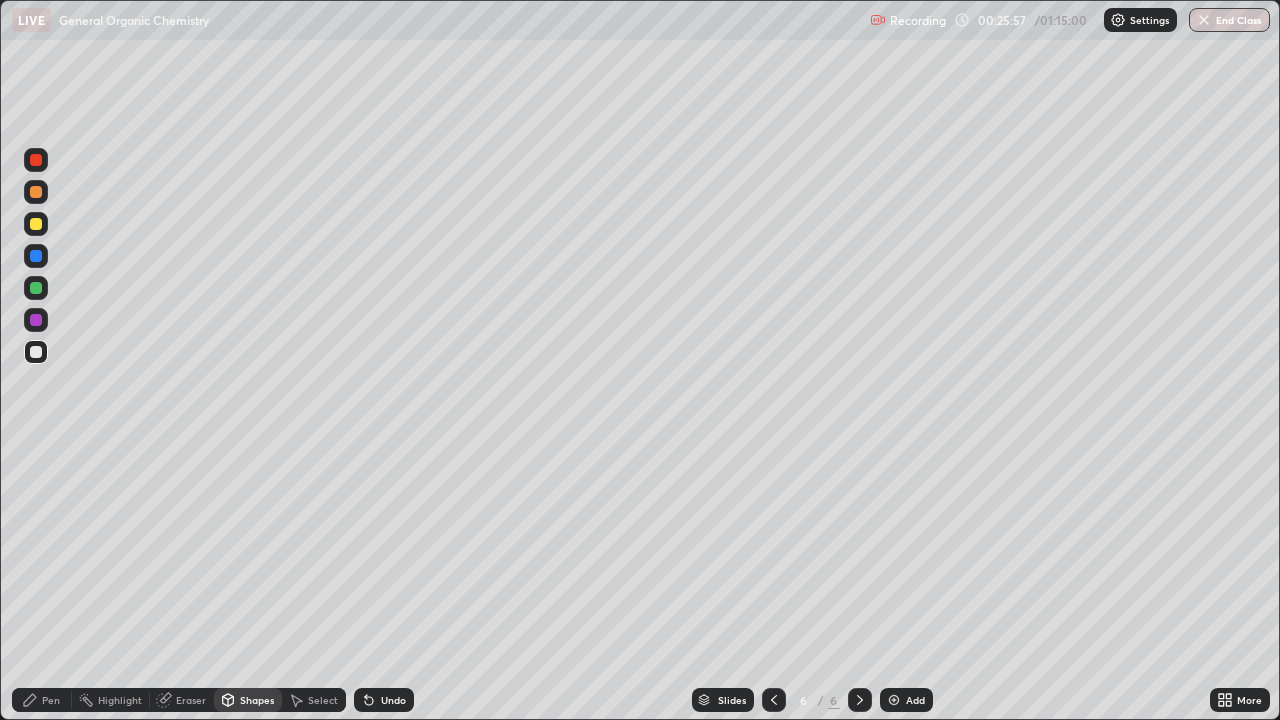 click 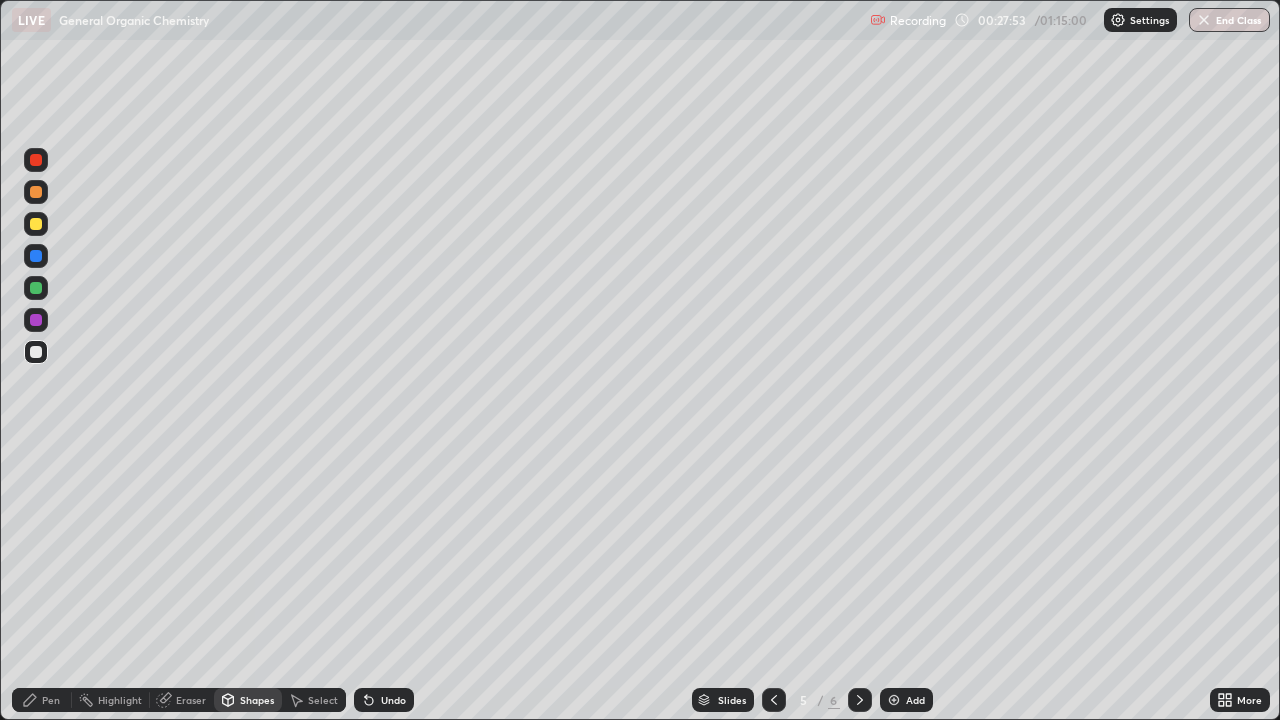 click 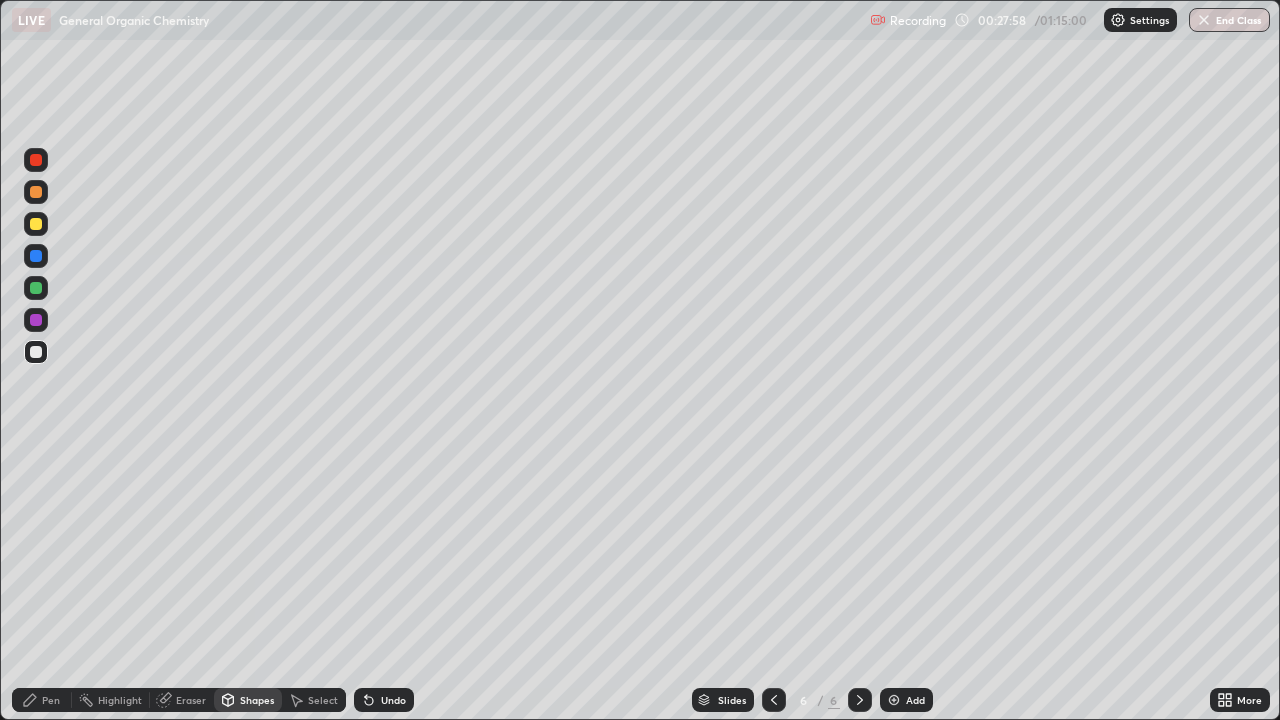 click 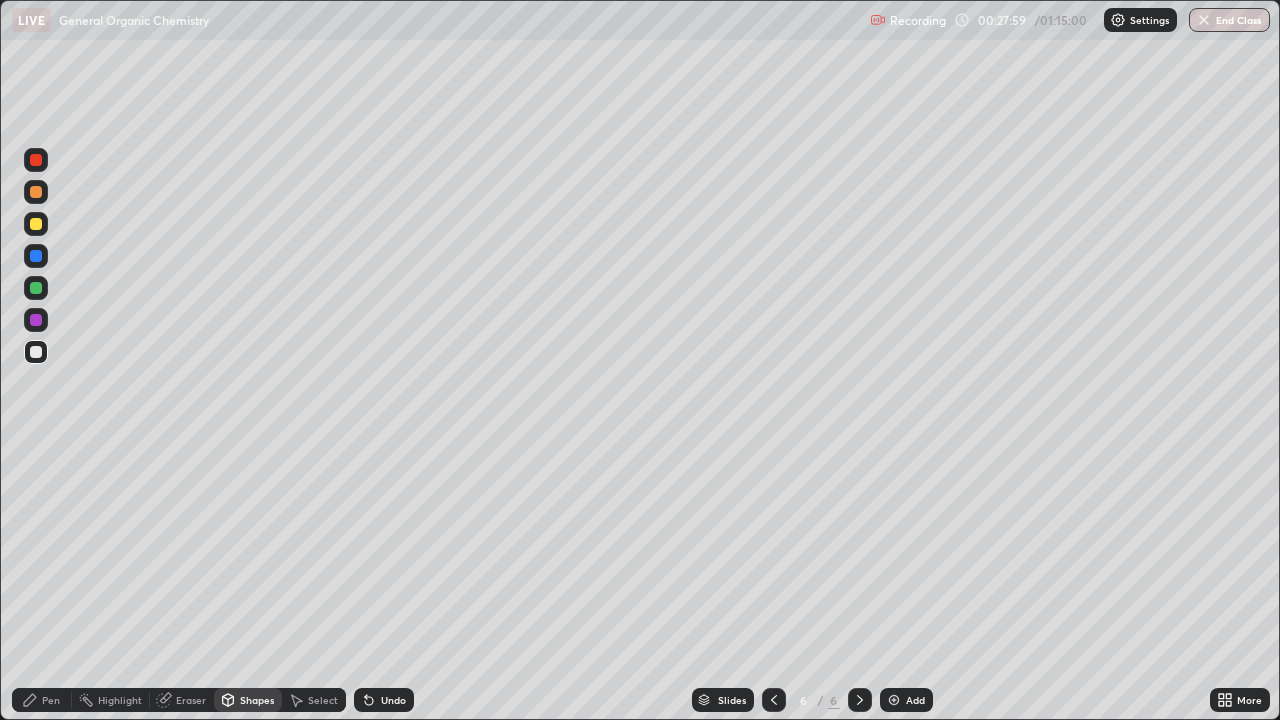 click on "Pen" at bounding box center [42, 700] 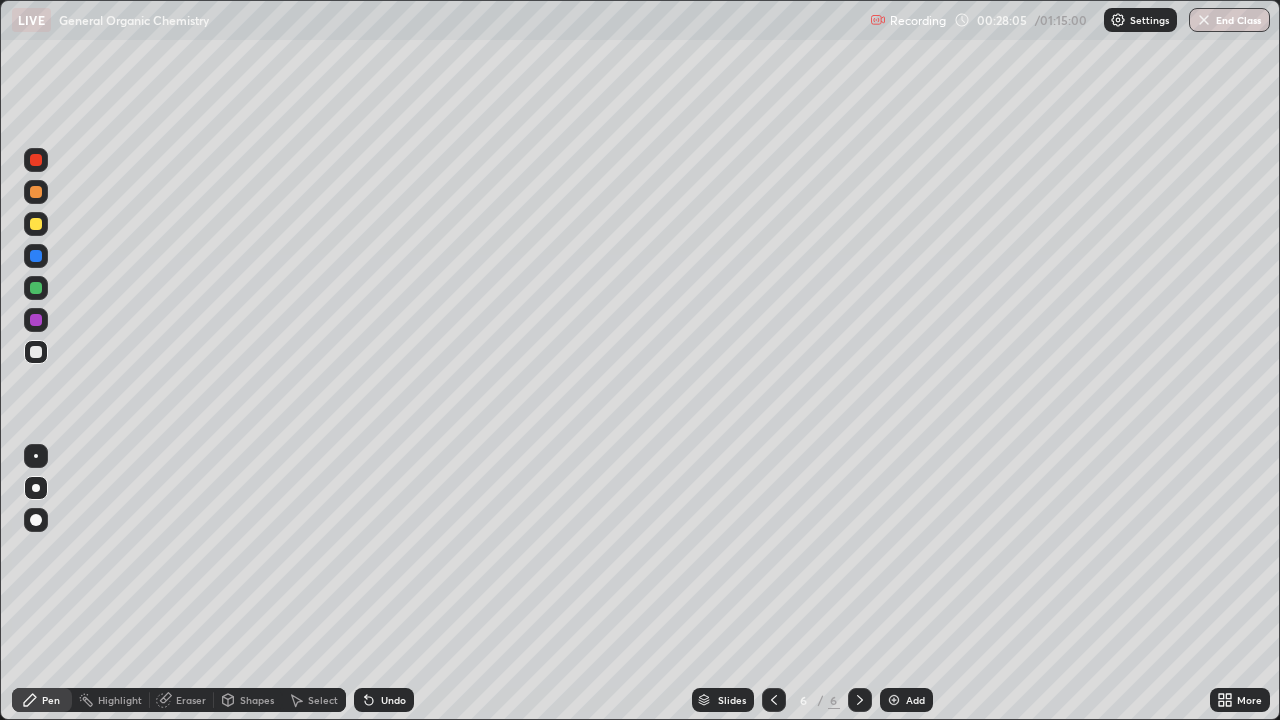 click on "Undo" at bounding box center [393, 700] 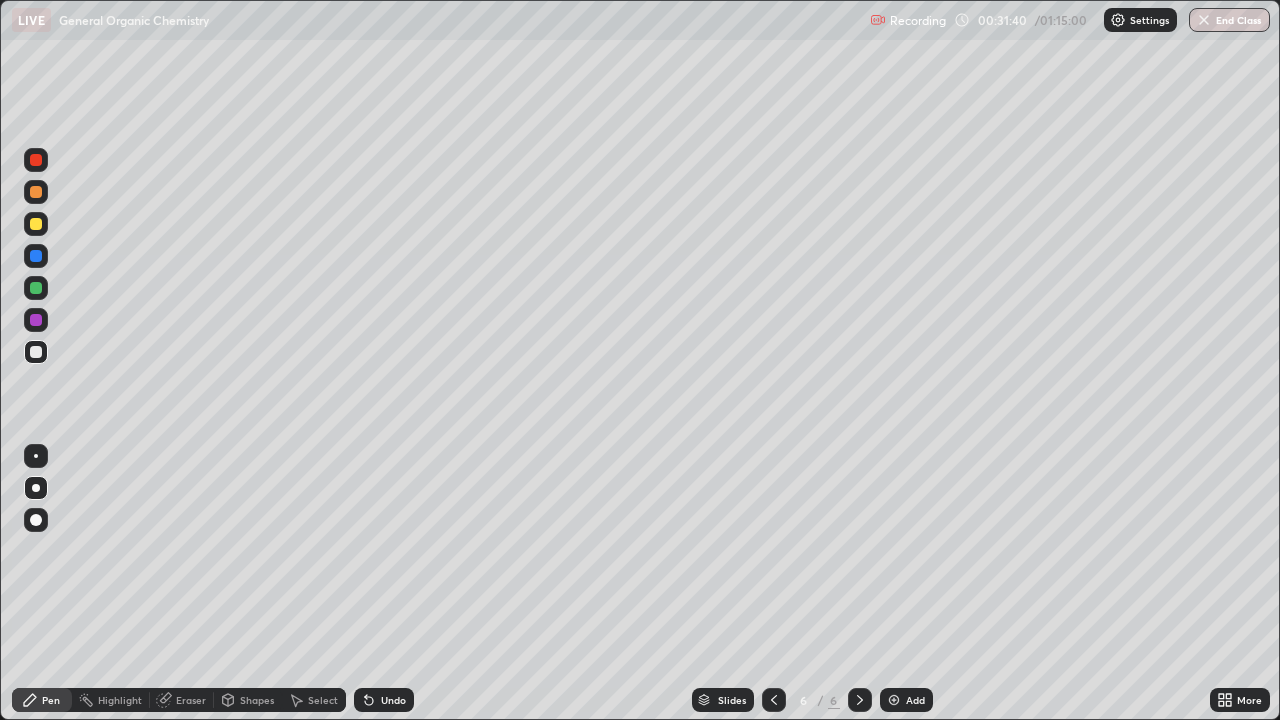 click on "Undo" at bounding box center (393, 700) 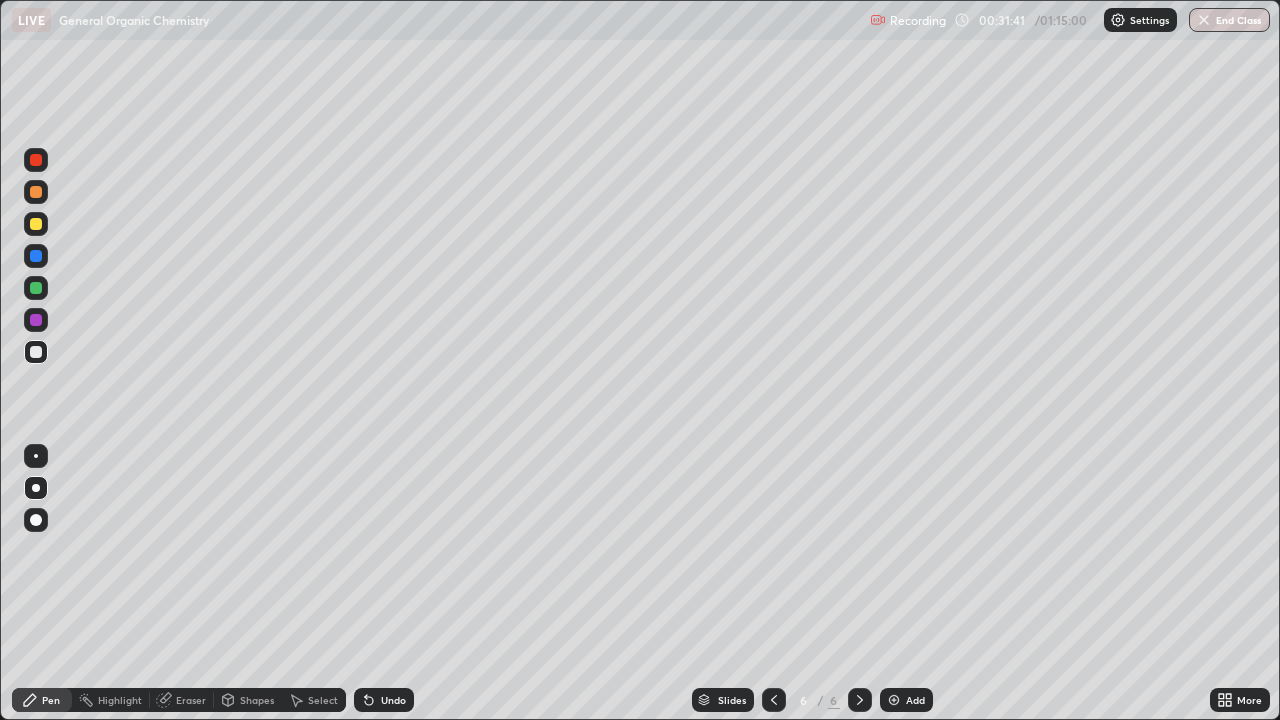 click 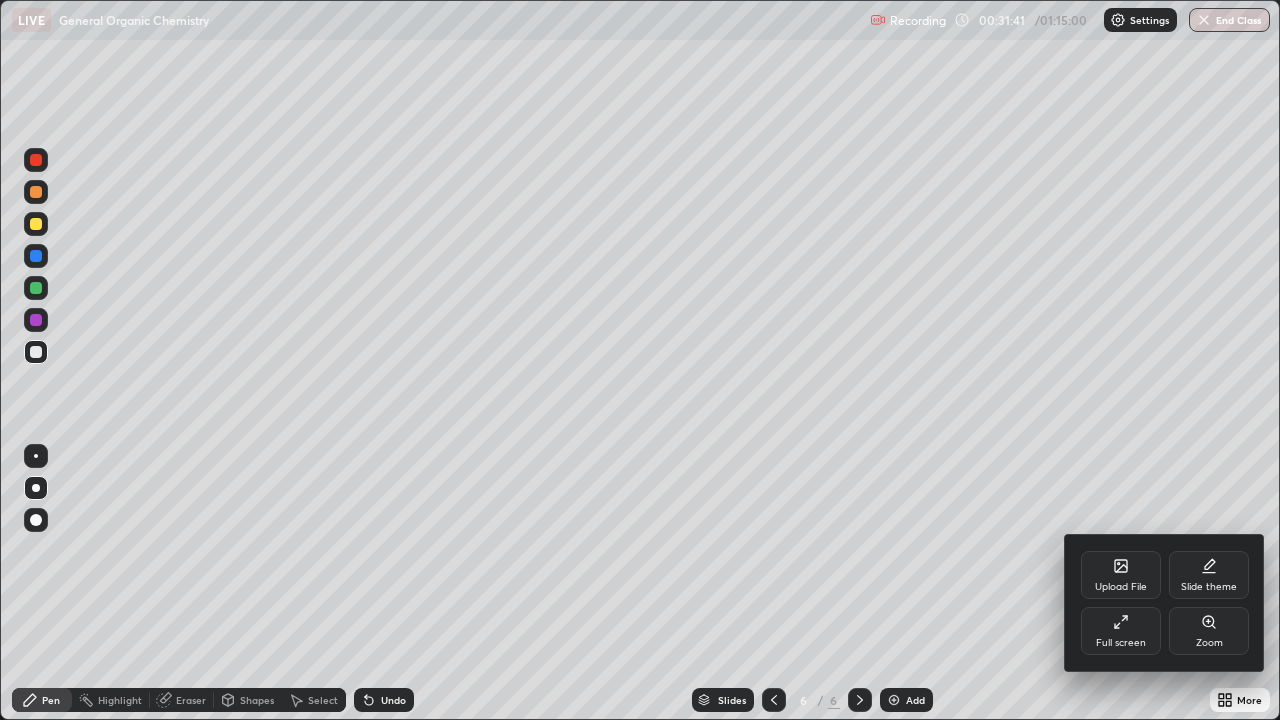 click on "Full screen" at bounding box center [1121, 643] 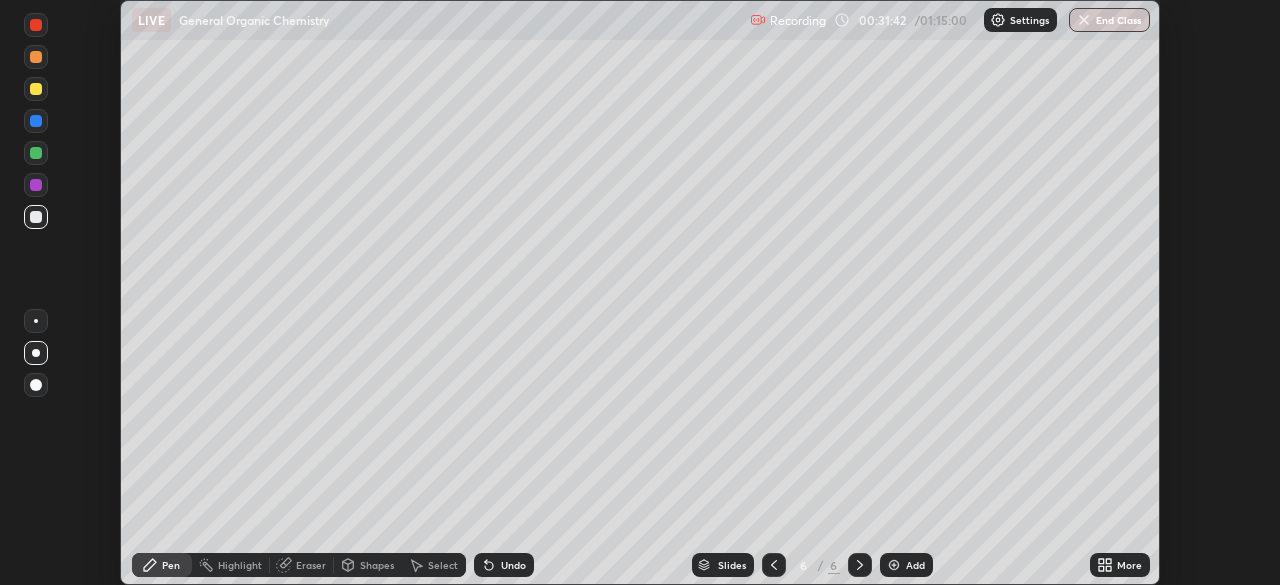 scroll, scrollTop: 585, scrollLeft: 1280, axis: both 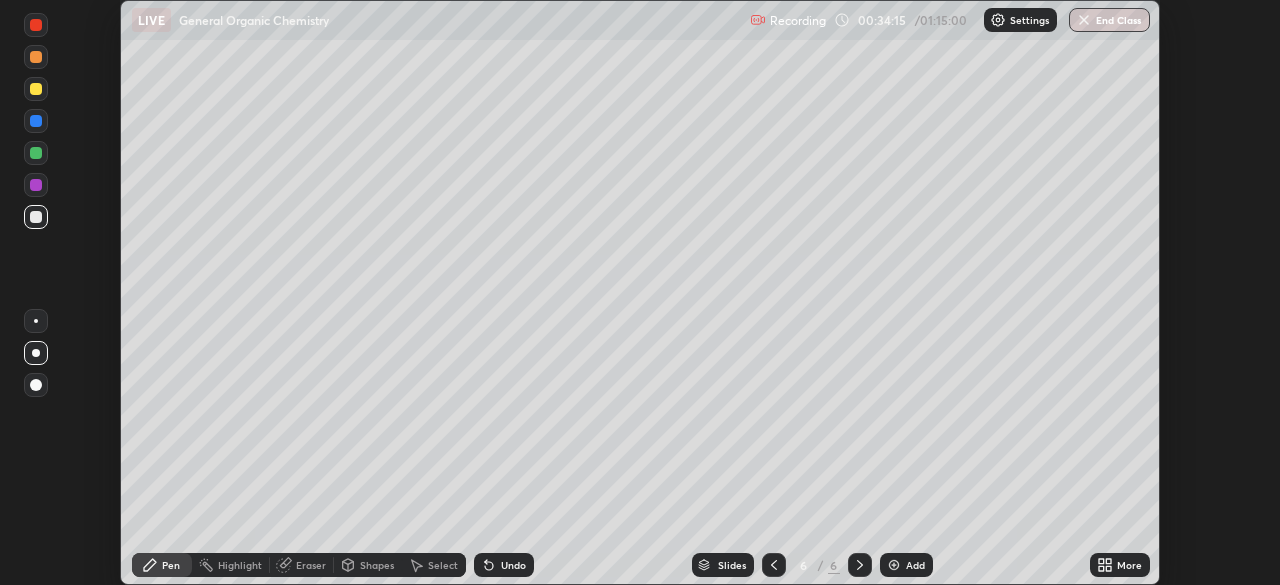 click 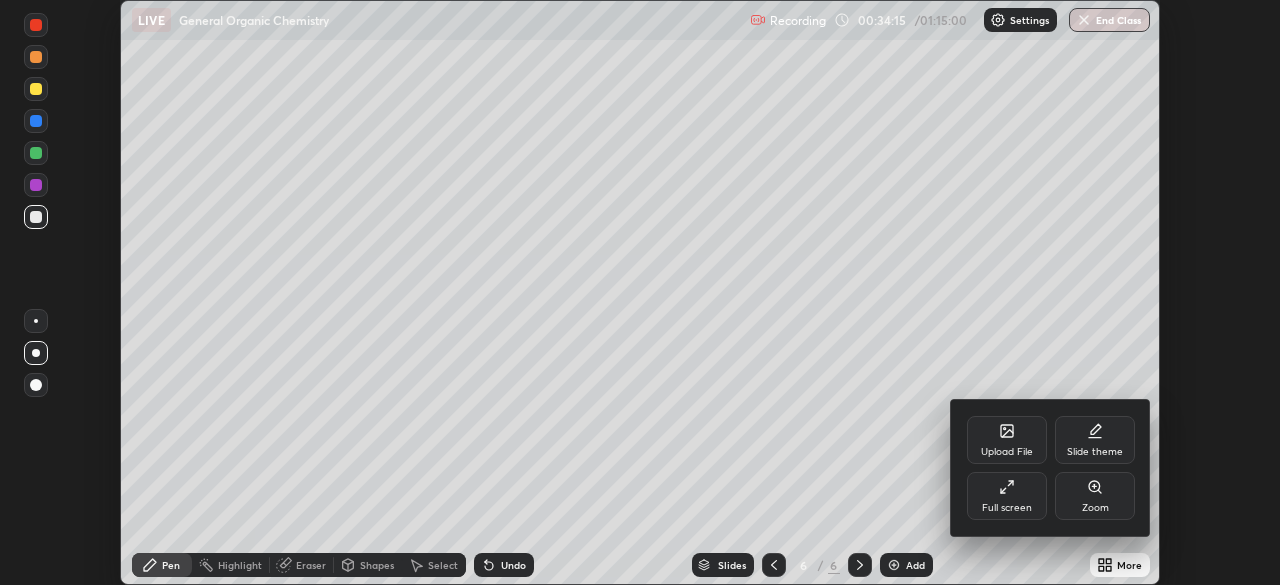 click on "Full screen" at bounding box center [1007, 508] 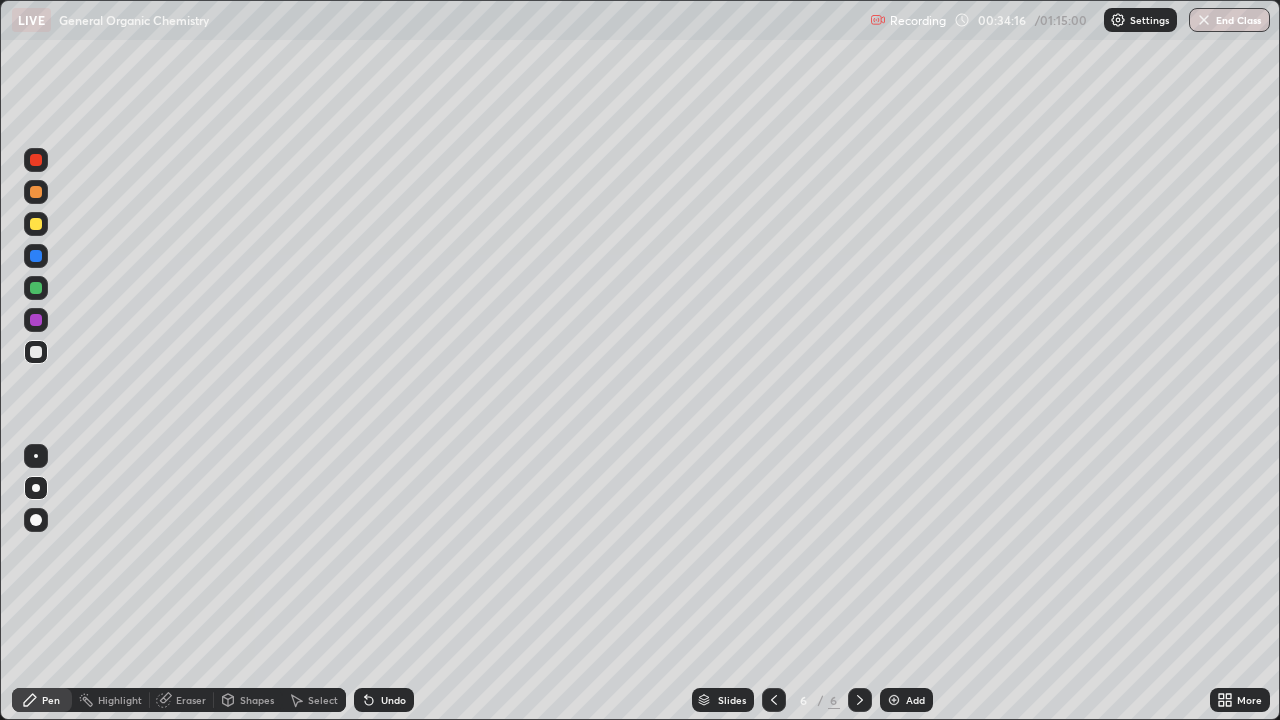 scroll, scrollTop: 99280, scrollLeft: 98720, axis: both 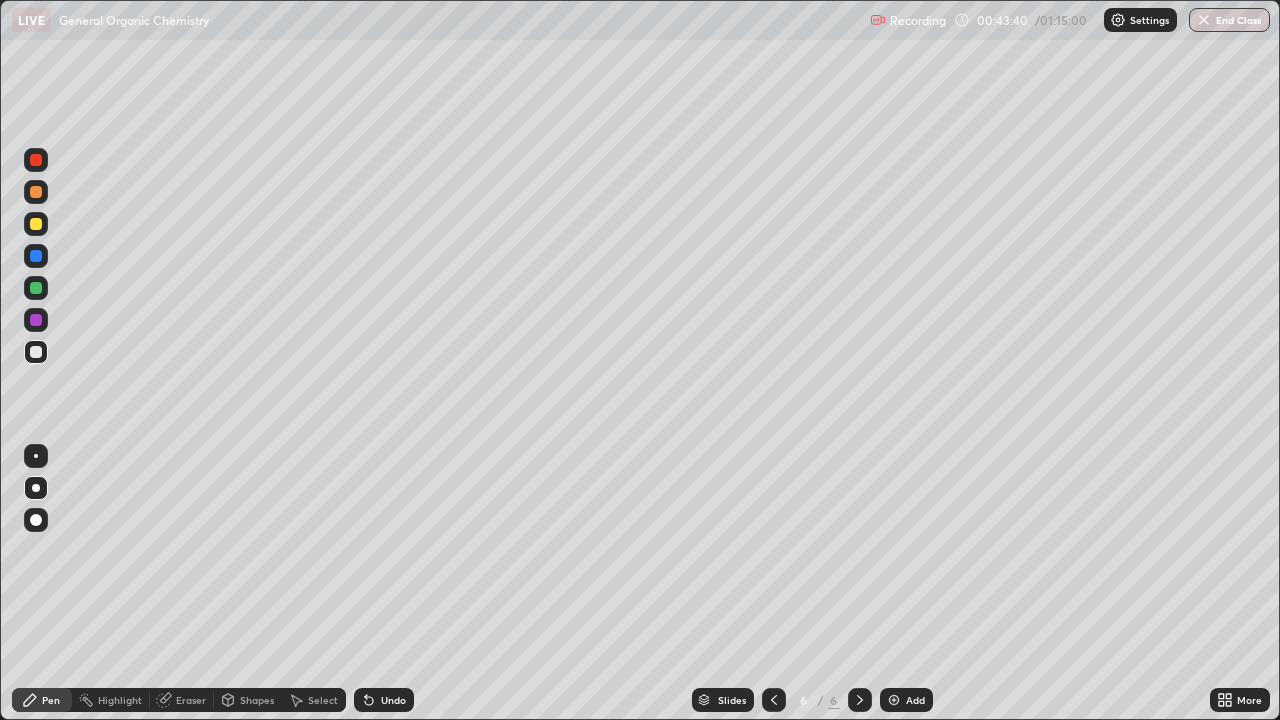 click on "Add" at bounding box center [906, 700] 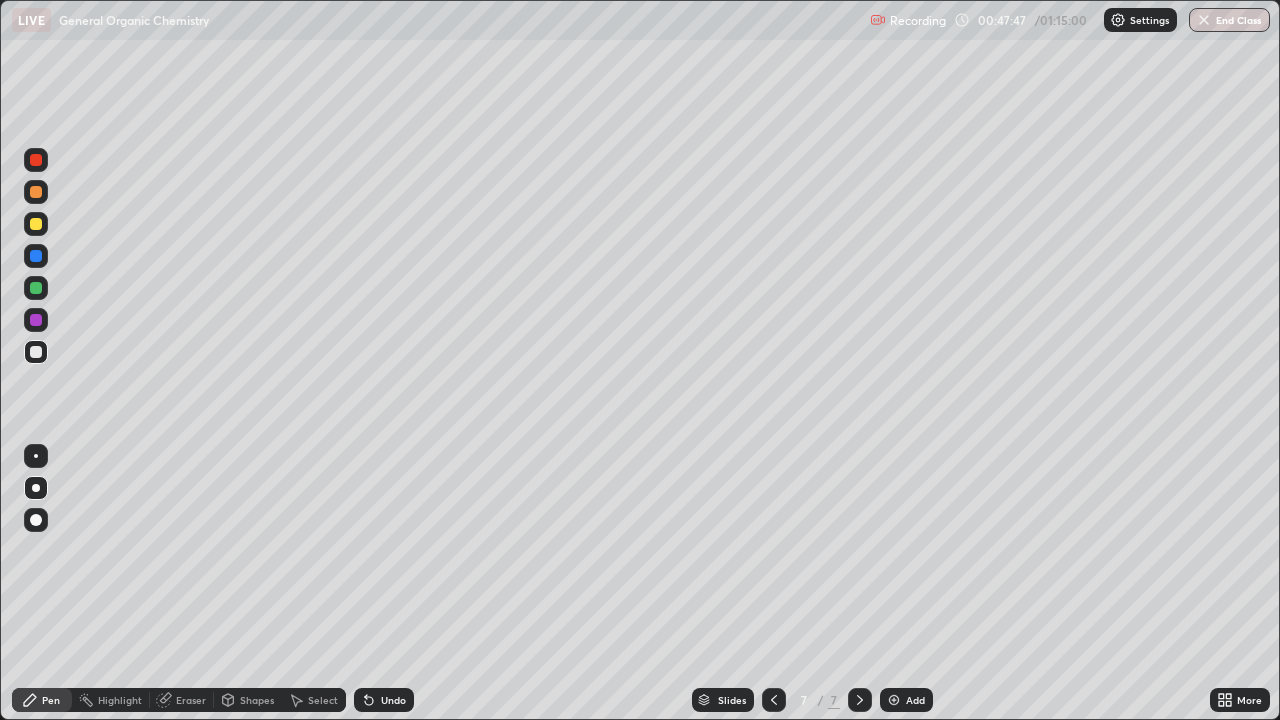 click on "Undo" at bounding box center [393, 700] 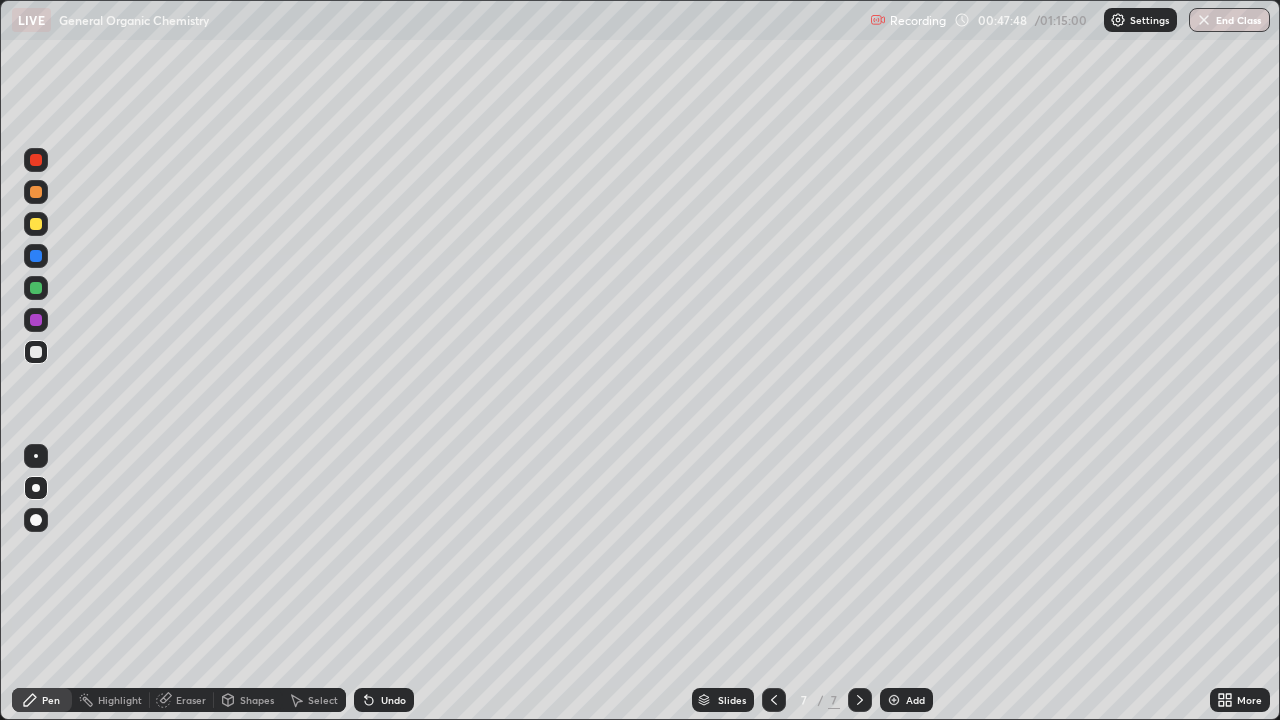 click on "Undo" at bounding box center [393, 700] 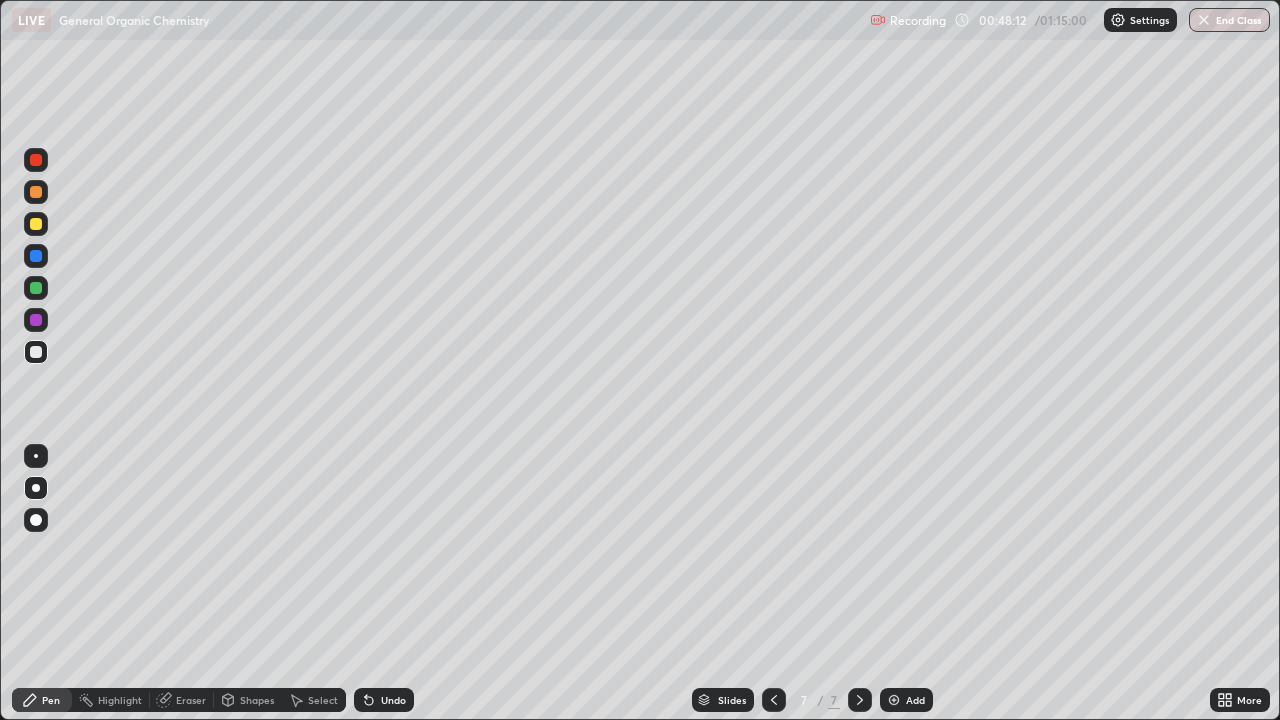 click on "Undo" at bounding box center [384, 700] 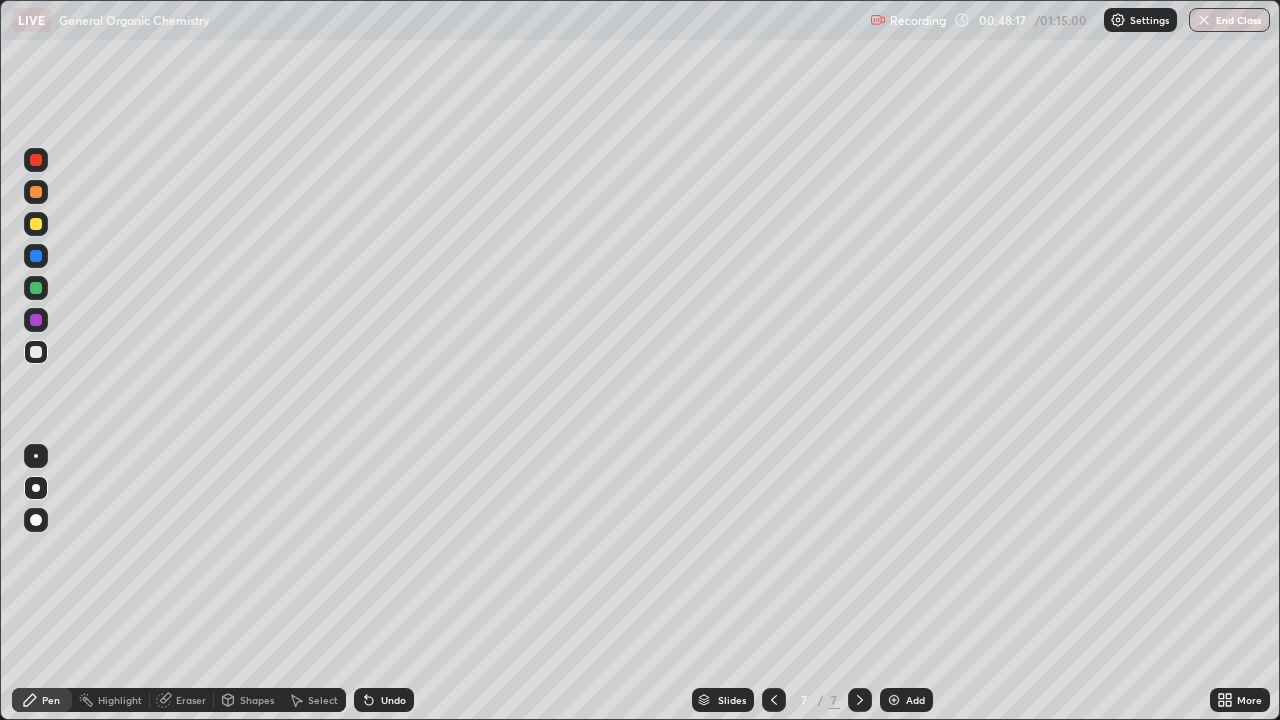 click at bounding box center (36, 224) 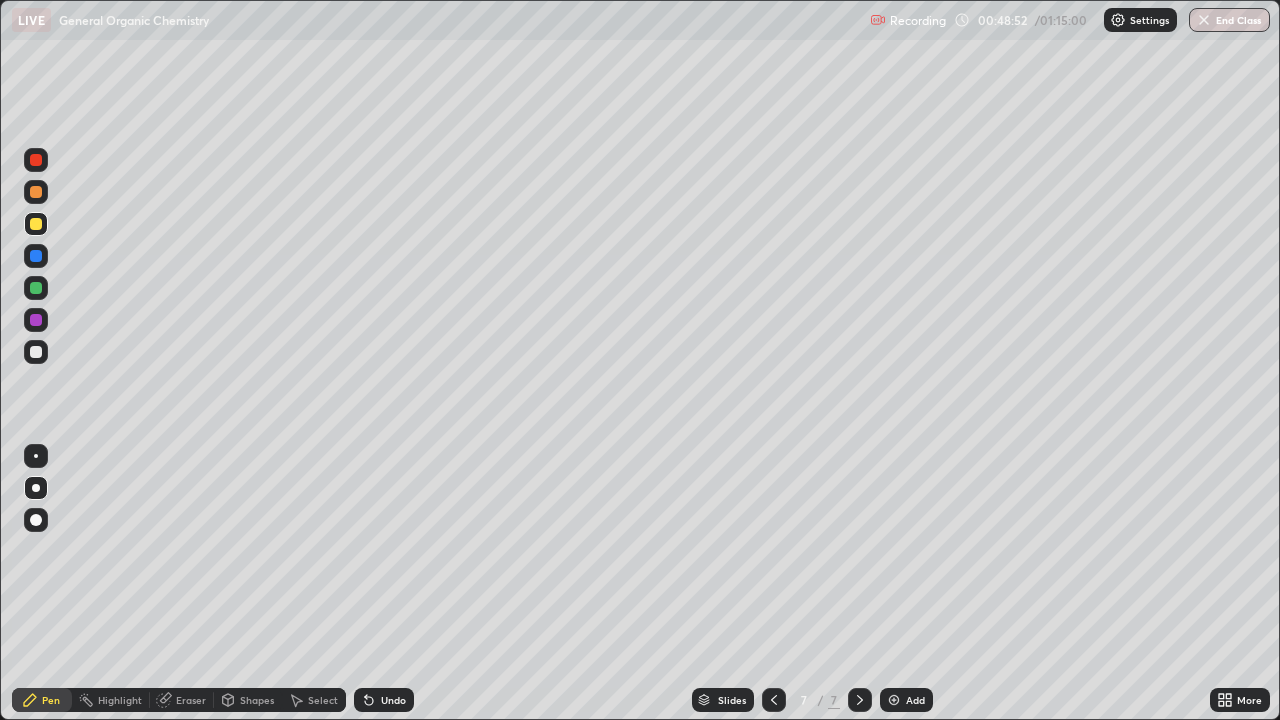 click at bounding box center [36, 288] 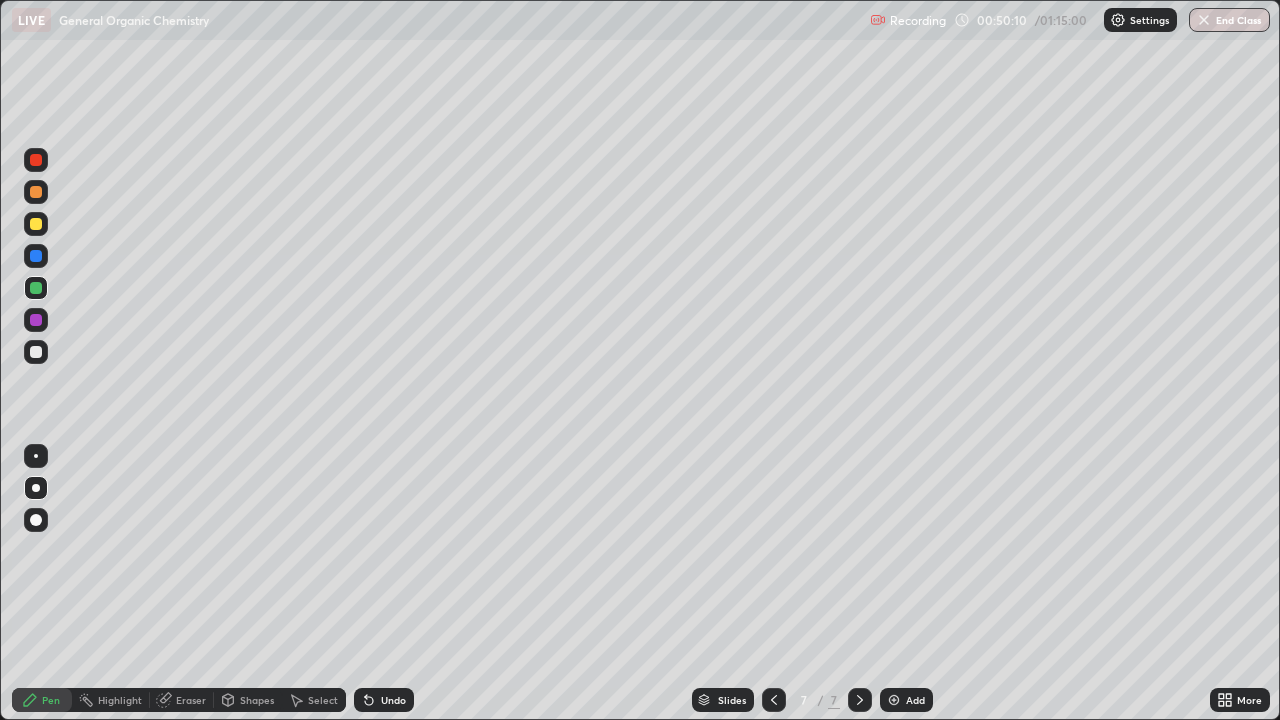 click on "Erase all" at bounding box center (36, 360) 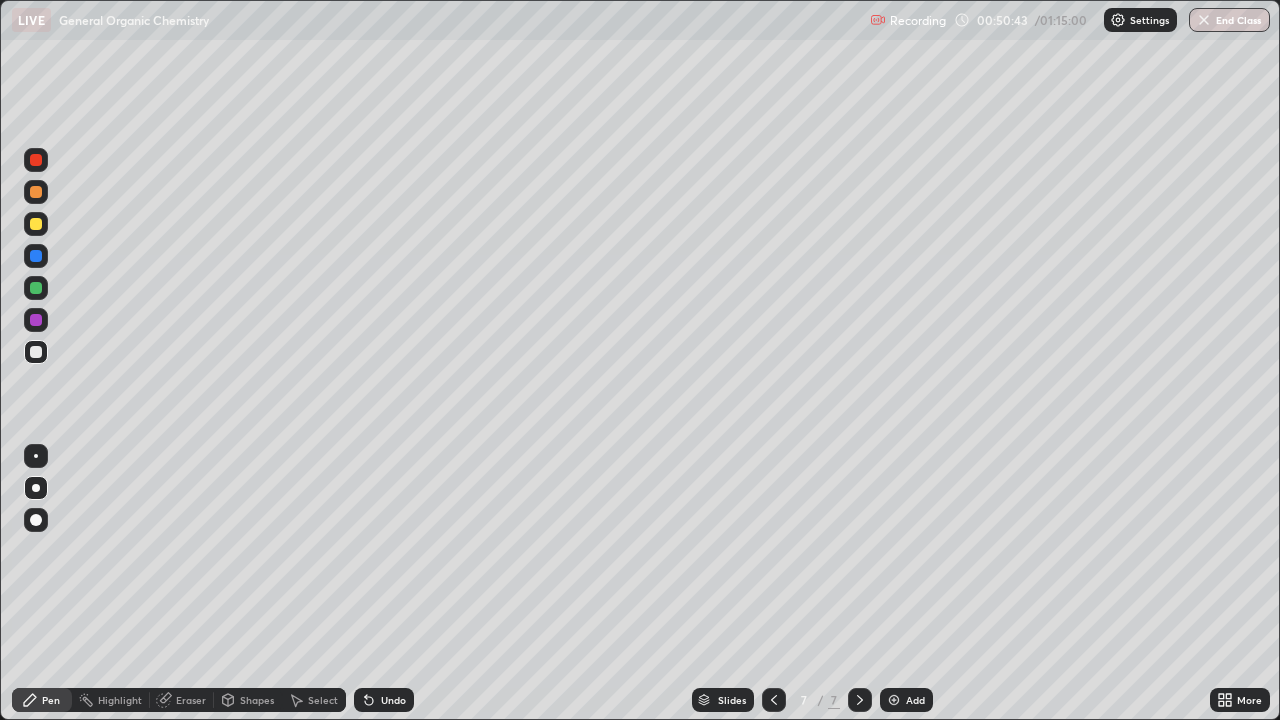 click on "Undo" at bounding box center (384, 700) 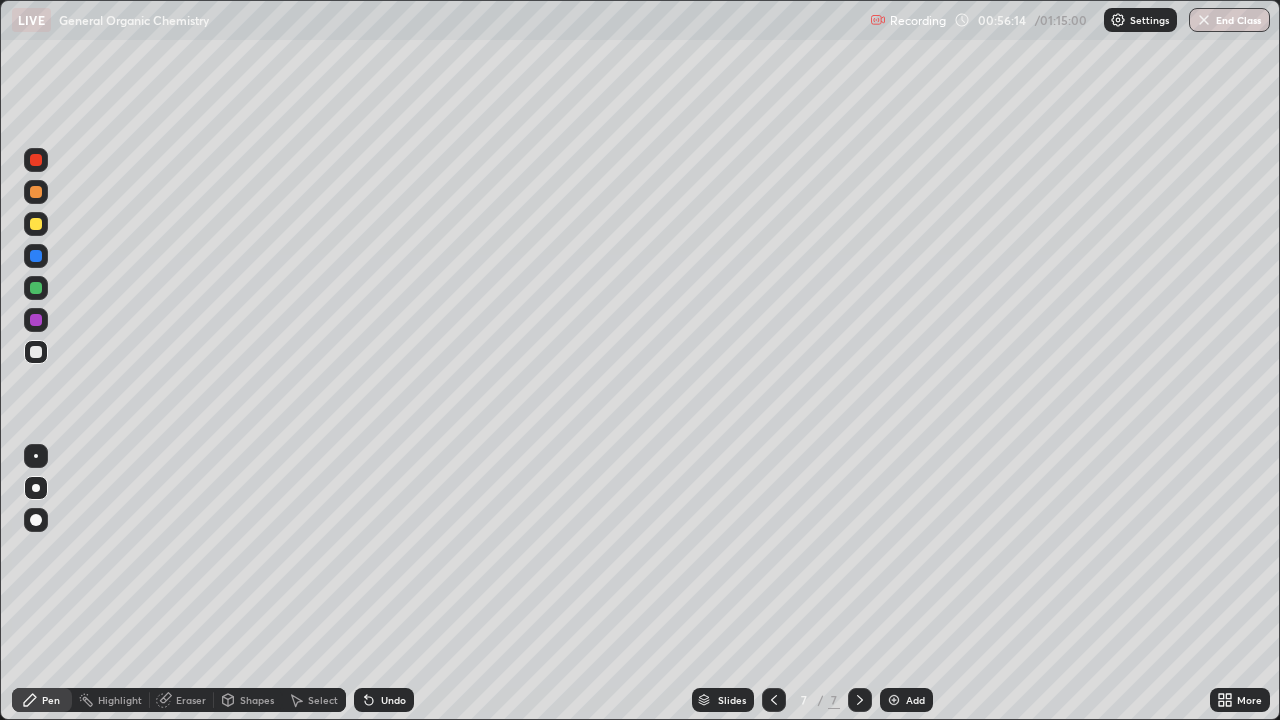 click on "Add" at bounding box center [906, 700] 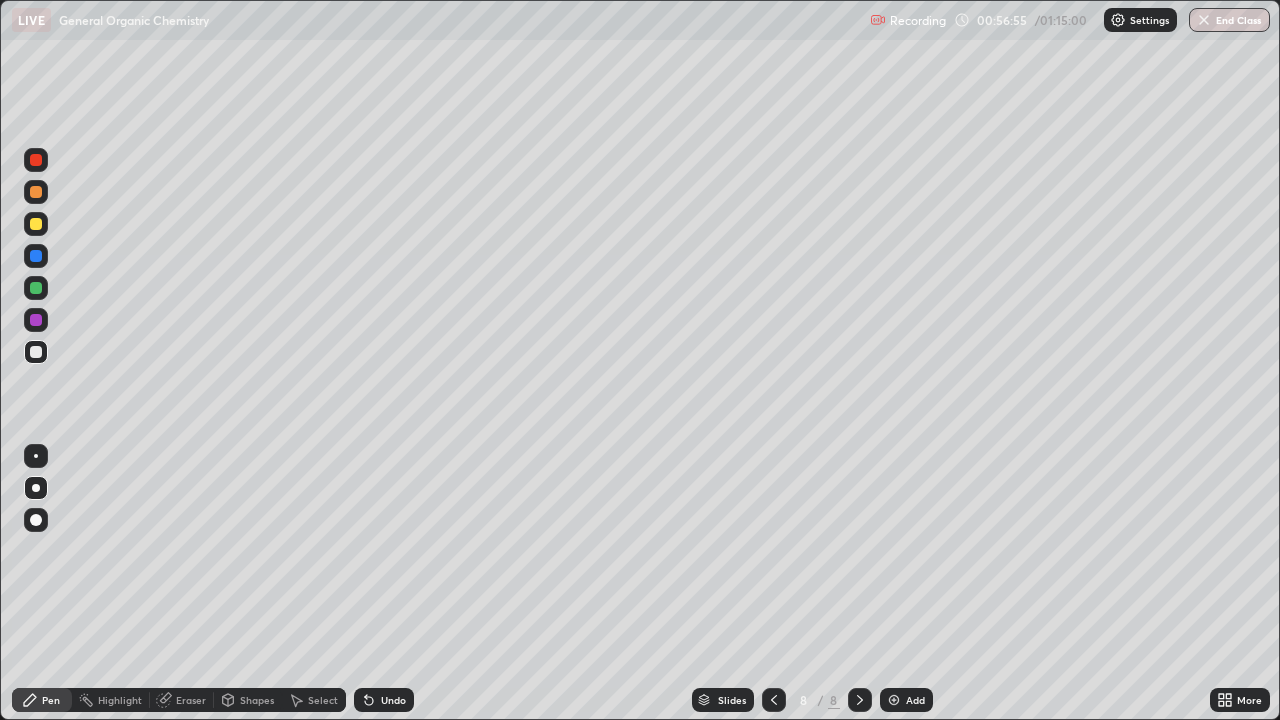 click at bounding box center [36, 160] 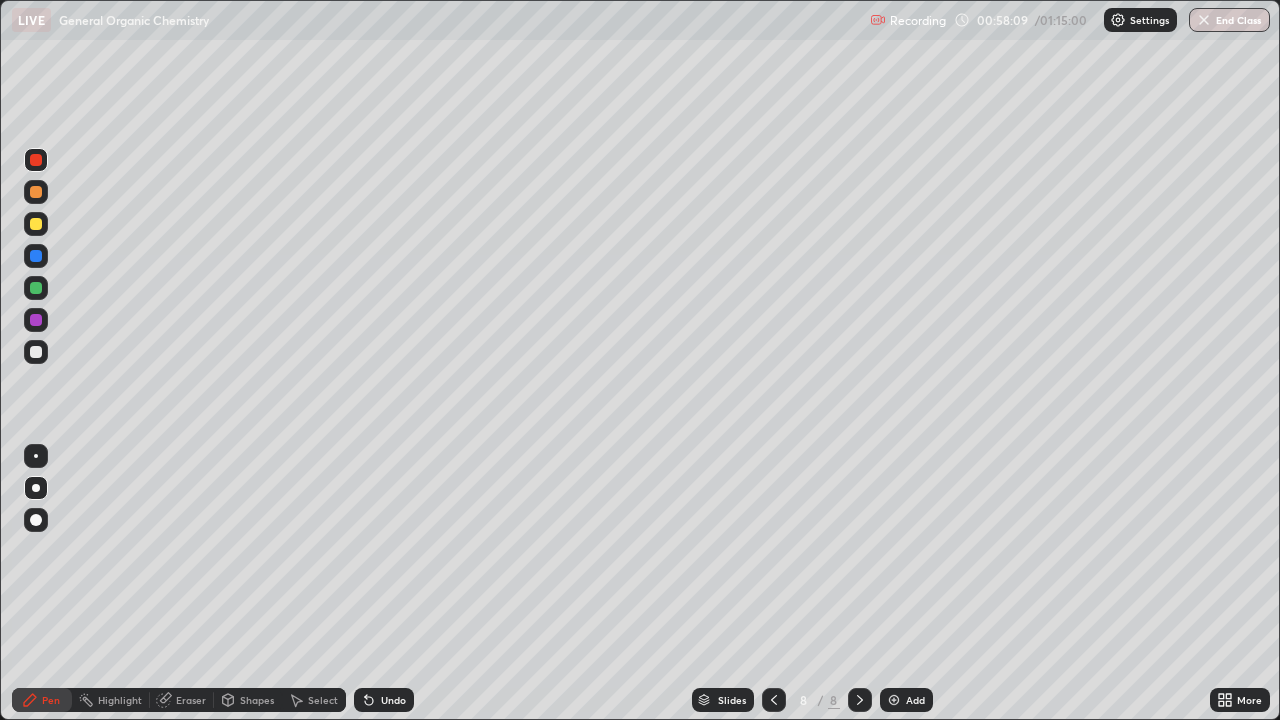 click 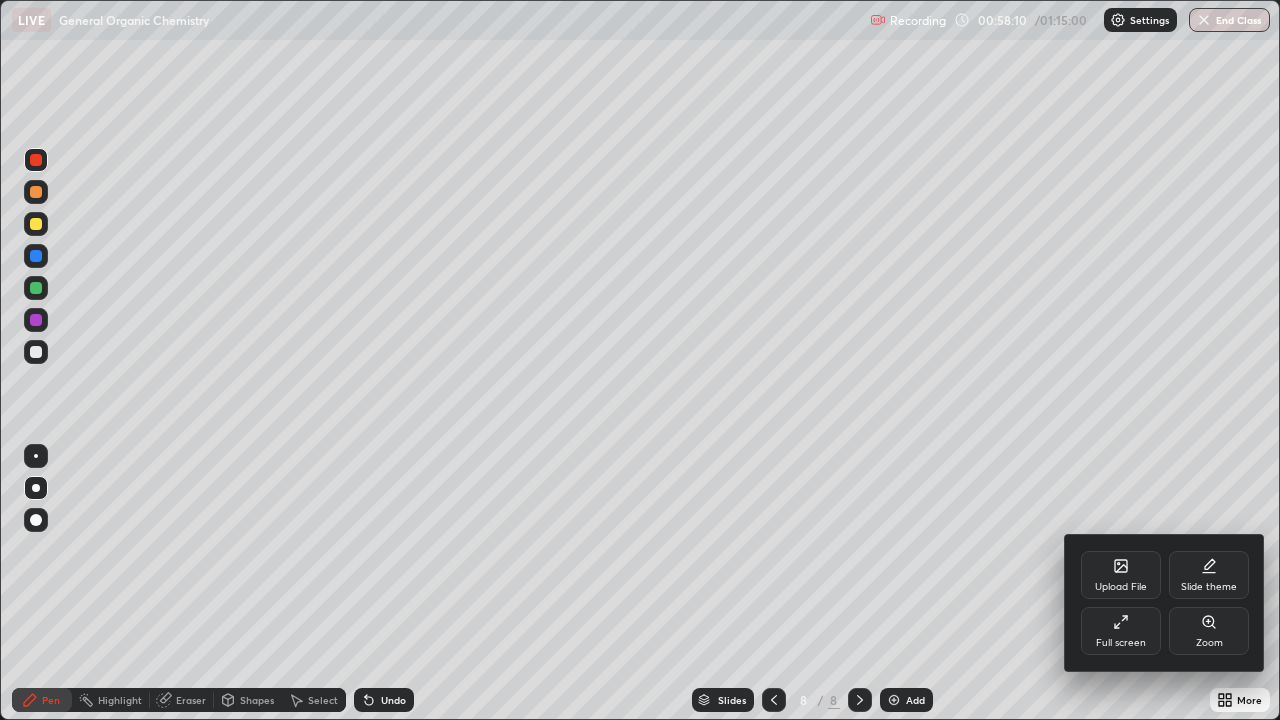 click 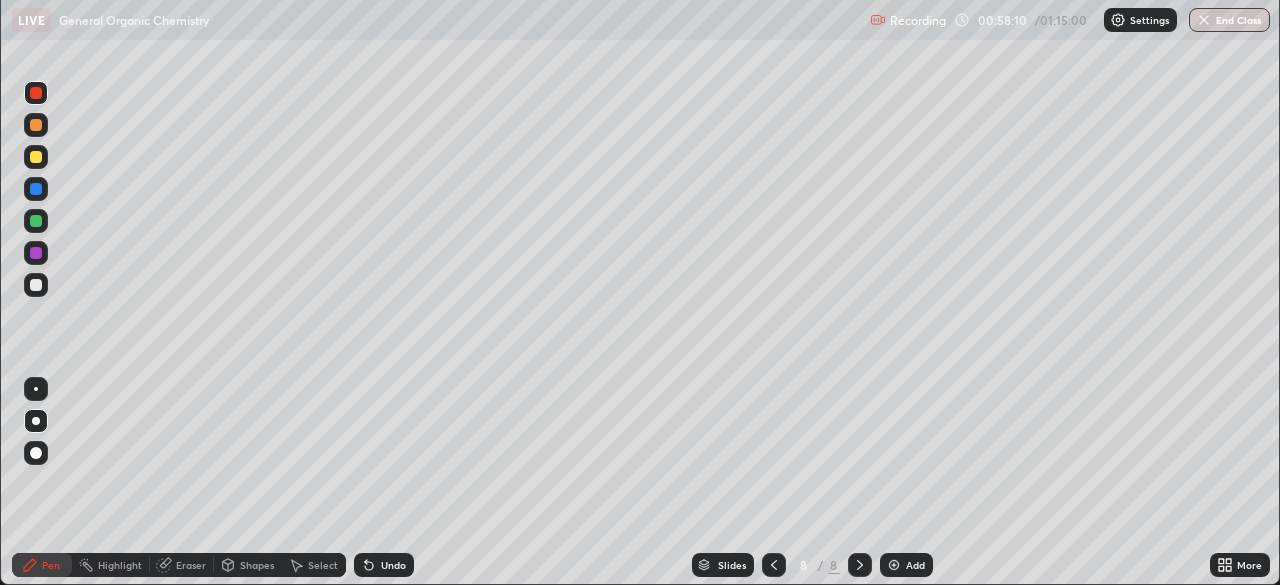 scroll, scrollTop: 585, scrollLeft: 1280, axis: both 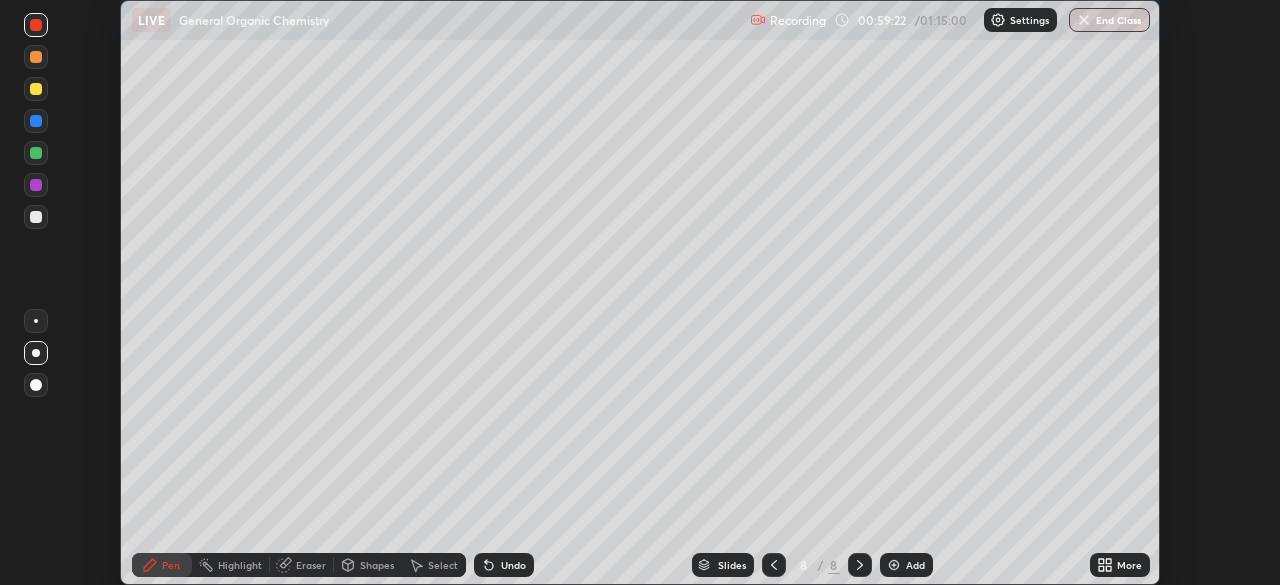 click 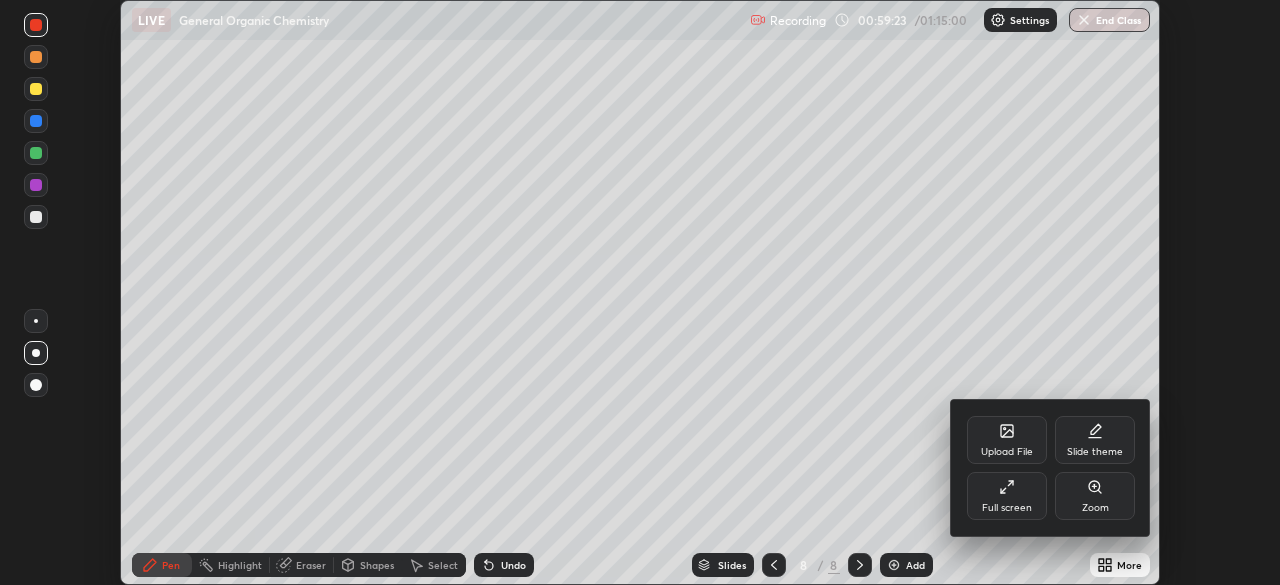 click on "Full screen" at bounding box center [1007, 508] 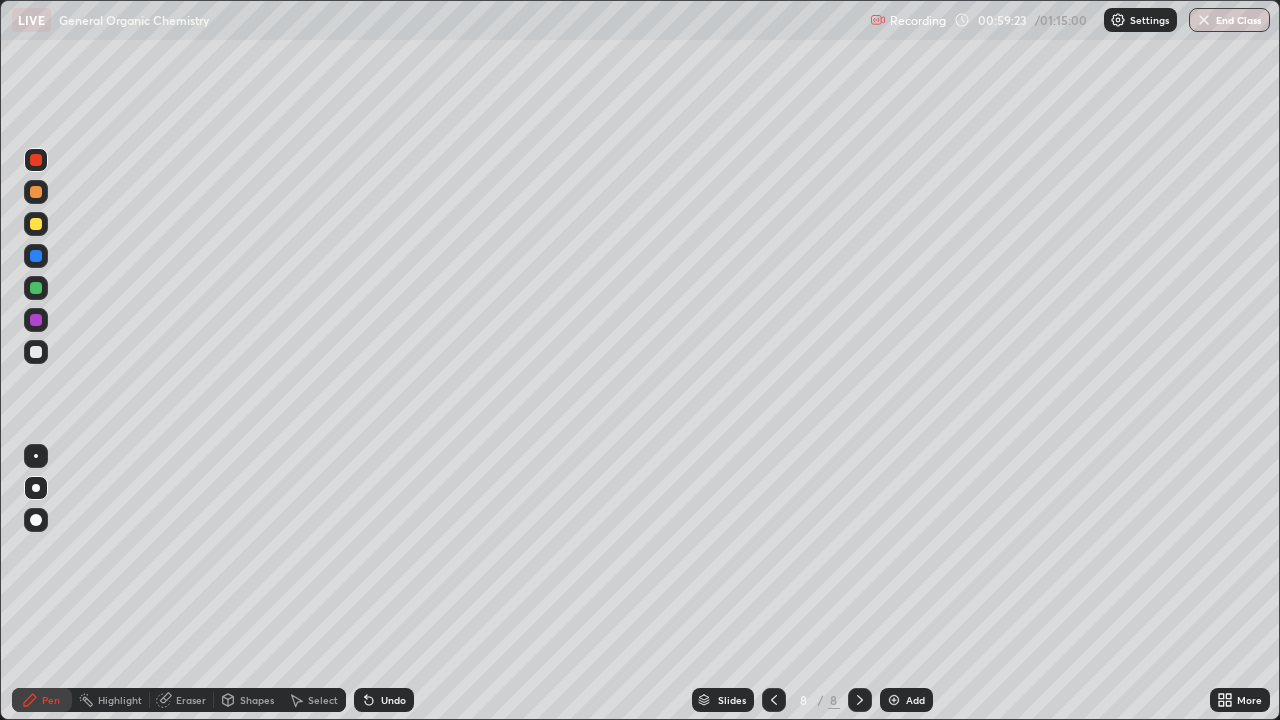 scroll, scrollTop: 99280, scrollLeft: 98720, axis: both 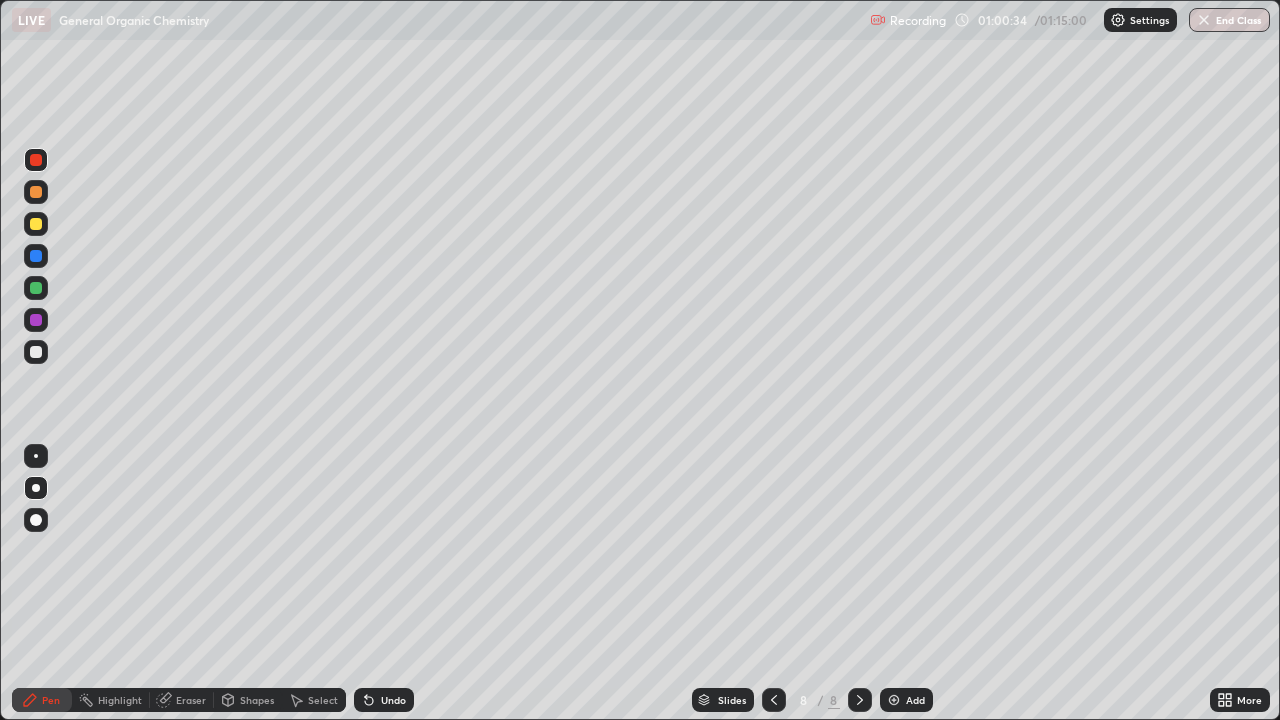 click at bounding box center (36, 352) 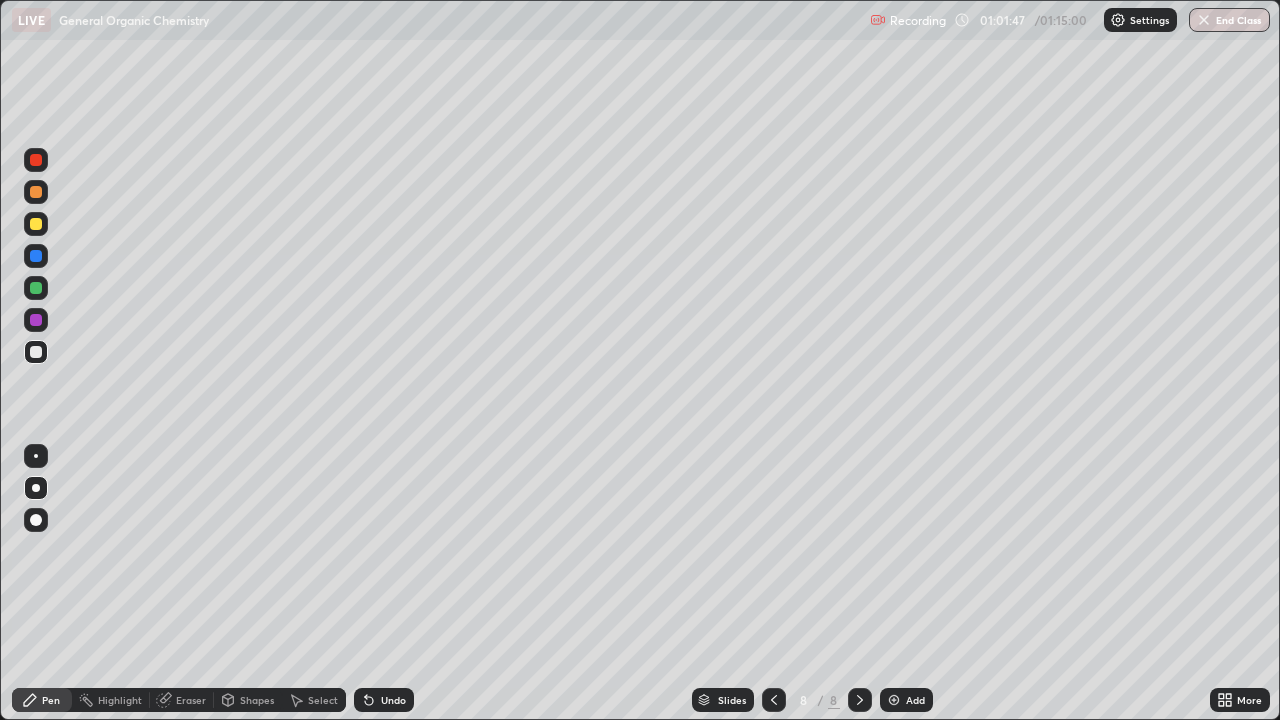 click at bounding box center (36, 352) 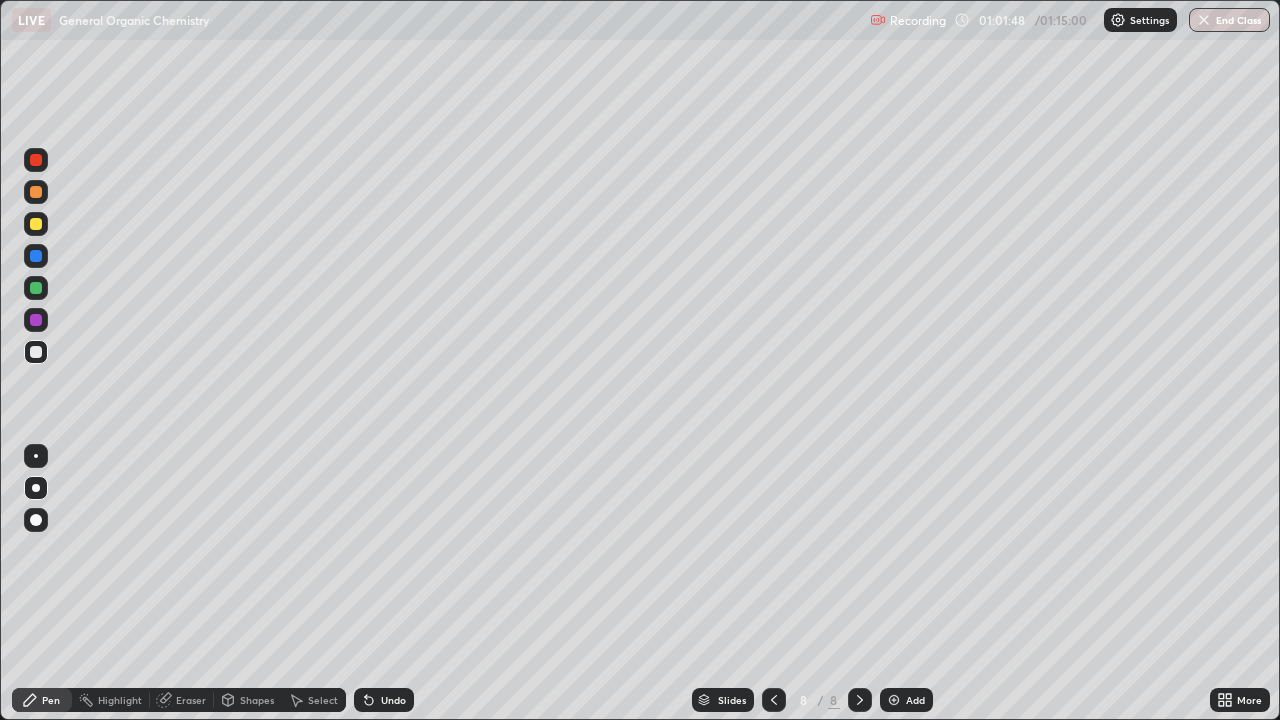 click on "Add" at bounding box center [906, 700] 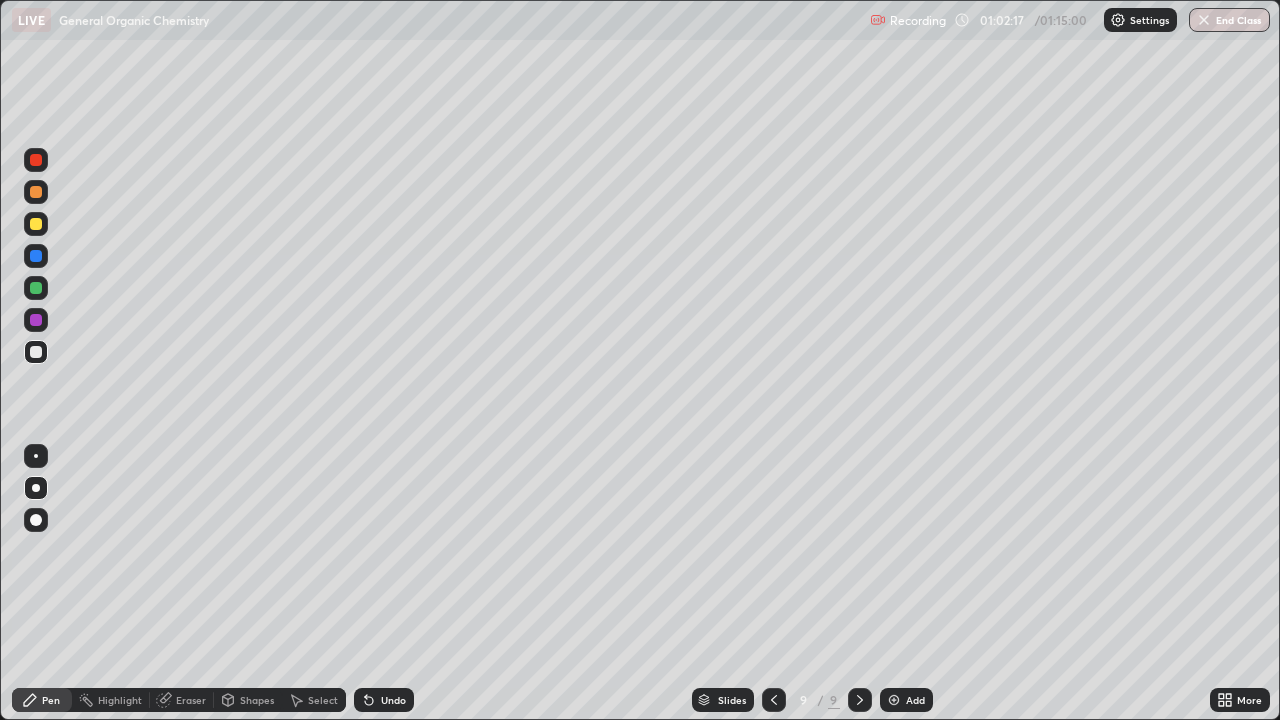 click on "Undo" at bounding box center (384, 700) 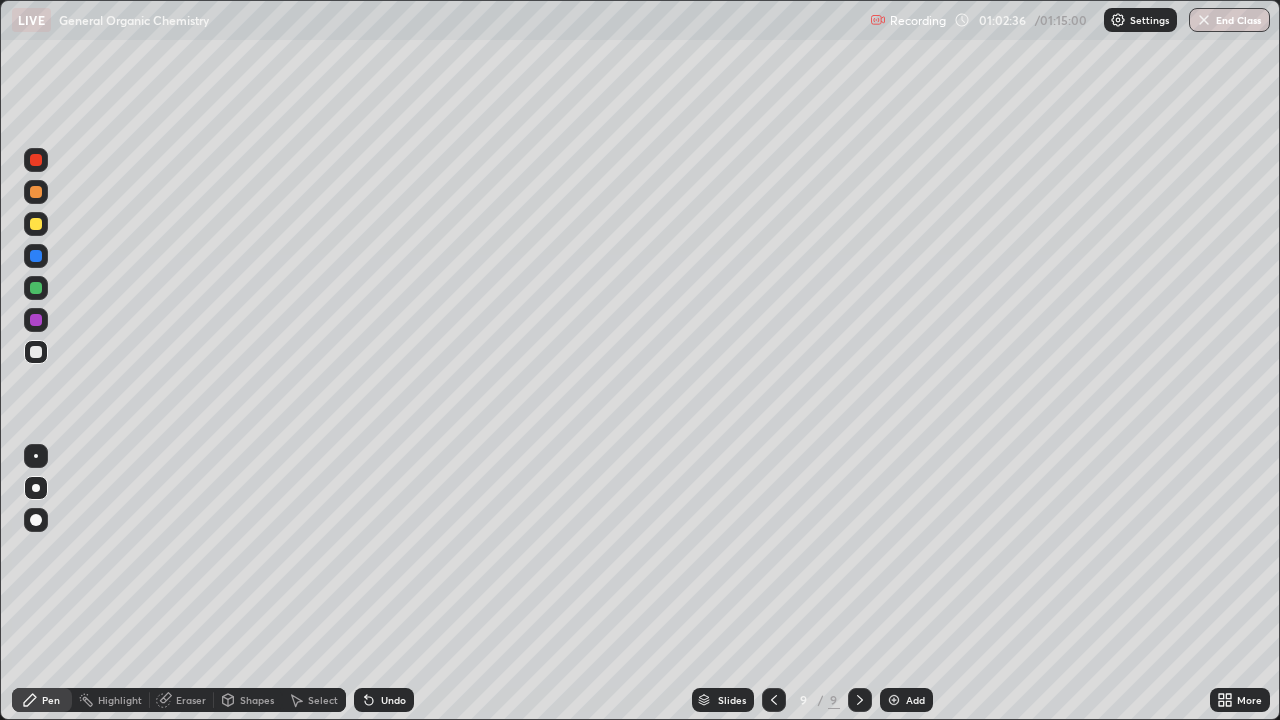click 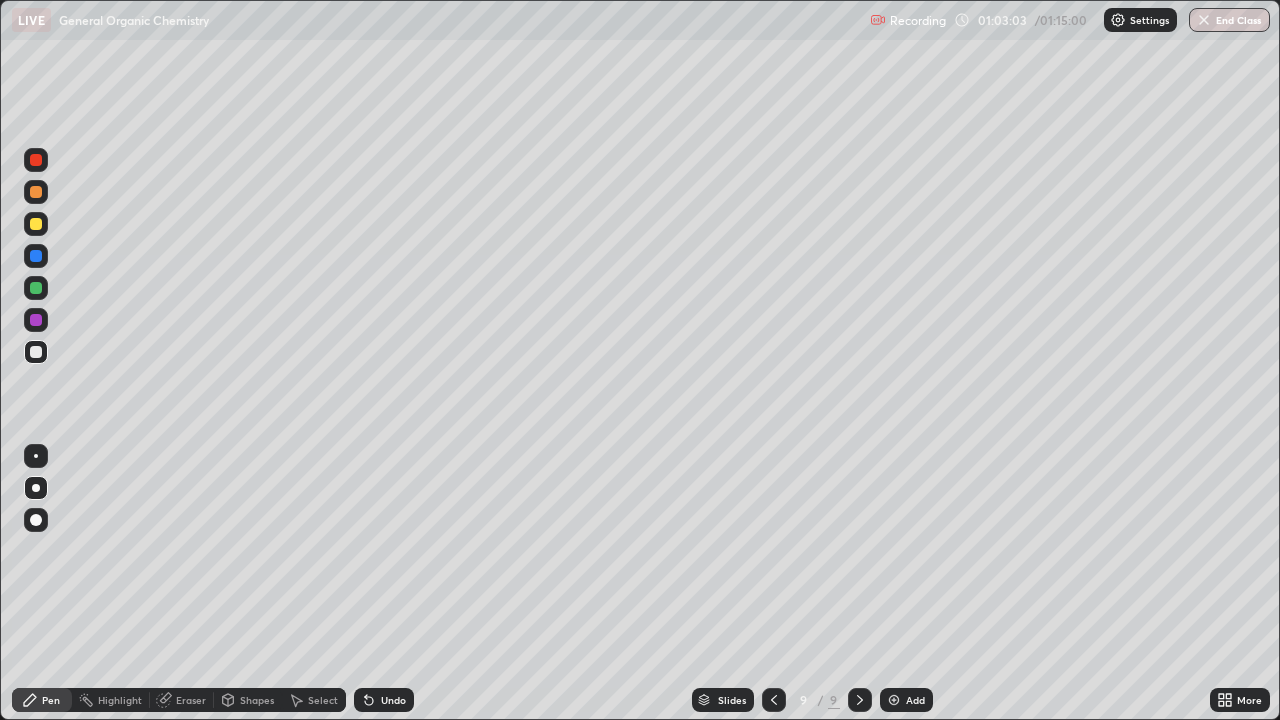 click 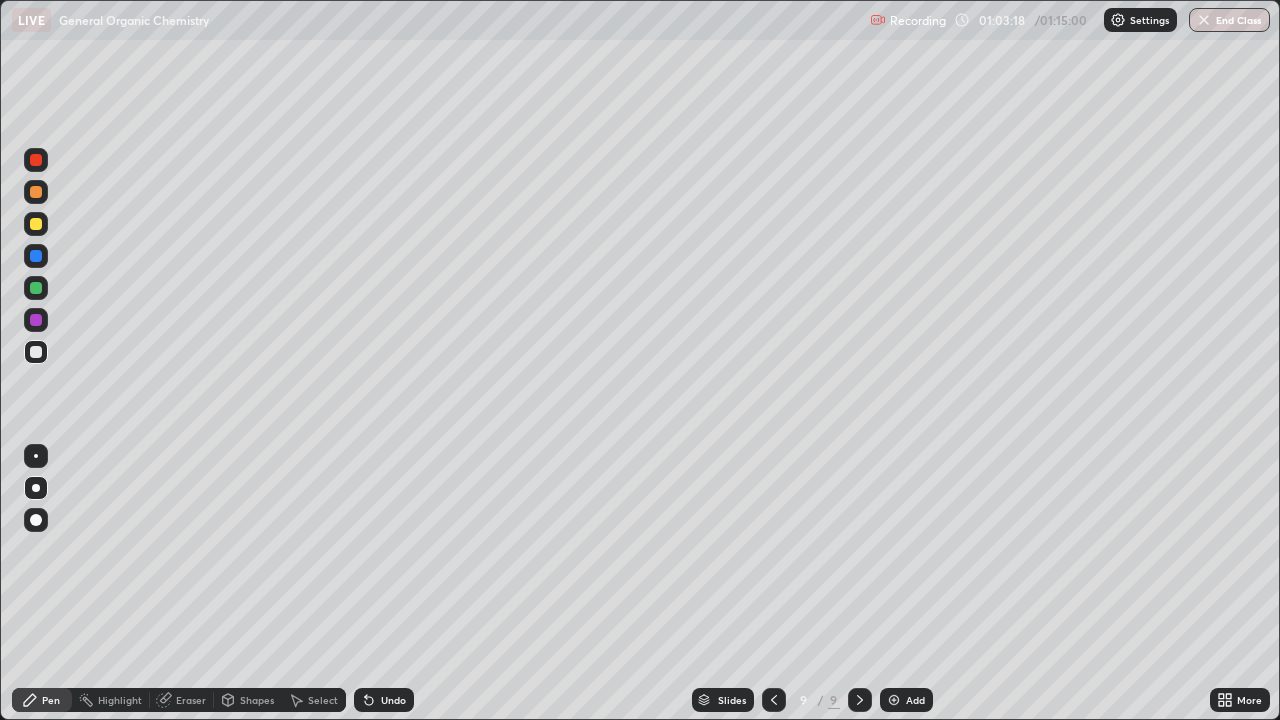click at bounding box center [36, 224] 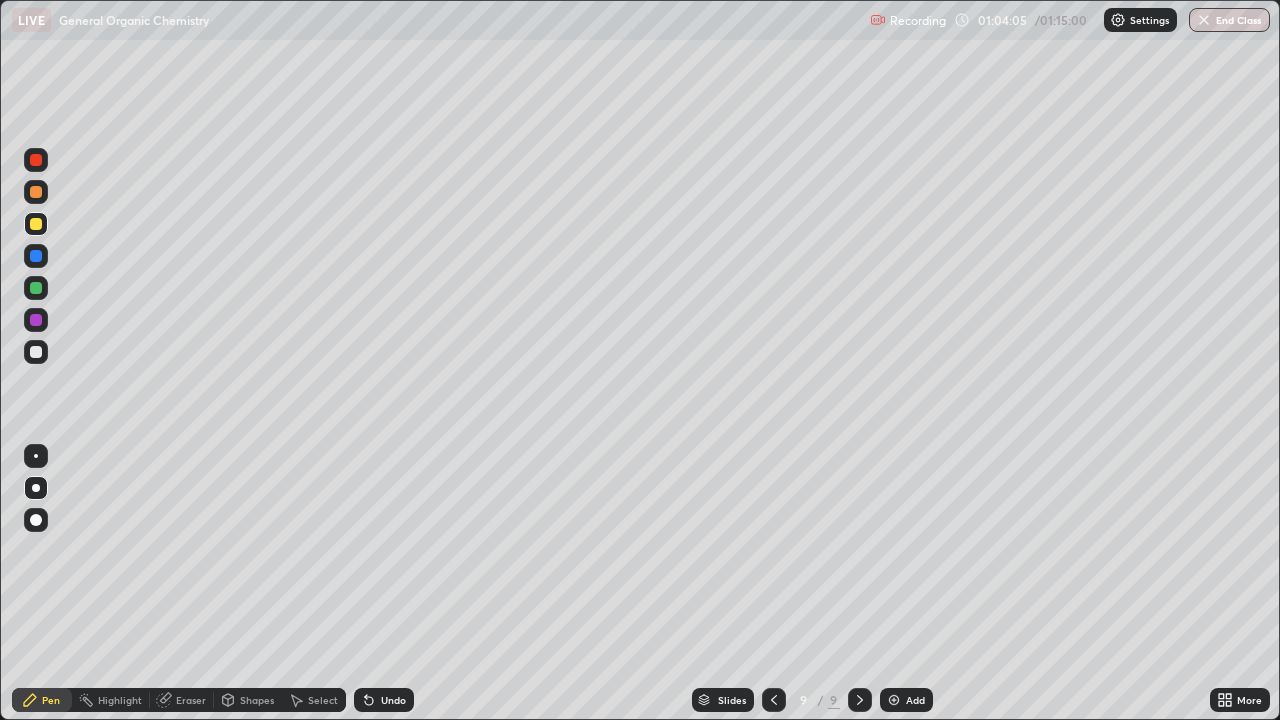 click 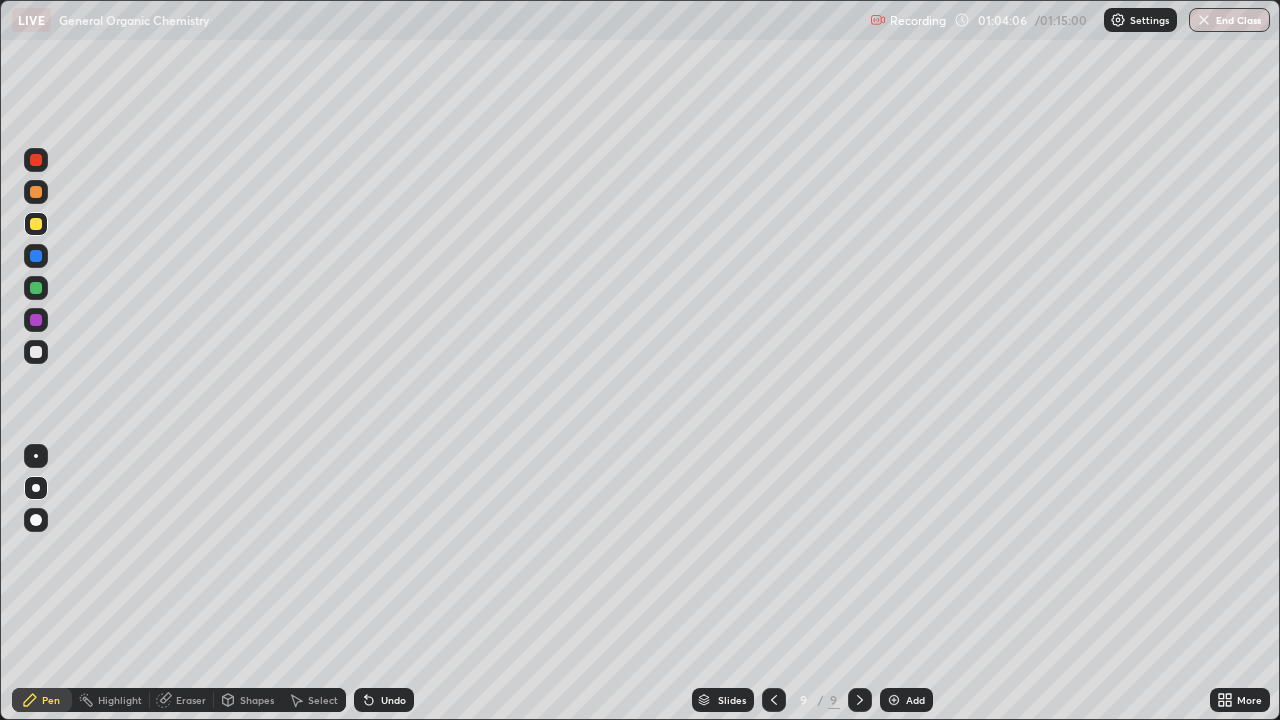click 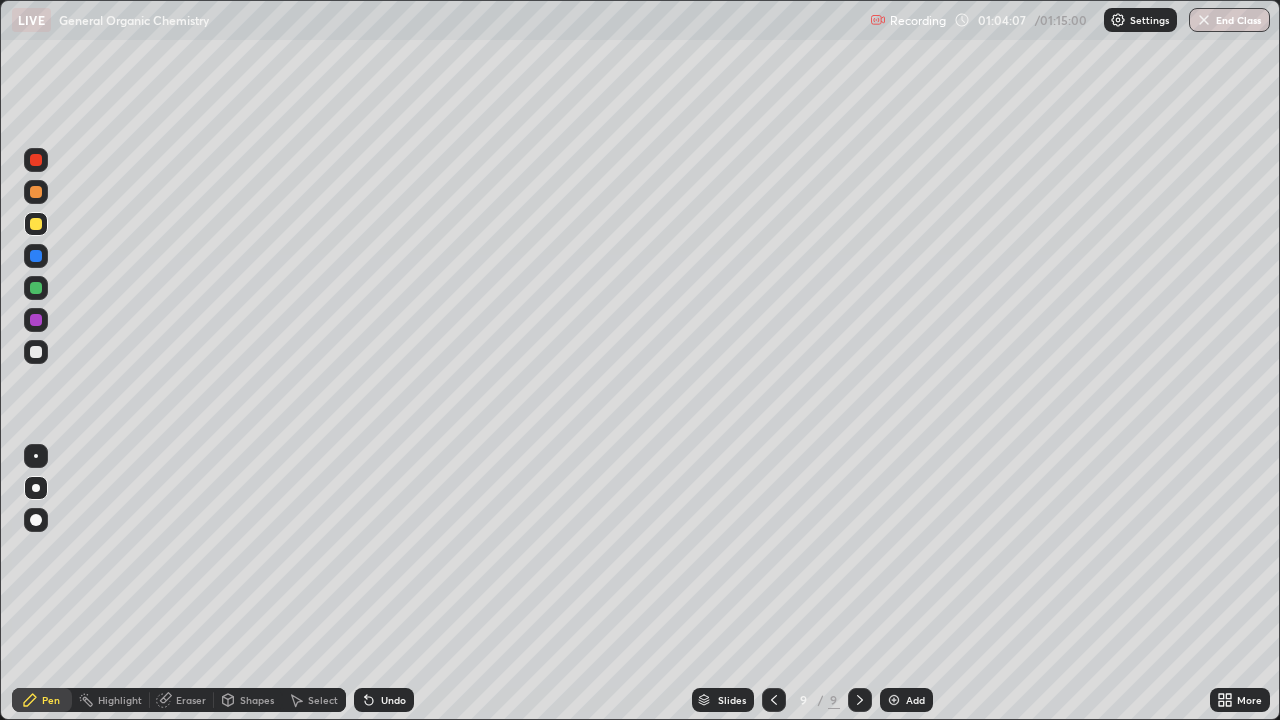 click 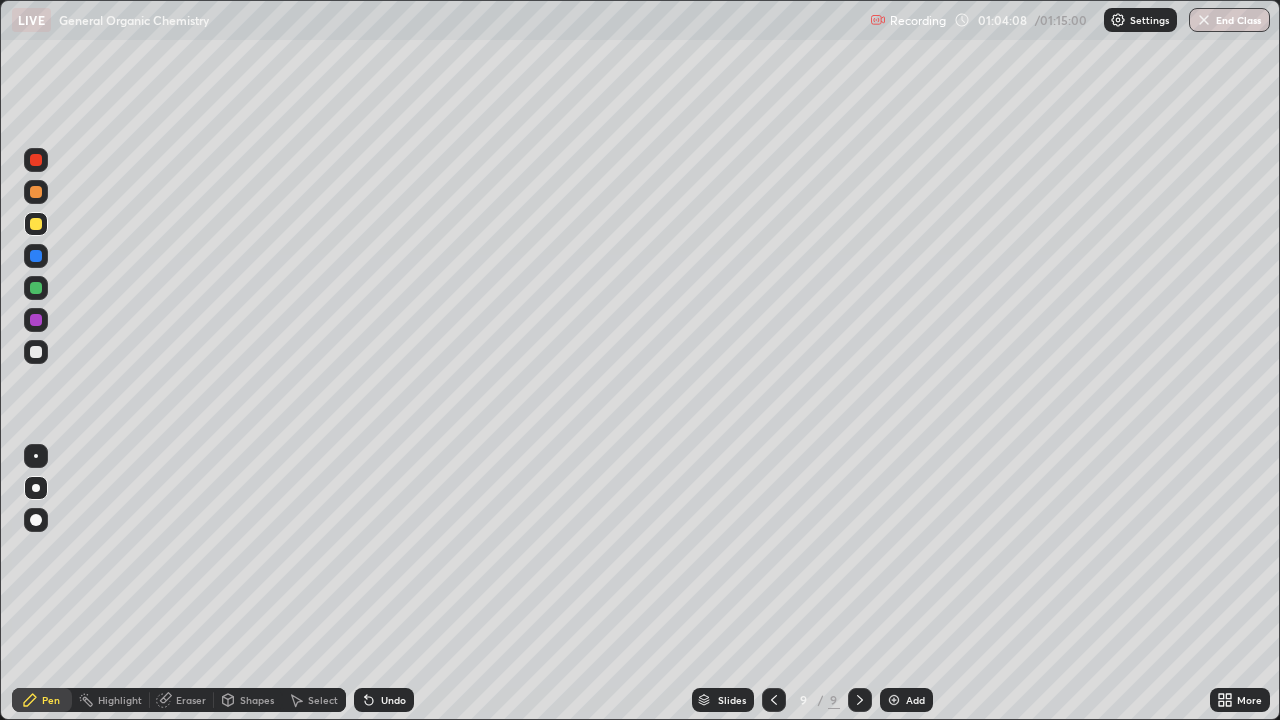 click 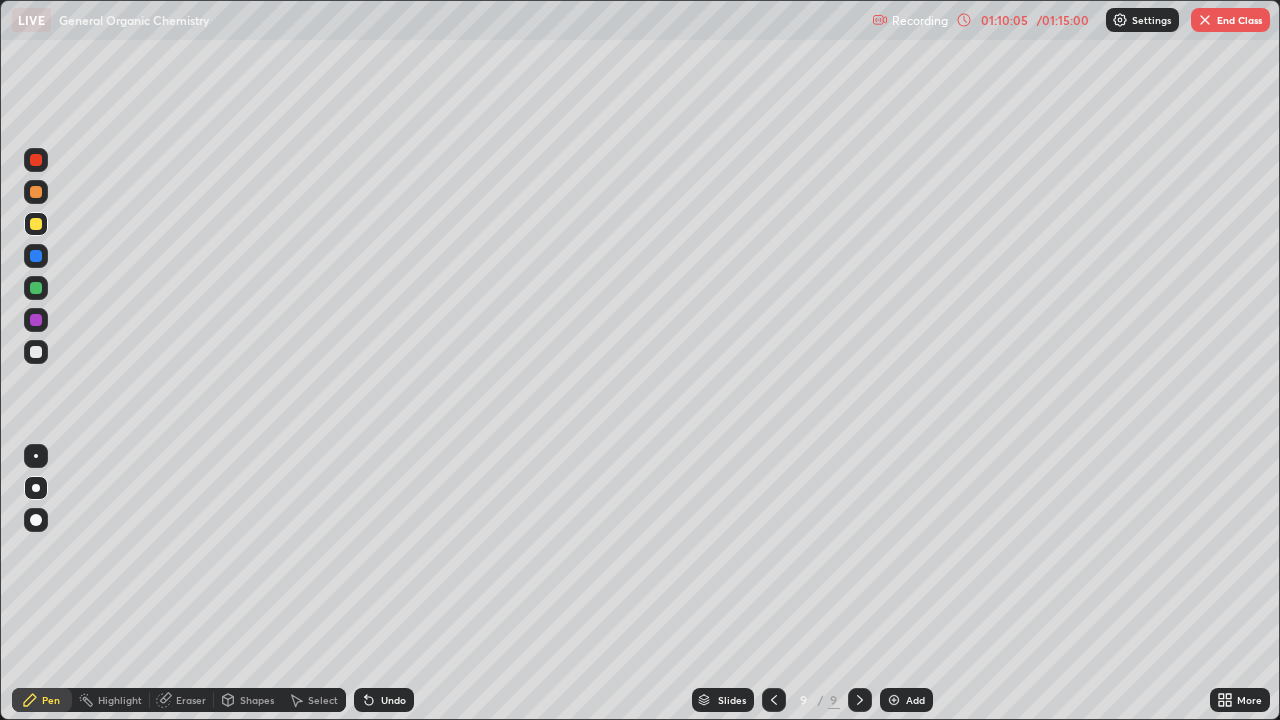 click on "End Class" at bounding box center [1230, 20] 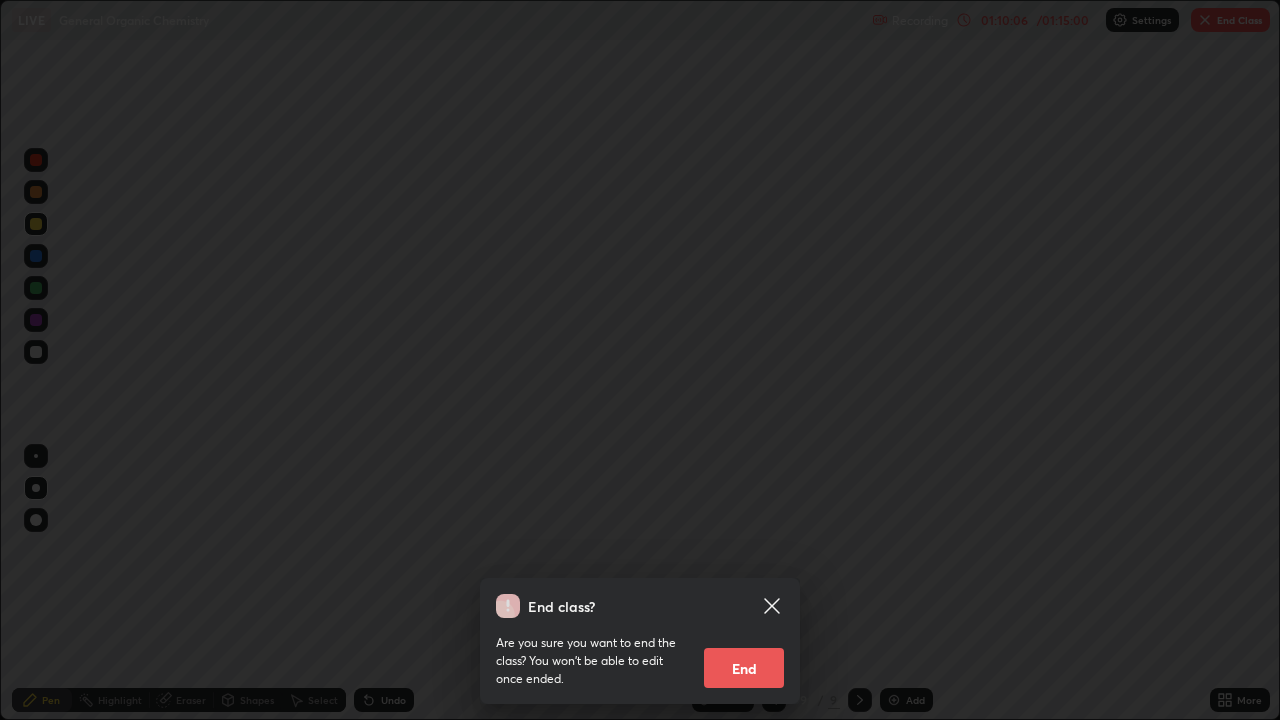 click on "End" at bounding box center [744, 668] 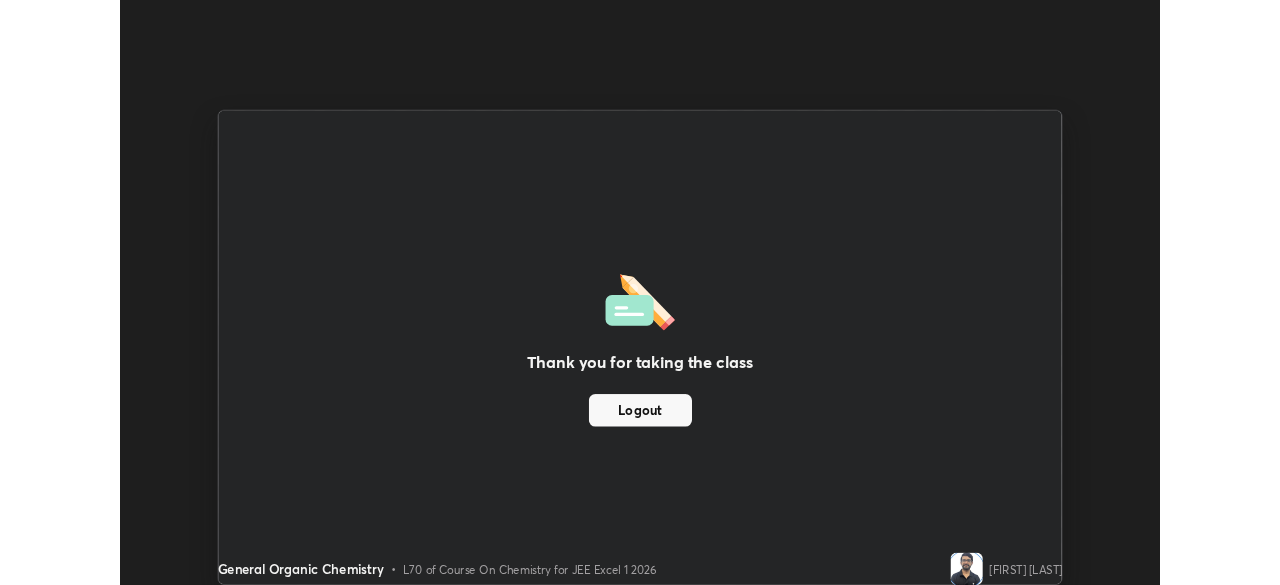 scroll, scrollTop: 585, scrollLeft: 1280, axis: both 